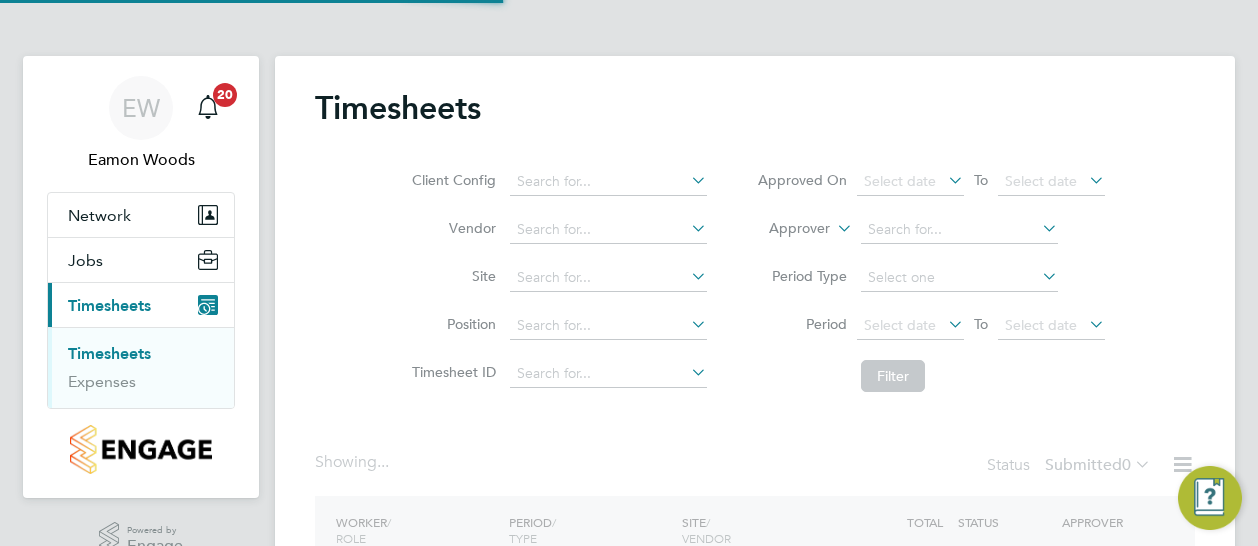 scroll, scrollTop: 0, scrollLeft: 0, axis: both 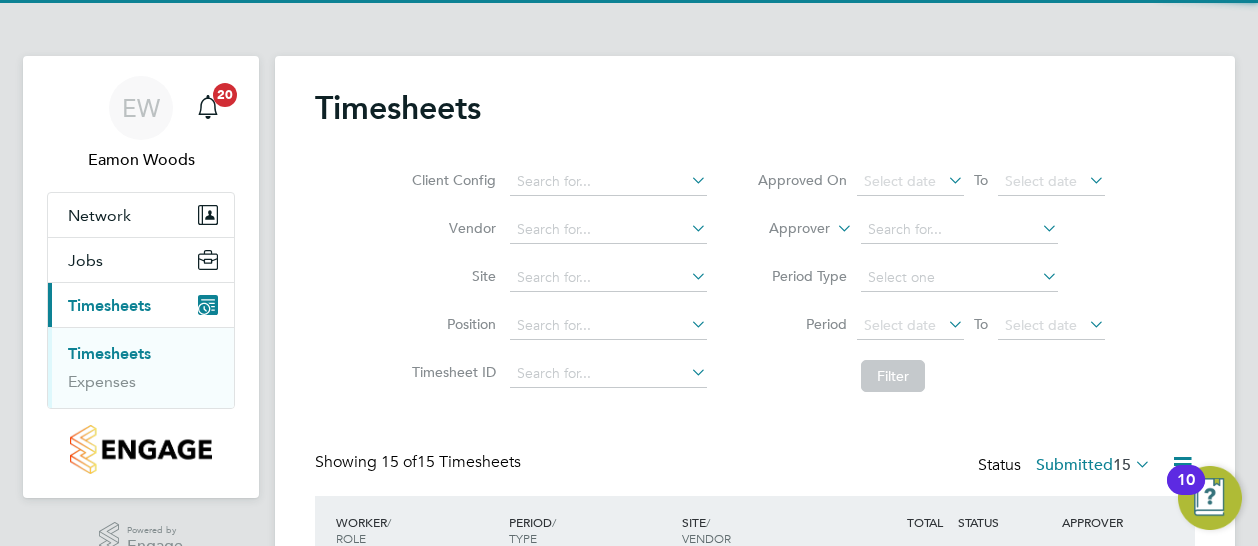 click on "Timesheets Client Config   Vendor   Site   Position   Timesheet ID   Approved On
Select date
To
Select date
Approver     Period Type   Period
Select date
To
Select date
Filter Showing   15 of  15 Timesheets Status  Submitted  15  WORKER  / ROLE WORKER  / PERIOD PERIOD  / TYPE SITE  / VENDOR TOTAL   TOTAL  / STATUS STATUS APPROVER Filmon Desta Hoist Operator (Zone 1)   28 Jul - 3 Aug 2025 28 Jul - 3 Aug 2025 Manual Patchworks City Calling Limited £624.00 Submitted Submitted Eamon Woods Anthony O'Brien Site Manager   28 Jul - 3 Aug 2025 28 Jul - 3 Aug 2025 Manual Patchworks Velocity Recruitment Li… £1,700.00 Submitted Submitted Eamon Woods Dominic Samuel Joseph Logistics Manager   28 Jul - 3 Aug 2025 28 Jul - 3 Aug 2025 Manual Patchworks City Calling Limited £1,228.35 Submitted Submitted Eamon Woods Dean Mcleod Forklift Operator (Simcott) (Zone 1)   28 Jul - 3 Aug 2025 28 Jul - 3 Aug 2025 Manual Patchworks Simcott Personnel Mana… £940.00 Submitted   Manual" 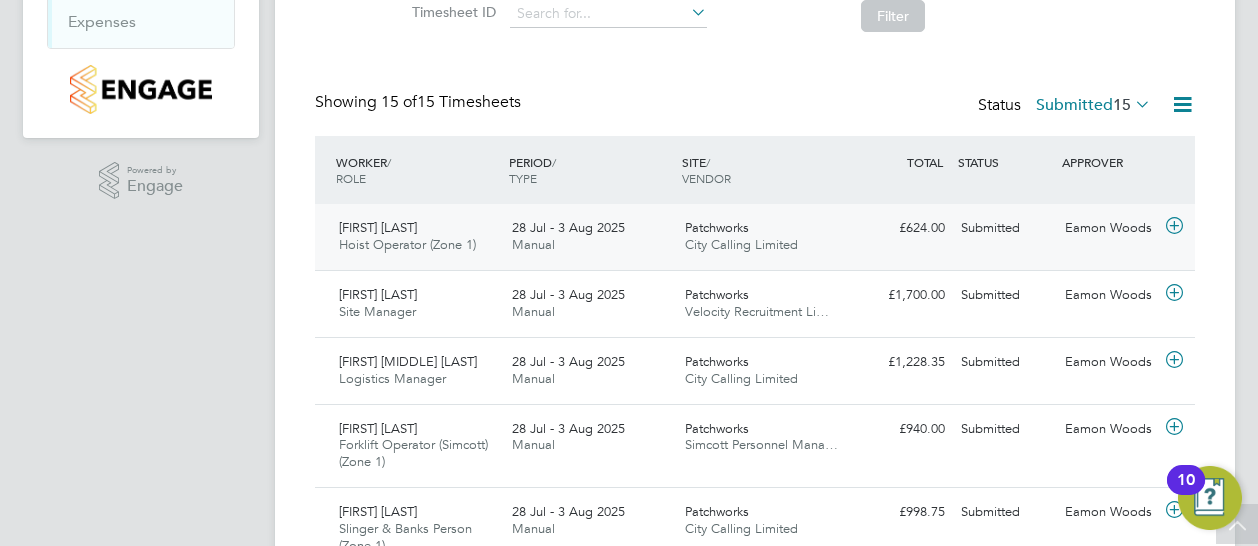 click on "Hoist Operator (Zone 1)" 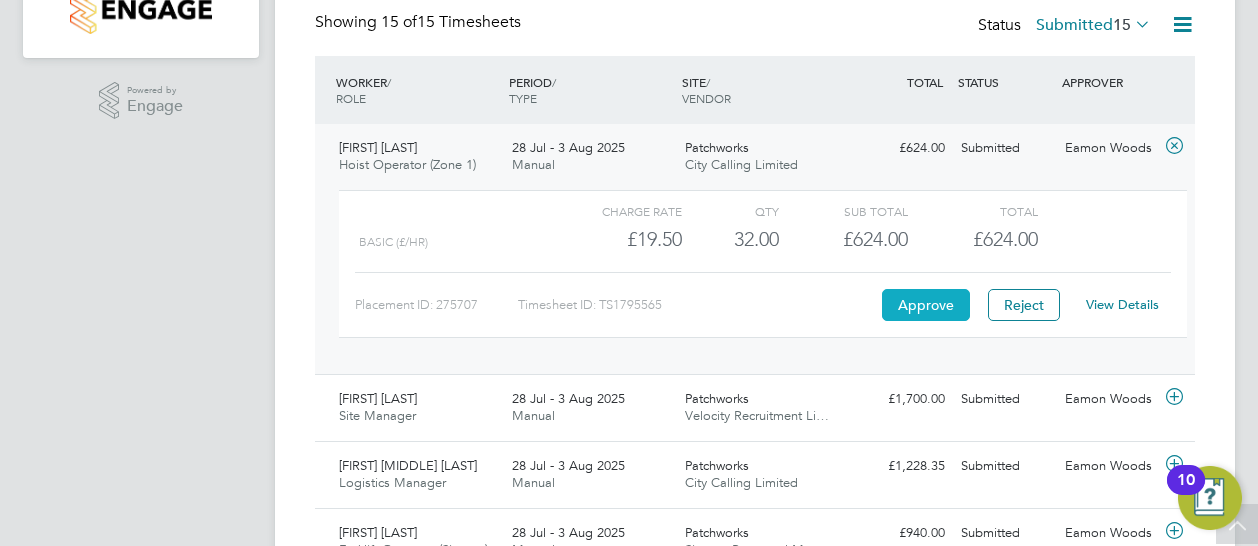 click on "Approve" 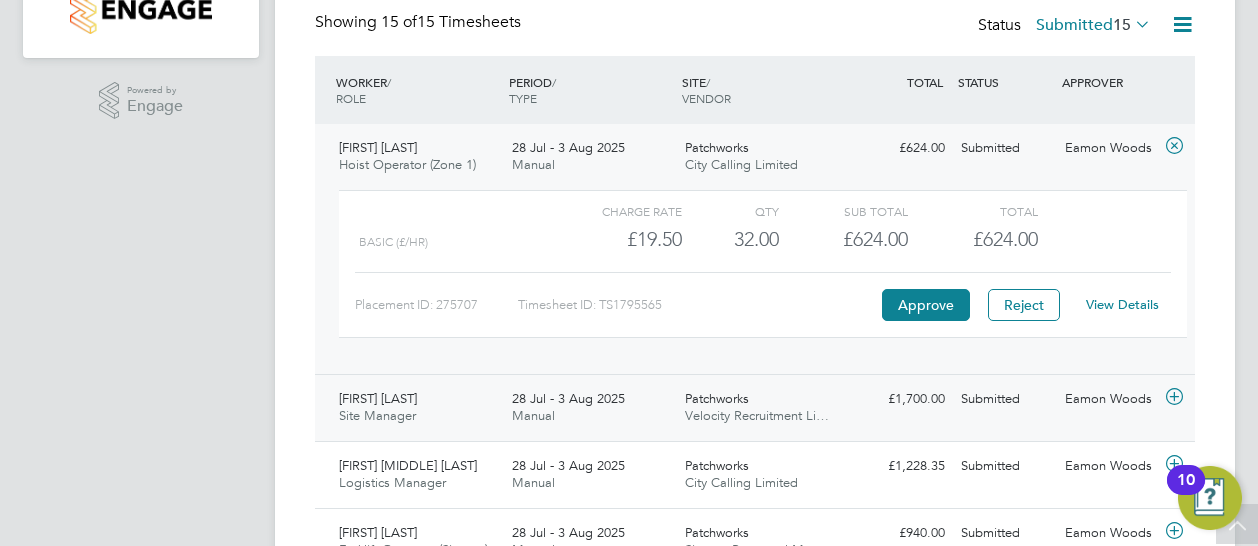 click on "28 Jul - 3 Aug 2025 Manual" 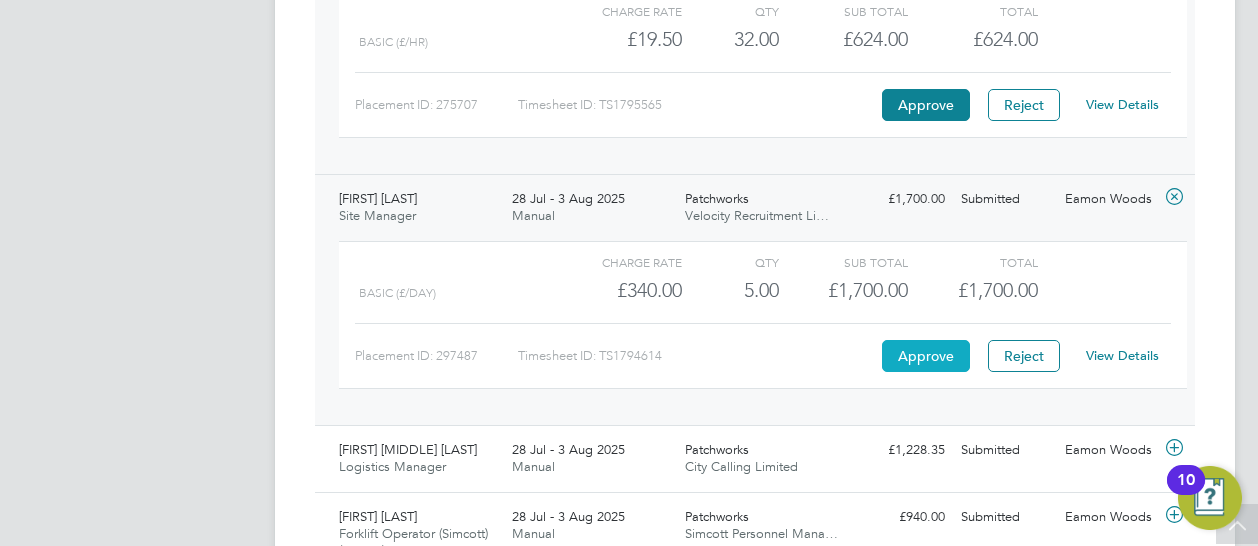click on "Approve" 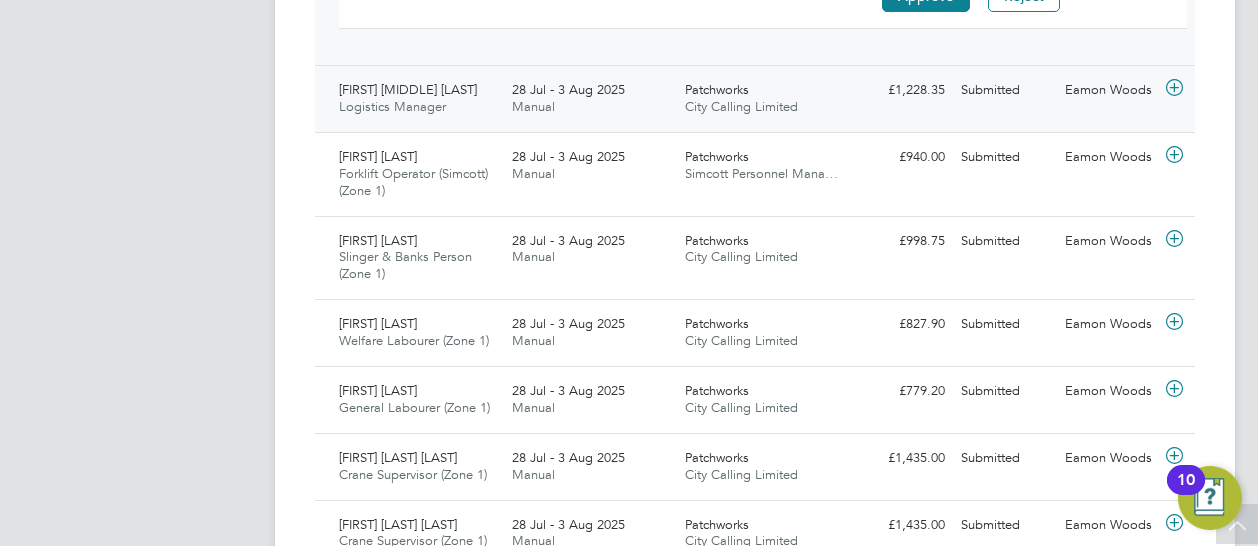 click on "28 Jul - 3 Aug 2025" 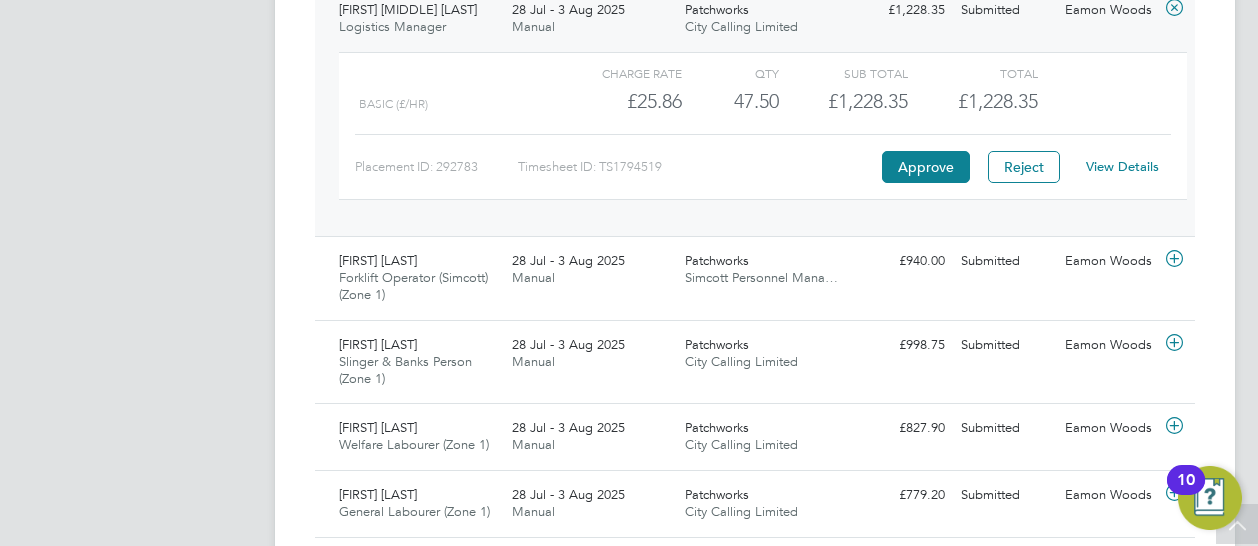 click on "View Details" 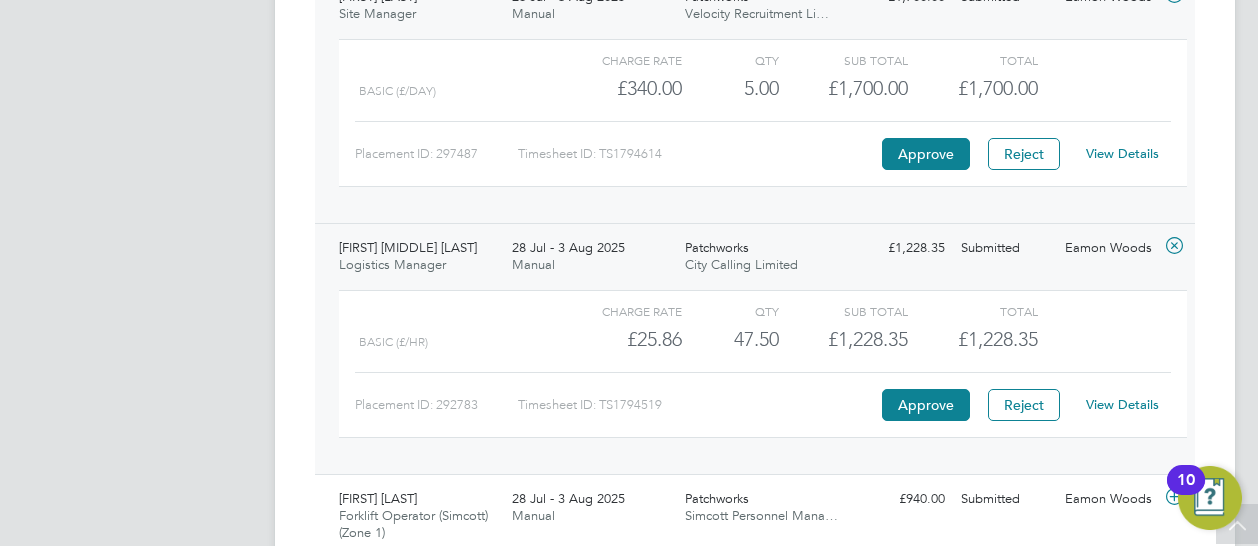 scroll, scrollTop: 720, scrollLeft: 0, axis: vertical 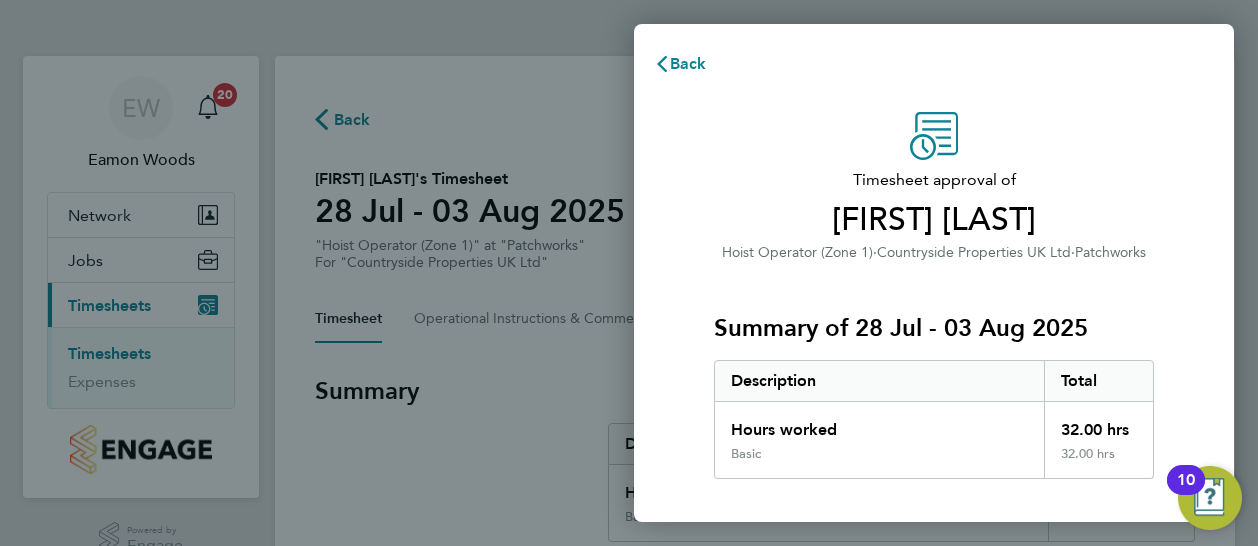 click on "Timesheet approval of   [FIRST] [LAST]   Hoist Operator (Zone 1)   ·   Countryside Properties UK Ltd   ·   Patchworks   Summary of 28 Jul - 03 Aug 2025   Description   Total   Hours worked   32.00 hrs   Basic   32.00 hrs  PO details  Edit   PO number   101106   Start date   09 Oct 2024   Finish date   31 Dec 2027   Please review all details before approving this timesheet.   Timesheets for this client cannot be approved without a PO.   Confirm Timesheet Approval" 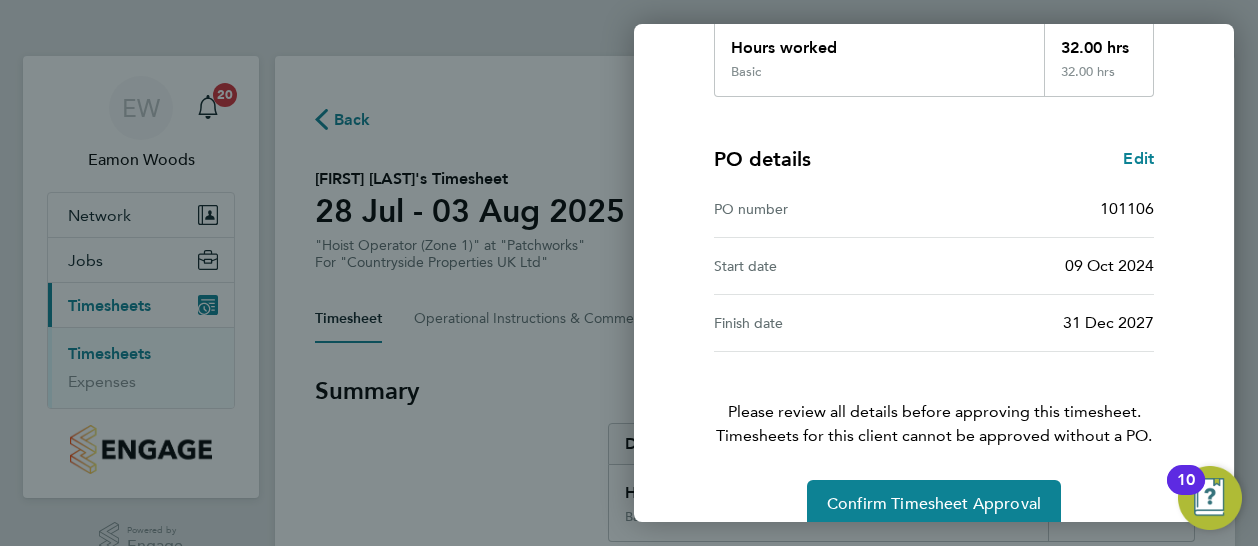 scroll, scrollTop: 410, scrollLeft: 0, axis: vertical 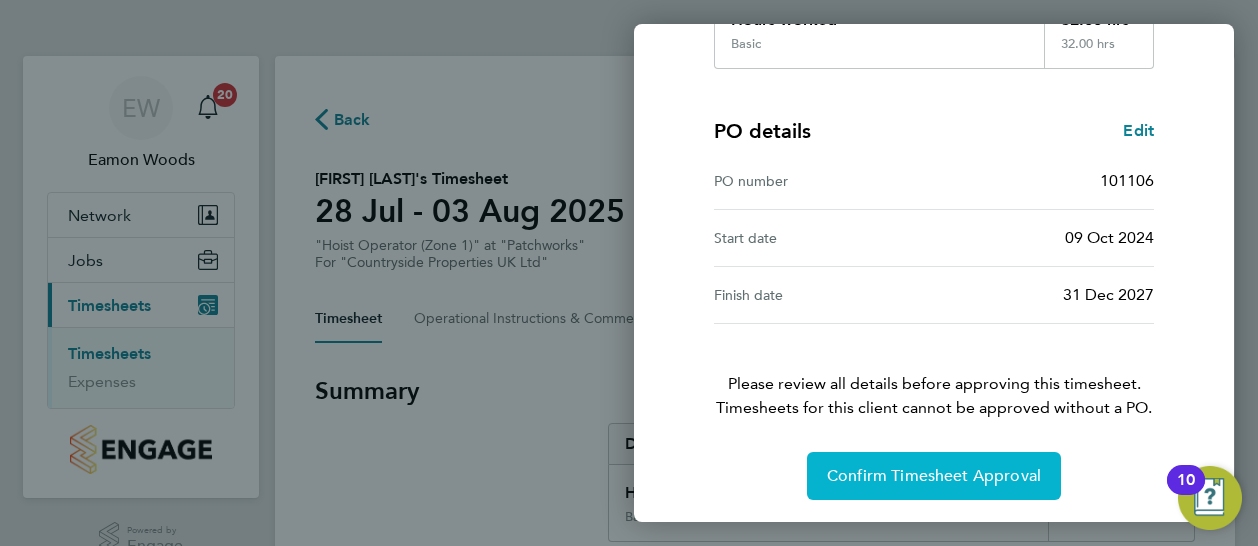 click on "Confirm Timesheet Approval" 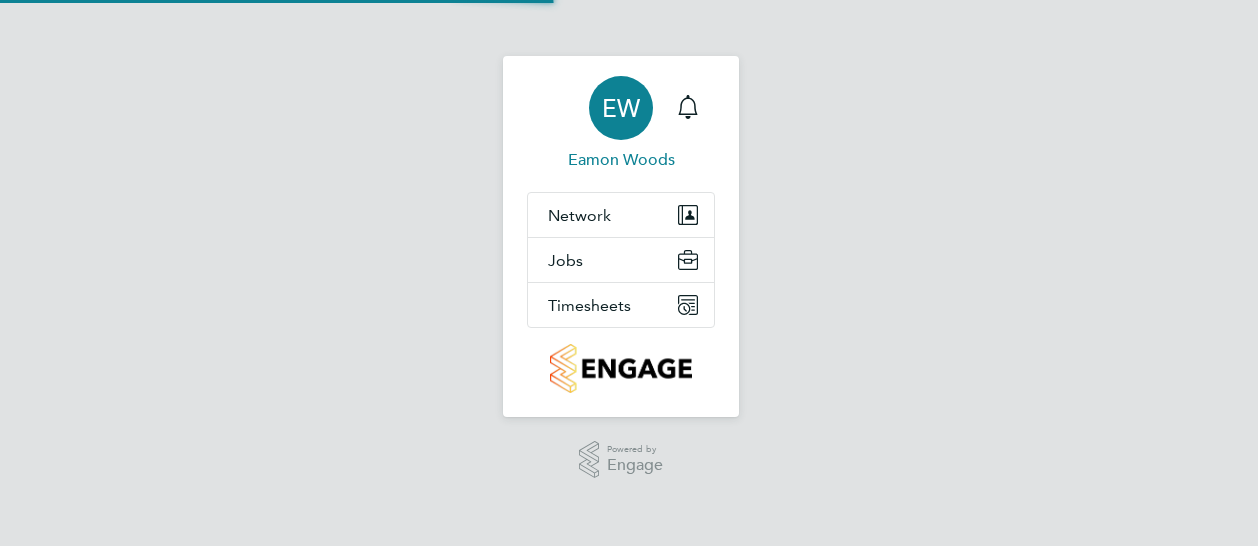 scroll, scrollTop: 0, scrollLeft: 0, axis: both 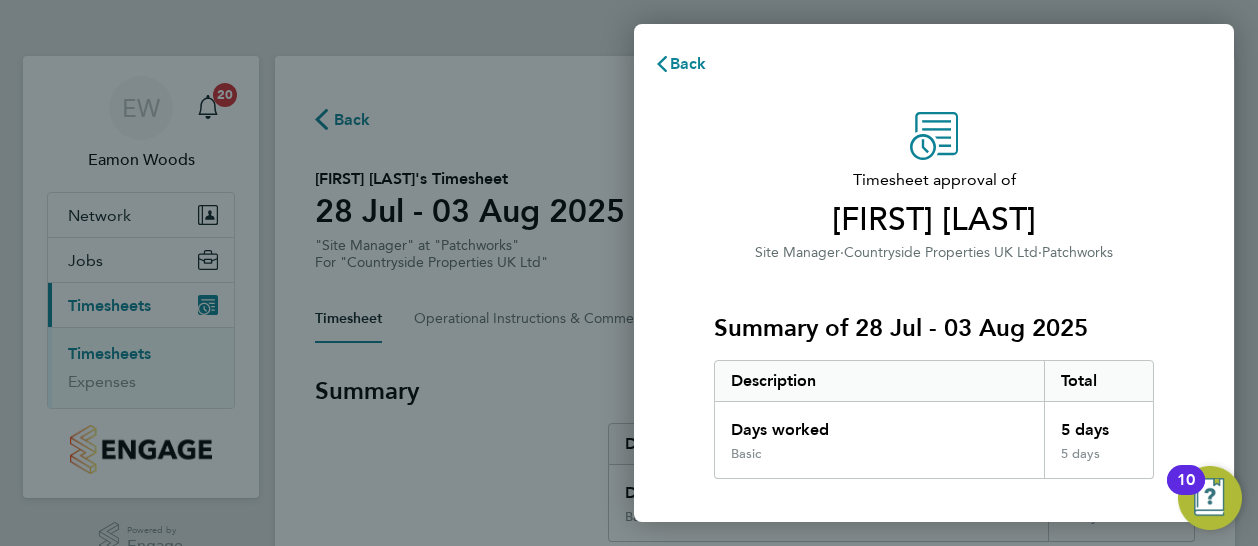 click on "Timesheet approval of   Anthony O'Brien   Site Manager   ·   Countryside Properties UK Ltd   ·   Patchworks   Summary of 28 Jul - 03 Aug 2025   Description   Total   Days worked   5 days   Basic   5 days  PO details  Edit   PO number   101106   Start date   09 Oct 2024   Finish date   31 Dec 2027   Please review all details before approving this timesheet.   Timesheets for this client cannot be approved without a PO.   Confirm Timesheet Approval" 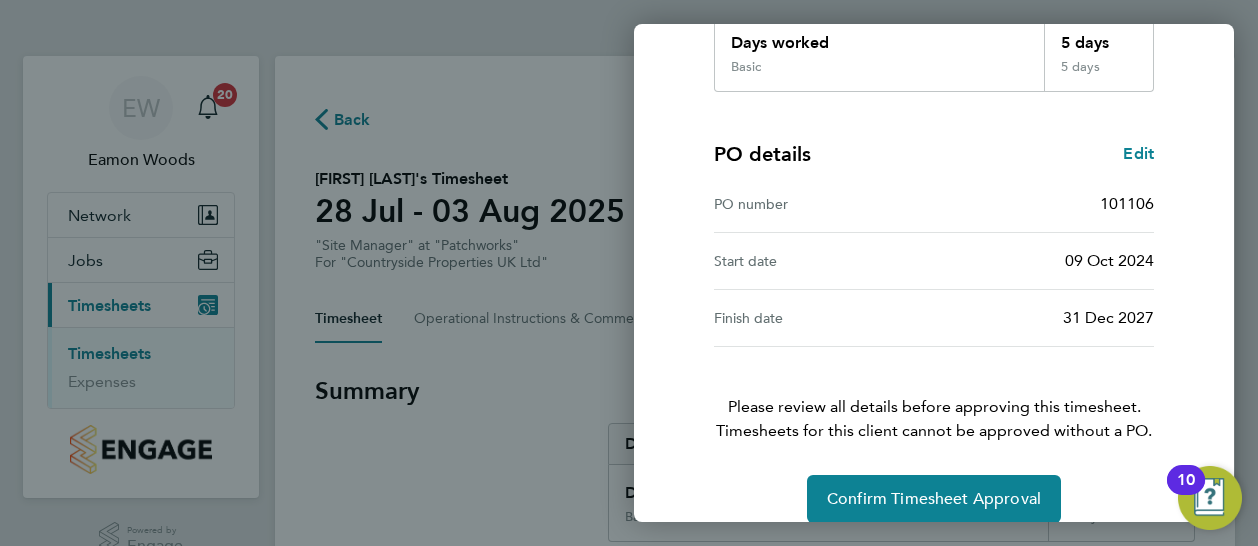 scroll, scrollTop: 410, scrollLeft: 0, axis: vertical 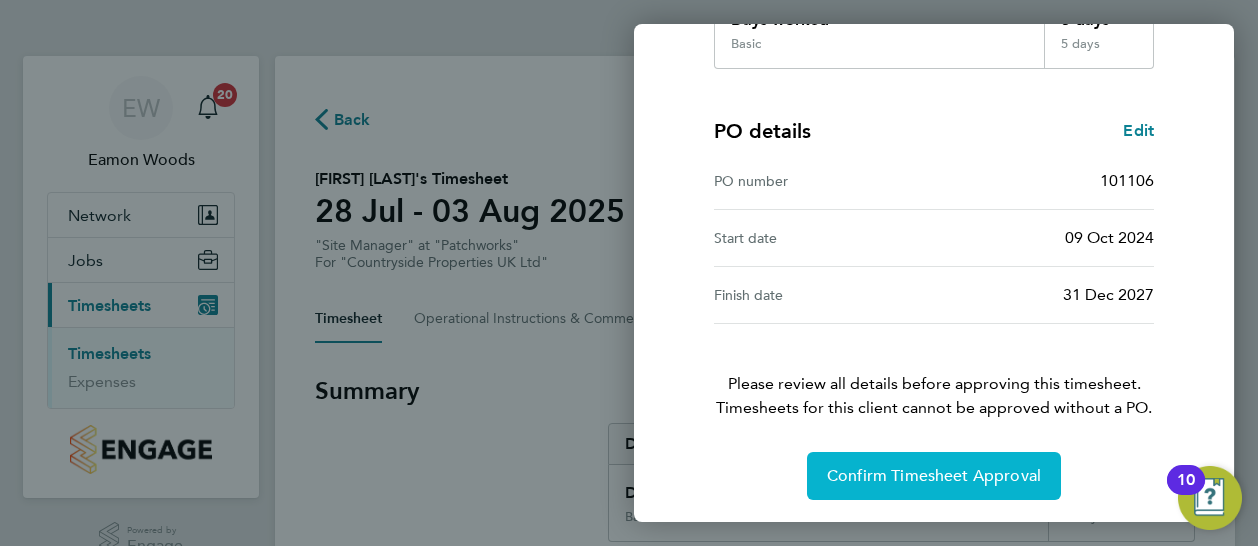 click on "Confirm Timesheet Approval" 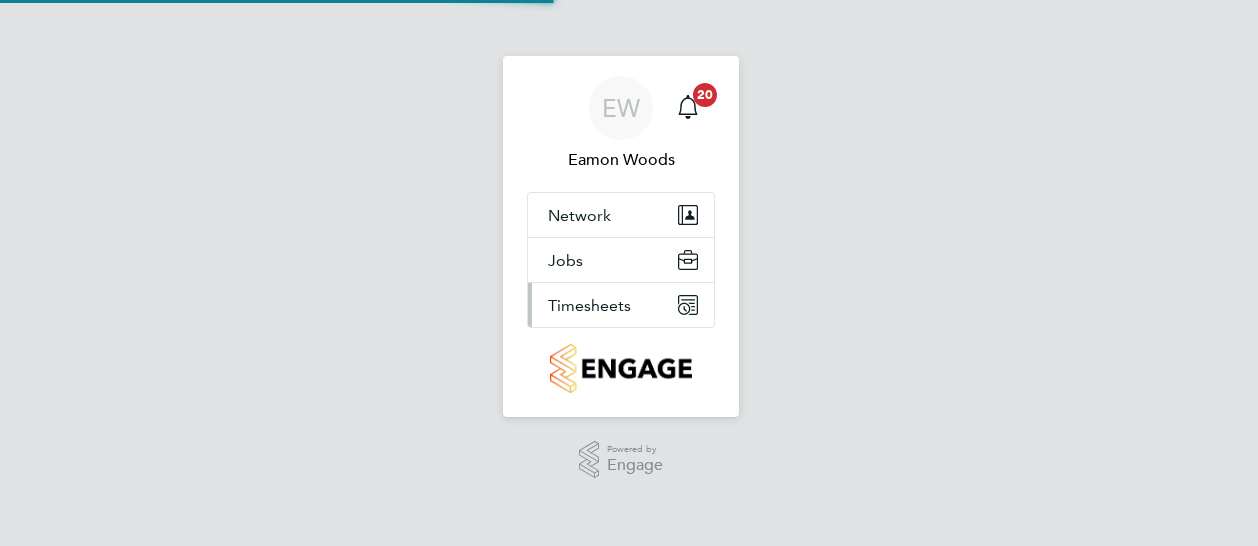 scroll, scrollTop: 0, scrollLeft: 0, axis: both 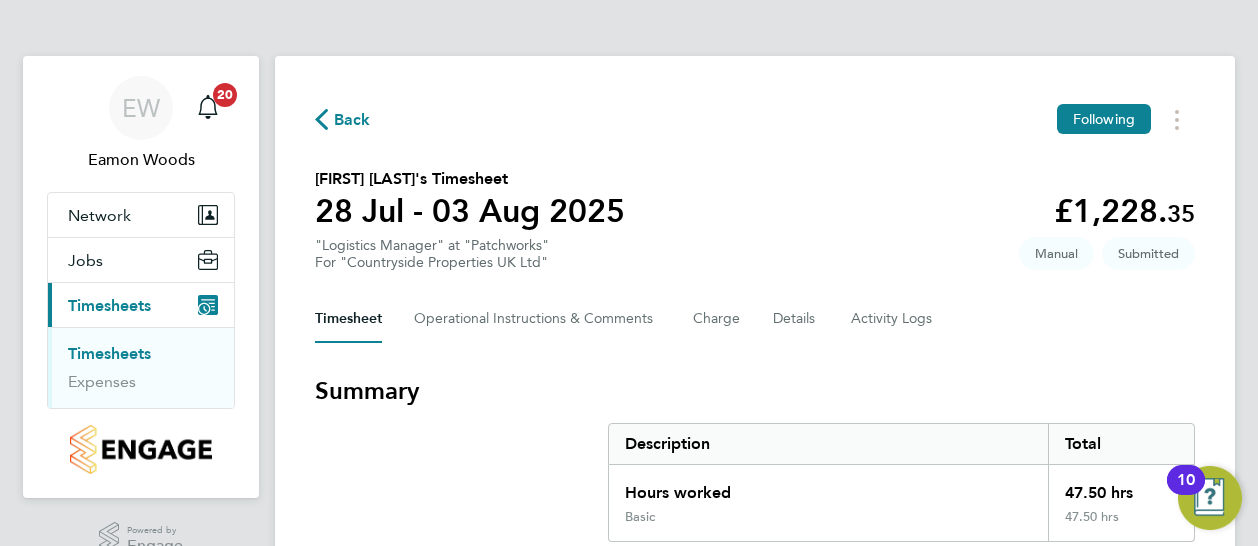 type 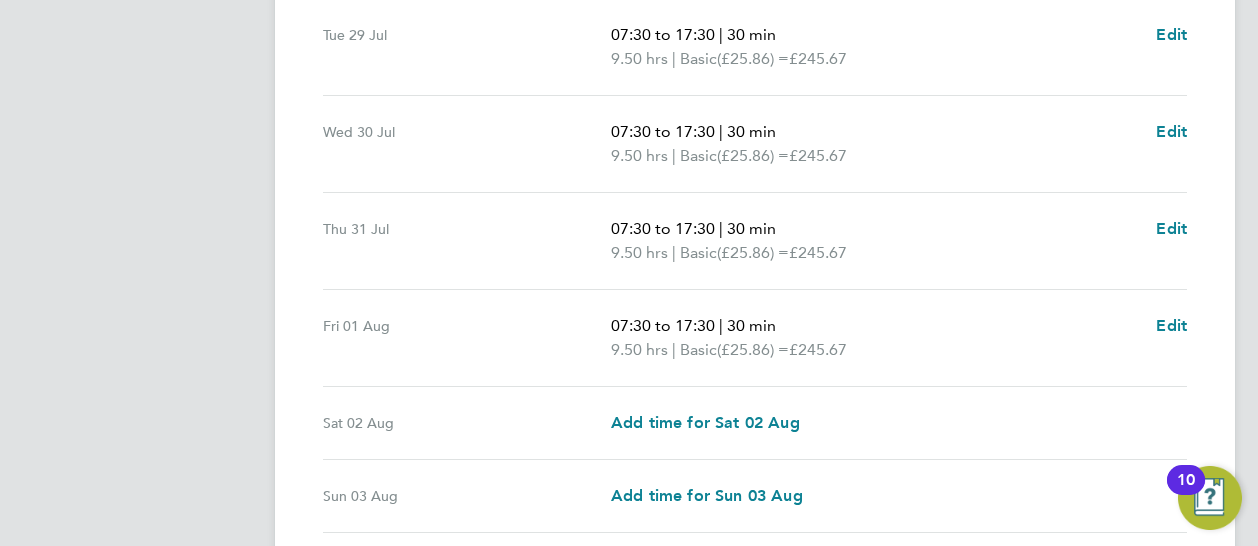 scroll, scrollTop: 800, scrollLeft: 0, axis: vertical 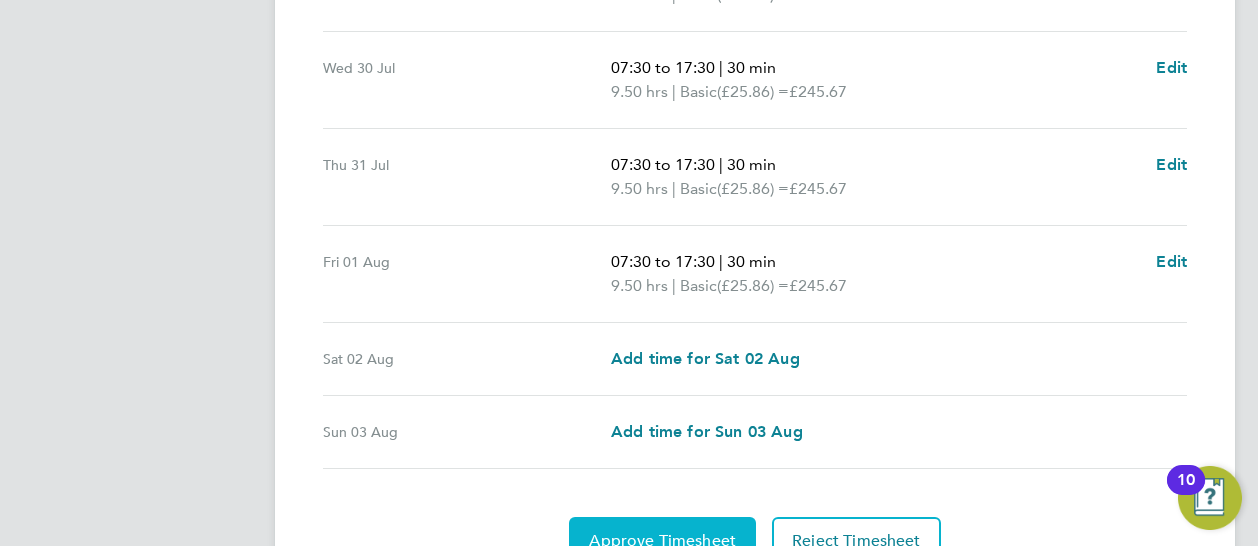 click on "Approve Timesheet" 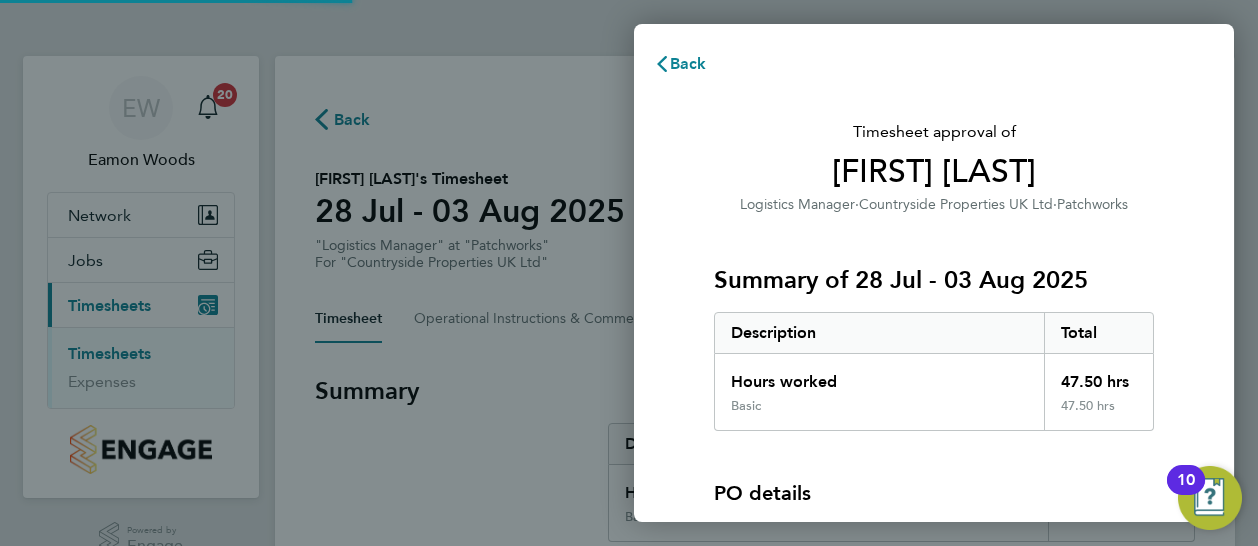 scroll, scrollTop: 0, scrollLeft: 0, axis: both 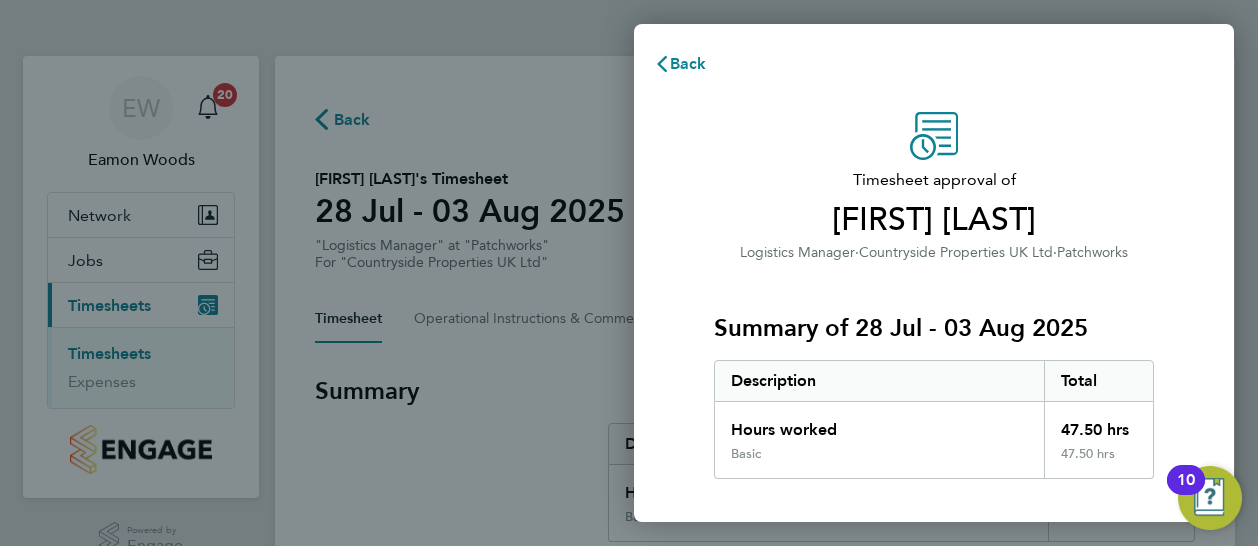 click on "Timesheet approval of   Dominic Samuel Joseph   Logistics Manager   ·   Countryside Properties UK Ltd   ·   Patchworks   Summary of 28 Jul - 03 Aug 2025   Description   Total   Hours worked   47.50 hrs   Basic   47.50 hrs  PO details  Edit   PO number   101106   Start date   09 Oct 2024   Finish date   31 Dec 2027   Please review all details before approving this timesheet.   Timesheets for this client cannot be approved without a PO.   Confirm Timesheet Approval" 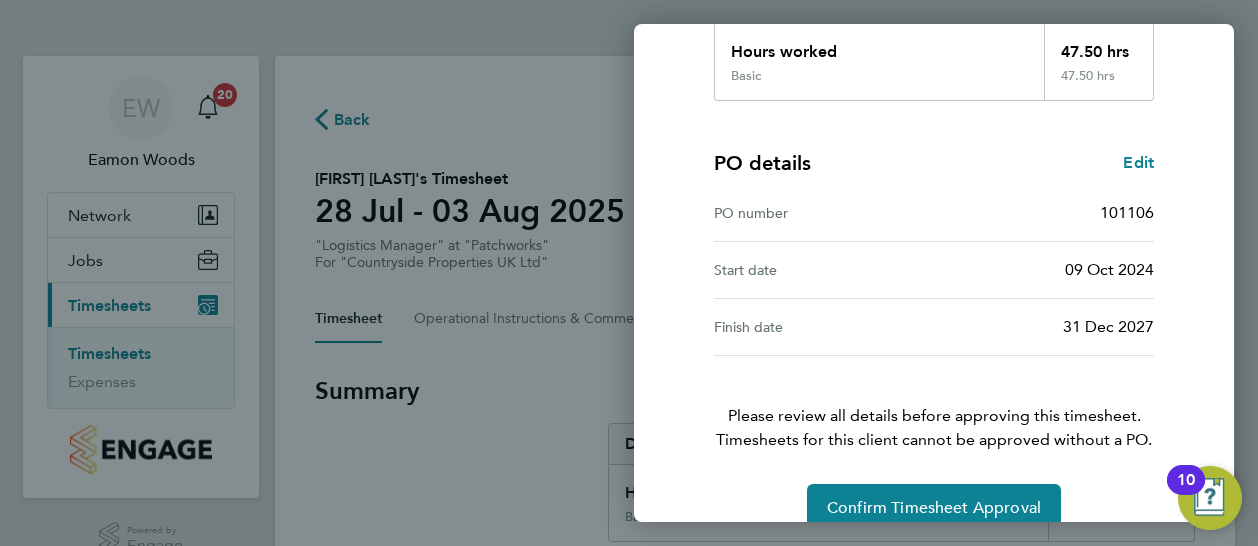 scroll, scrollTop: 410, scrollLeft: 0, axis: vertical 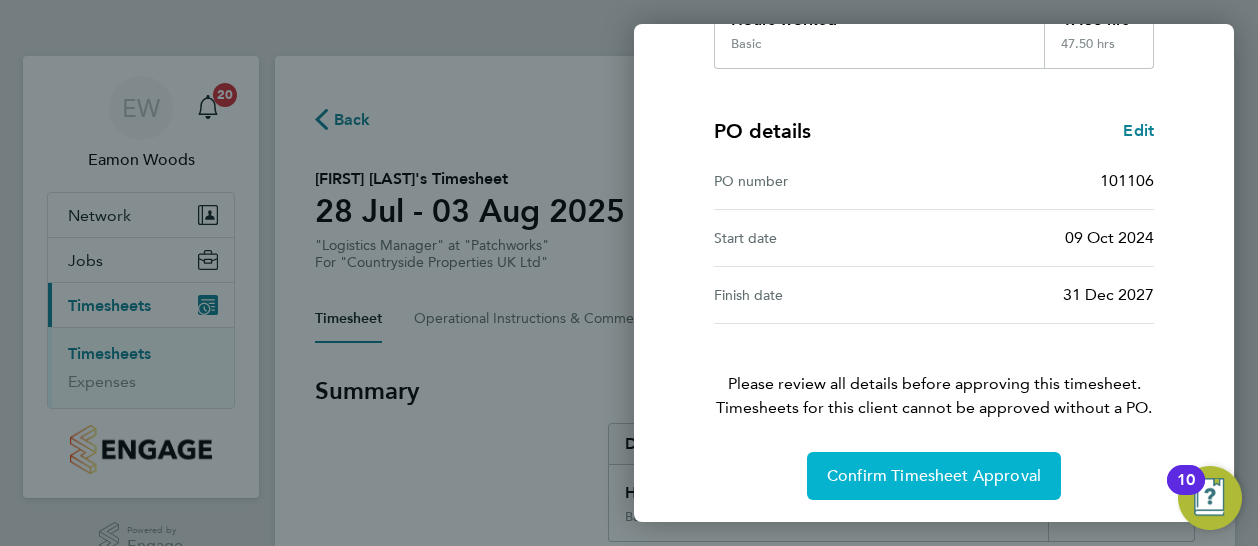 click on "Confirm Timesheet Approval" 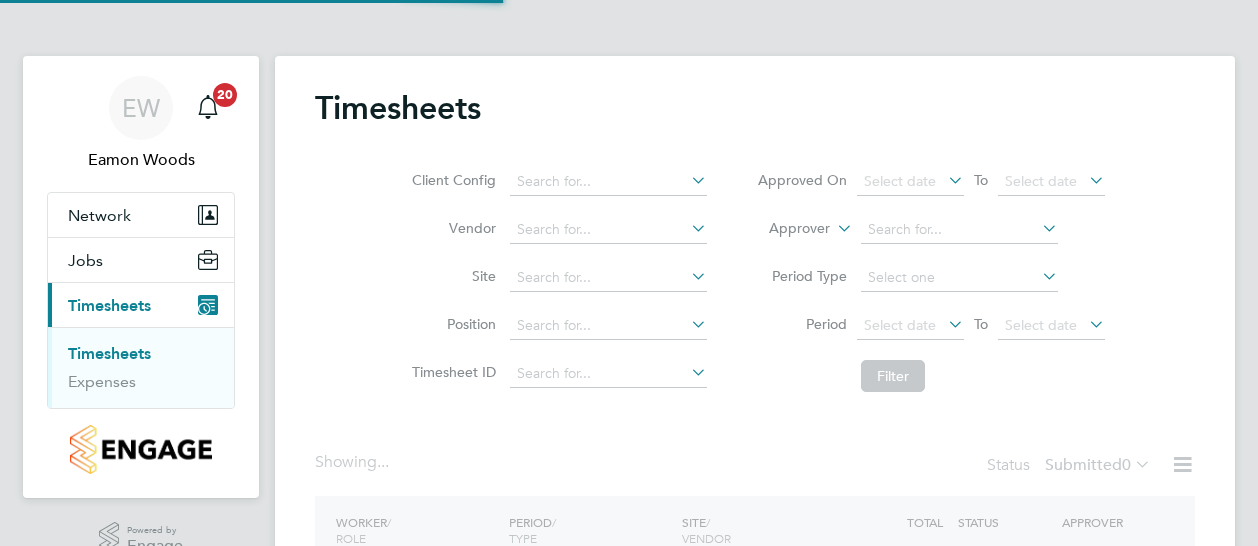 scroll, scrollTop: 0, scrollLeft: 0, axis: both 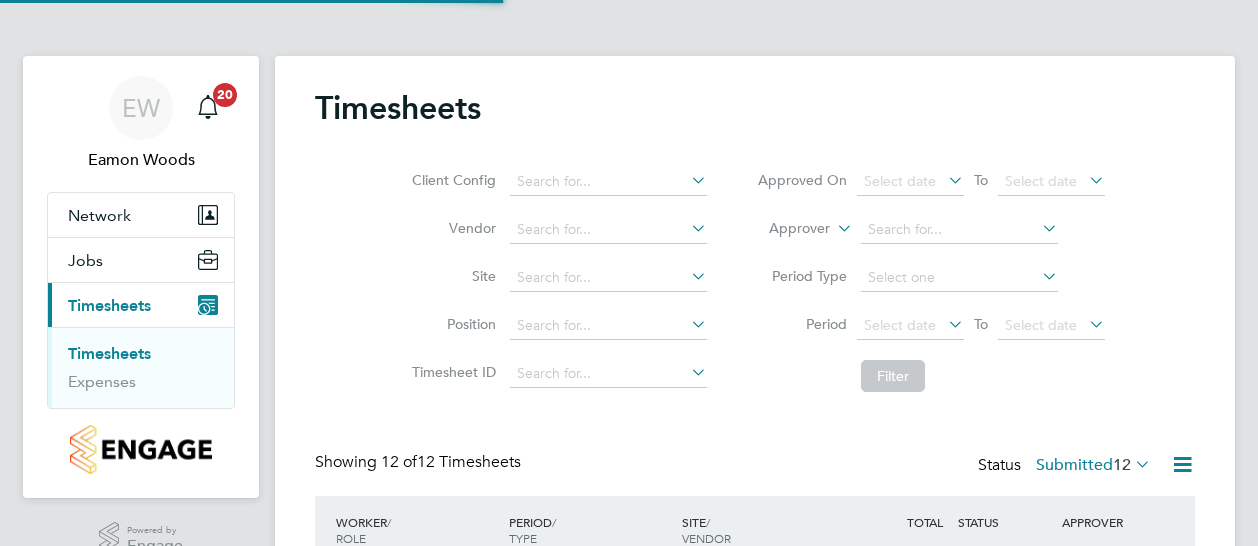 type 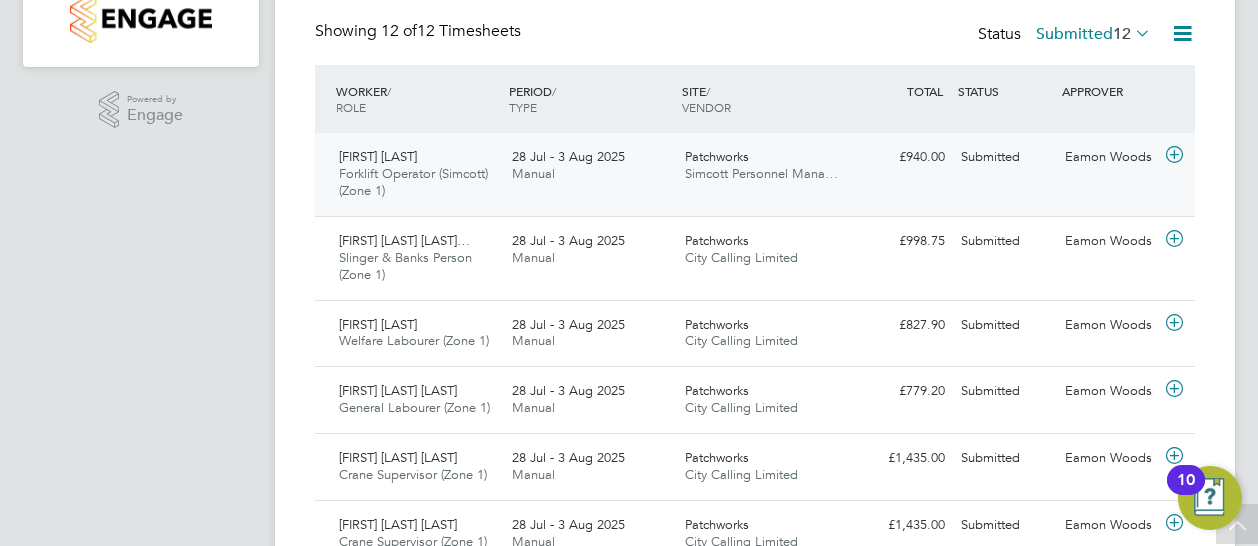 click on "Simcott Personnel Mana…" 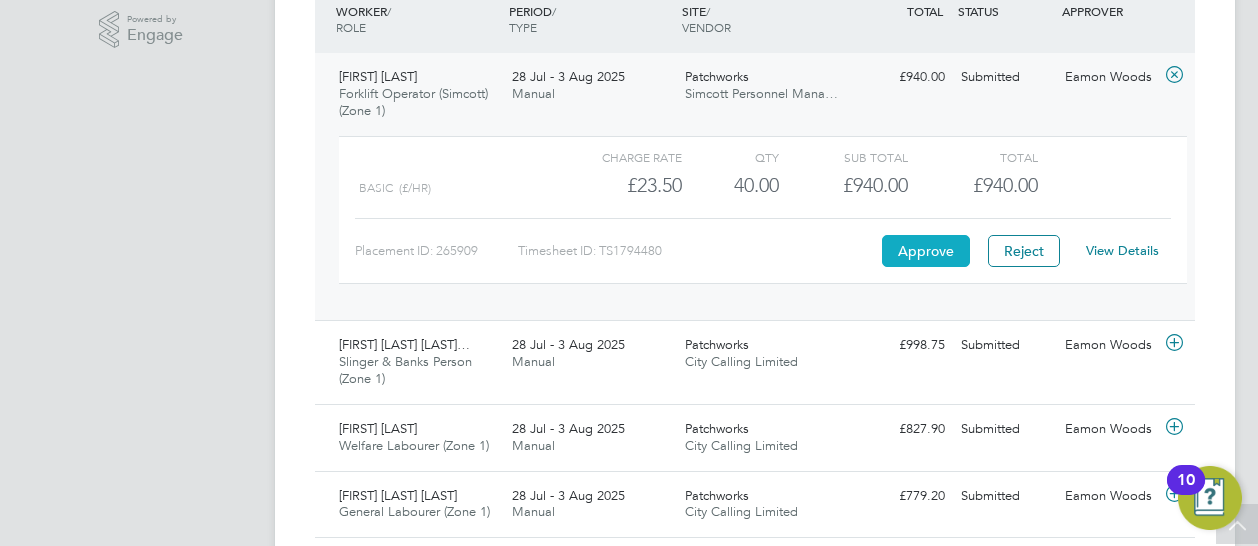 click on "Approve" 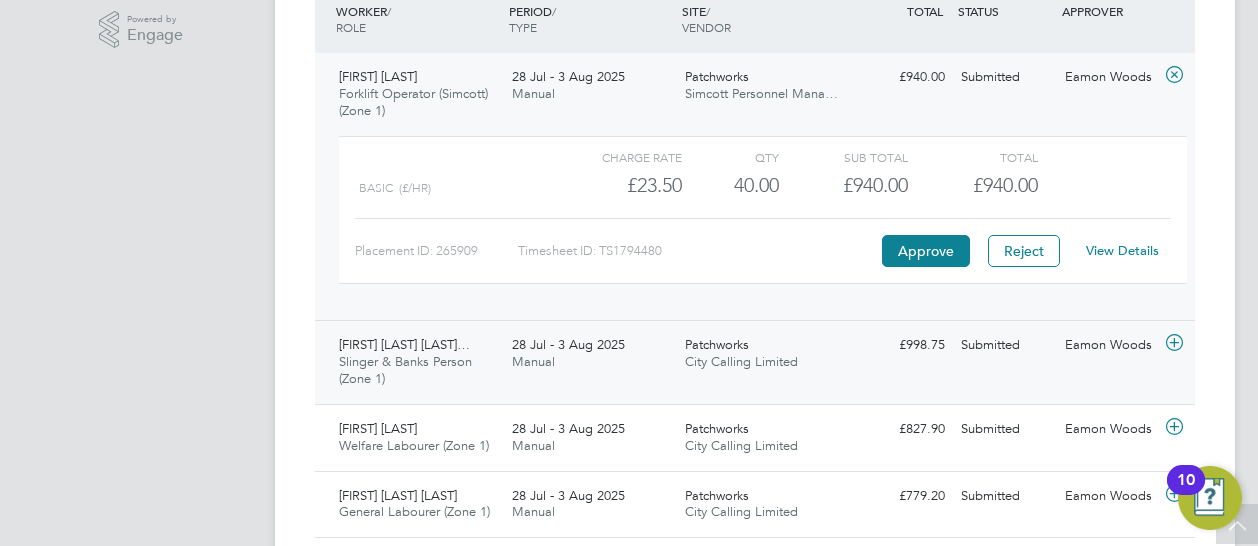 click on "[FIRST] [LAST] [LAST]…" 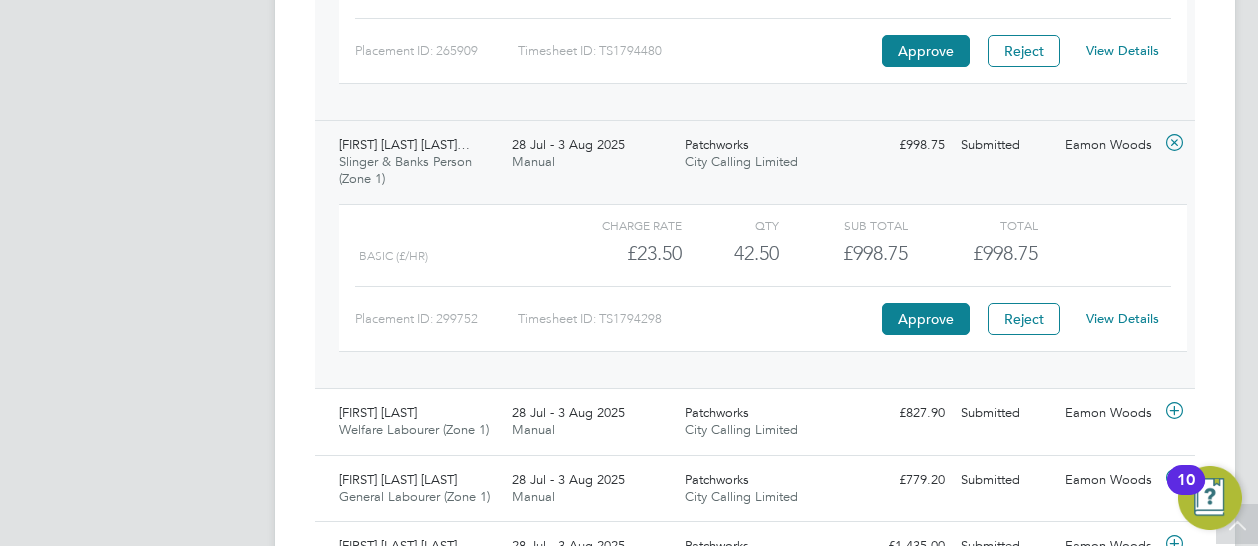 click on "View Details" 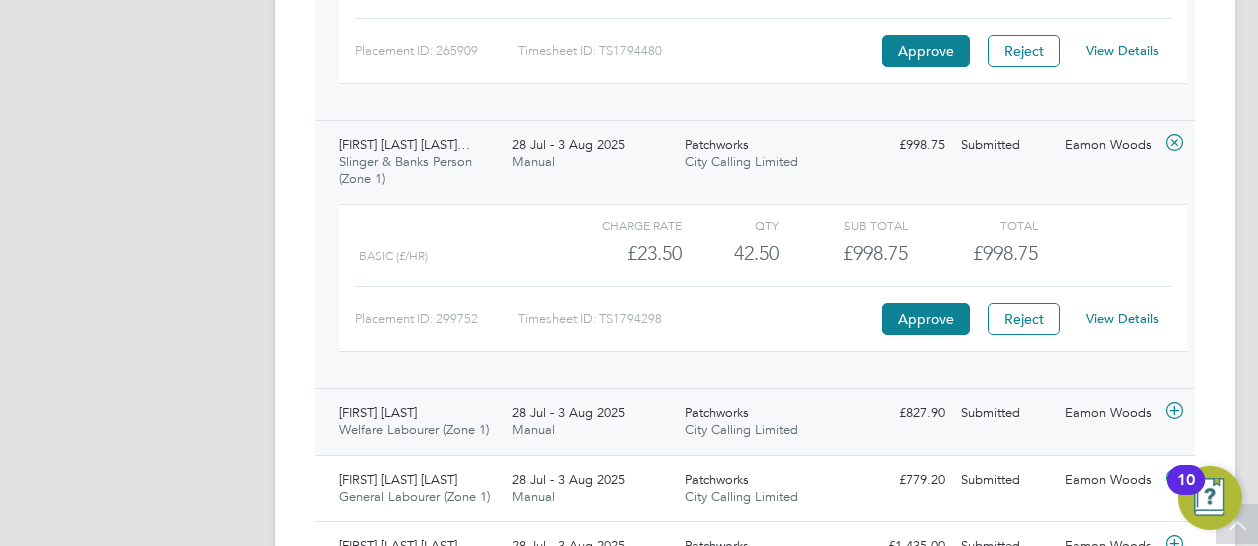 click on "[FIRST] [LAST] [OCCUPATION] ([LOCATION]) [DATE] - [DATE] [YEAR]" 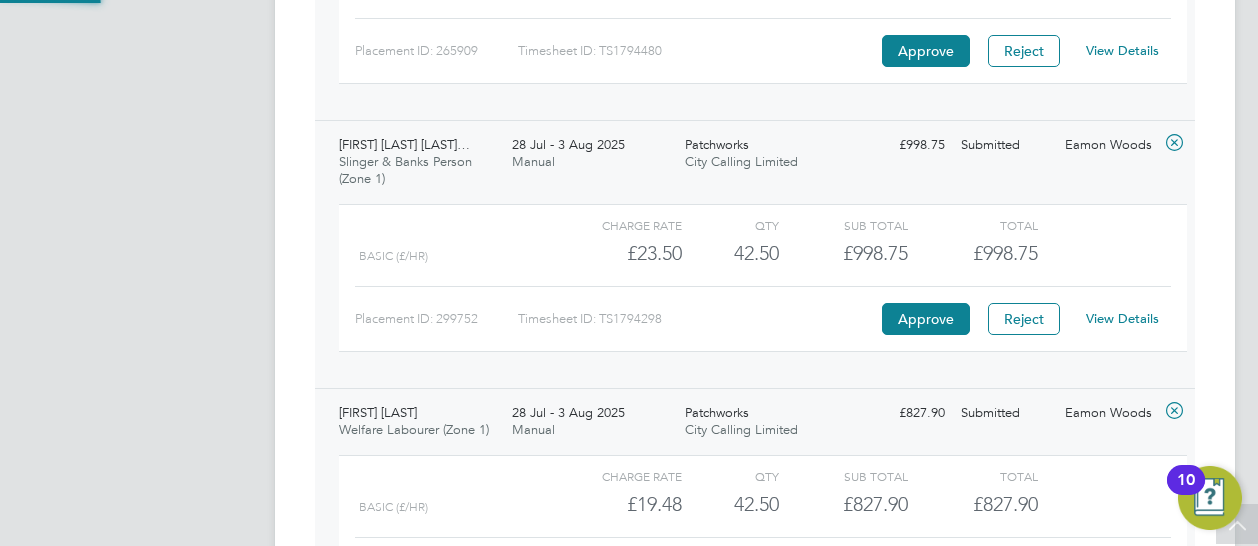scroll, scrollTop: 747, scrollLeft: 0, axis: vertical 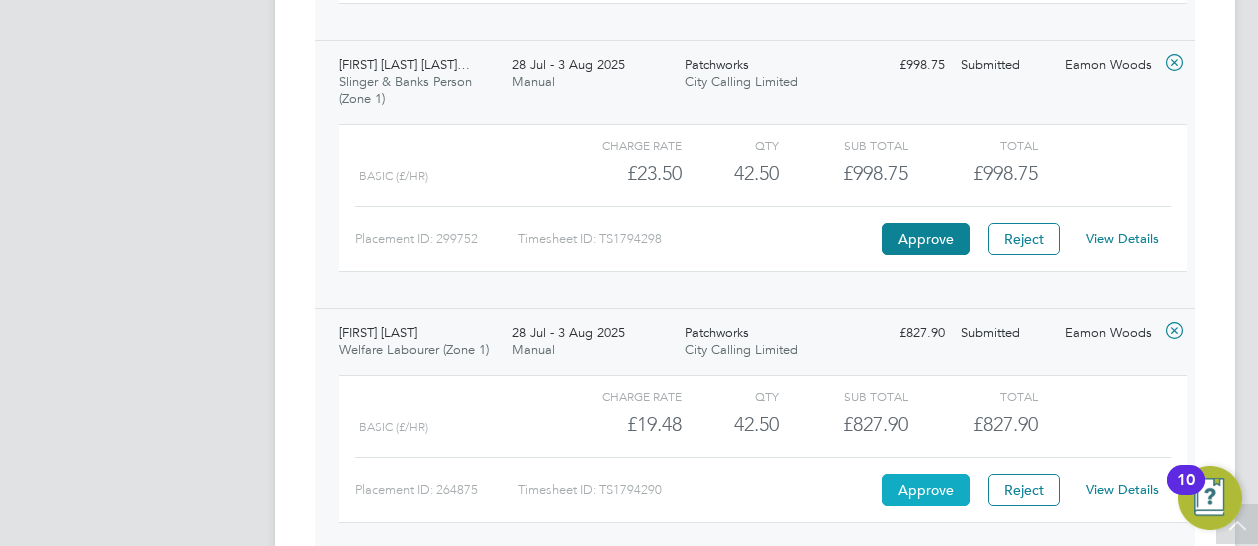 click on "Approve" 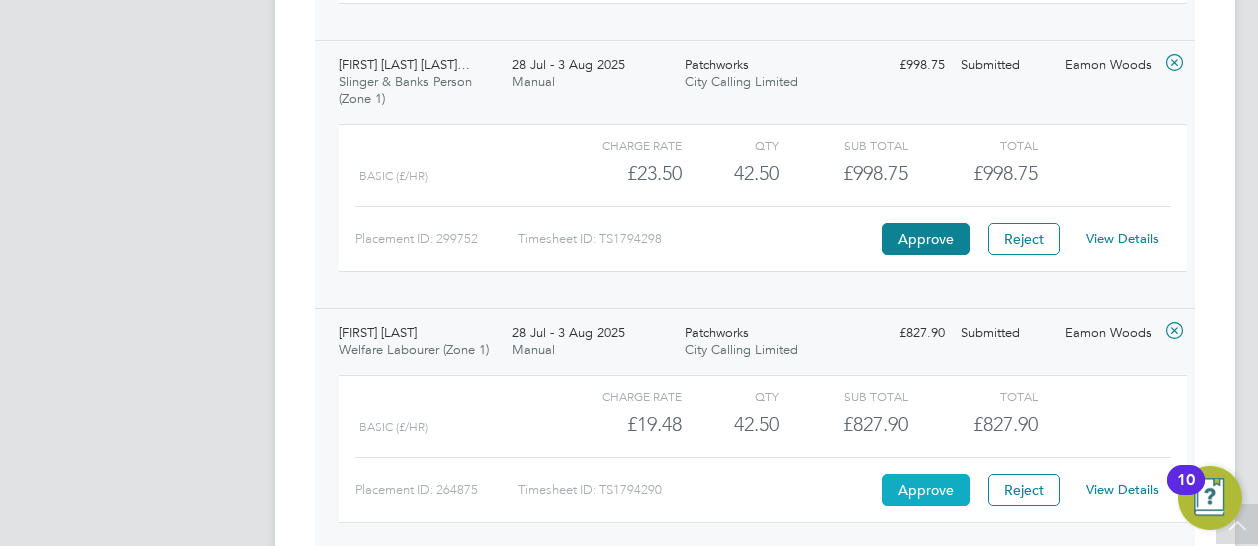 type 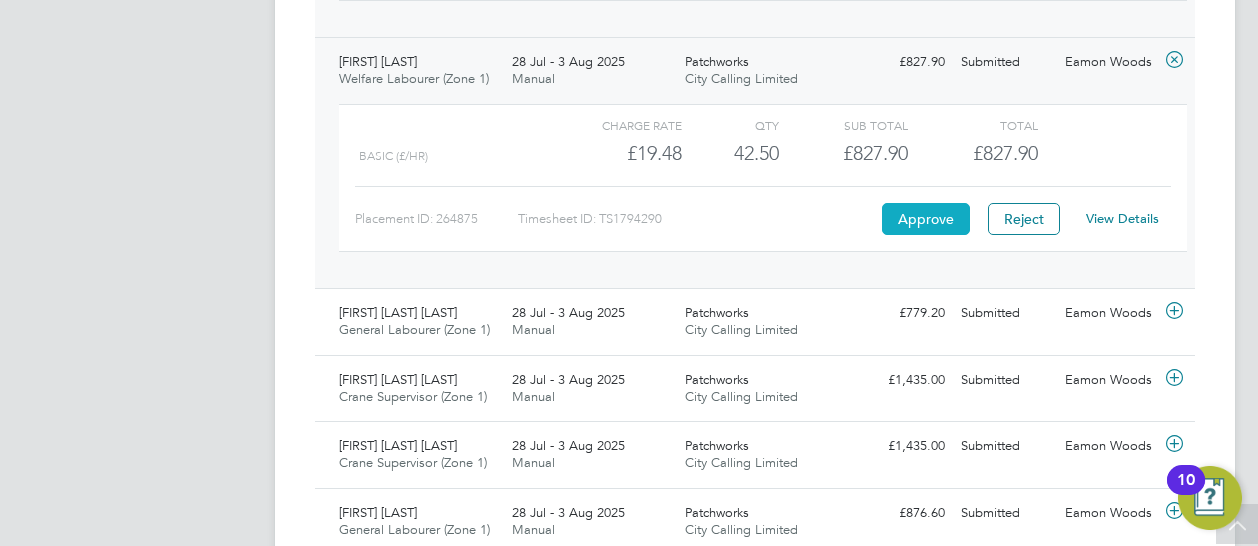 scroll, scrollTop: 1111, scrollLeft: 0, axis: vertical 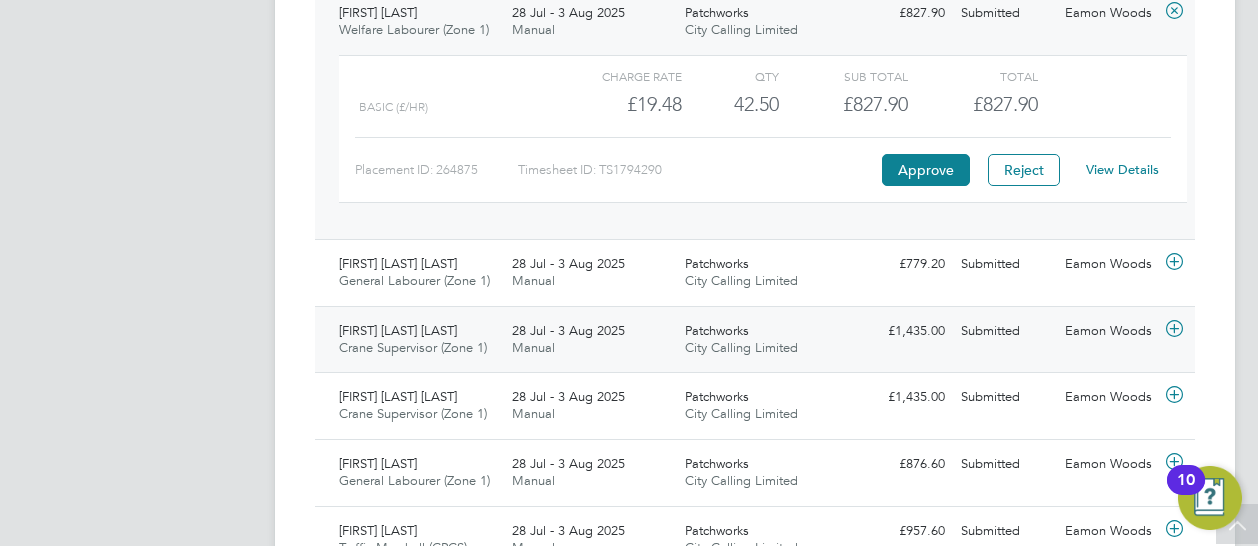 click on "28 Jul - 3 Aug 2025" 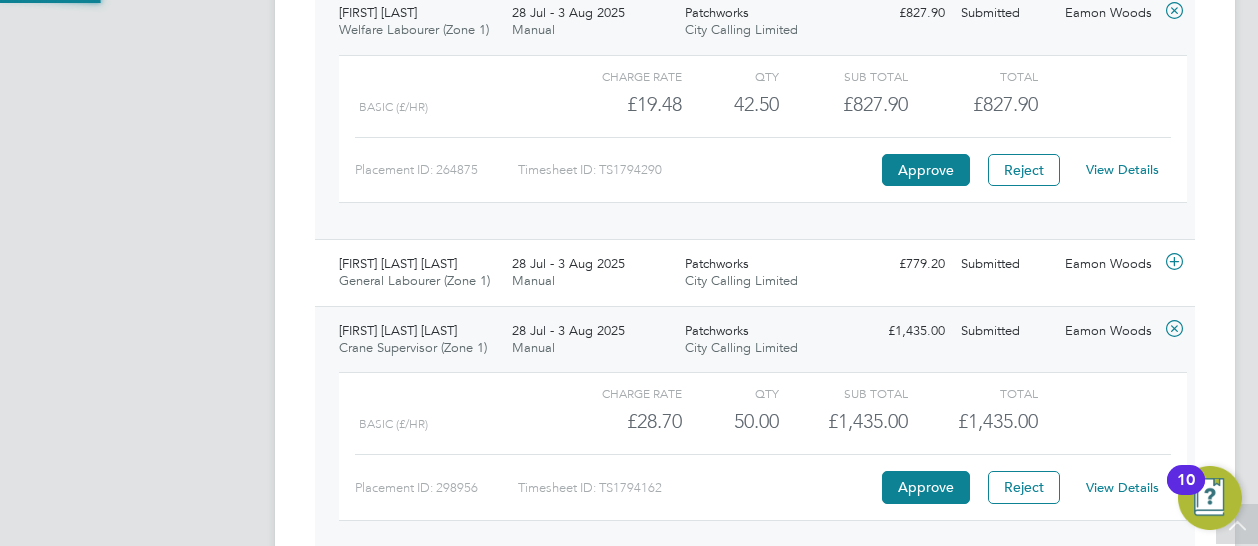 scroll, scrollTop: 10, scrollLeft: 10, axis: both 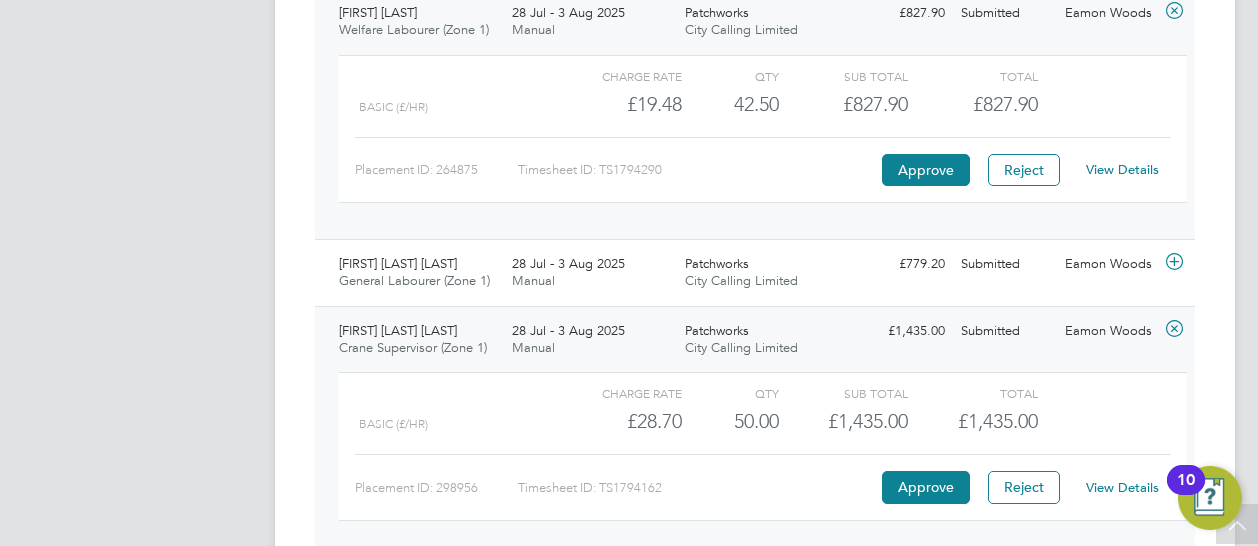 click on "Placement ID: 298956 Timesheet ID: TS1794162 Approve Reject View Details" 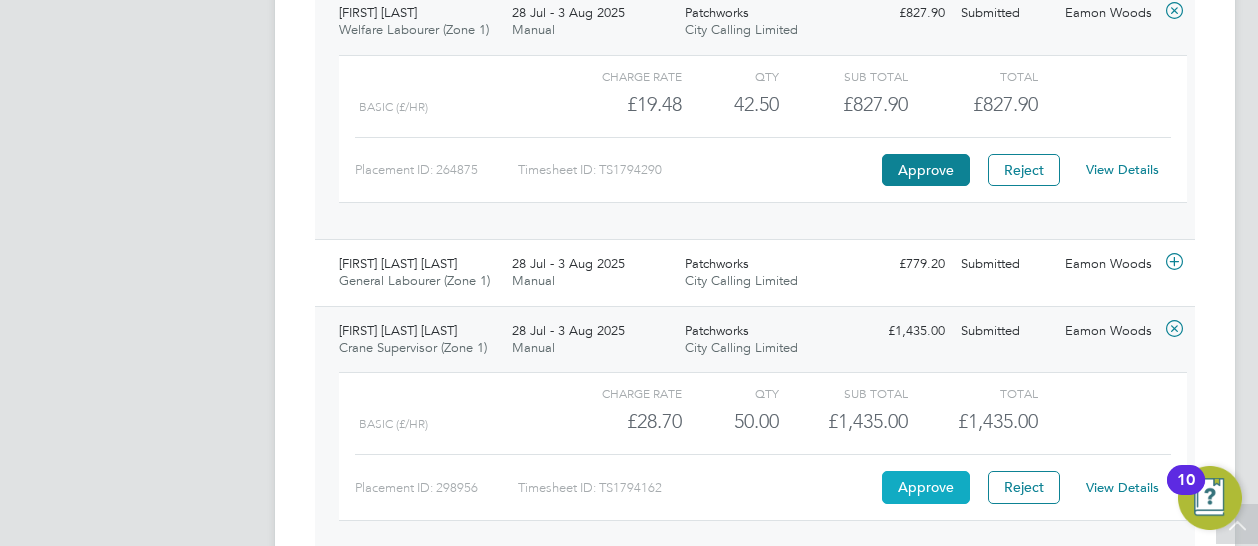 click on "Approve" 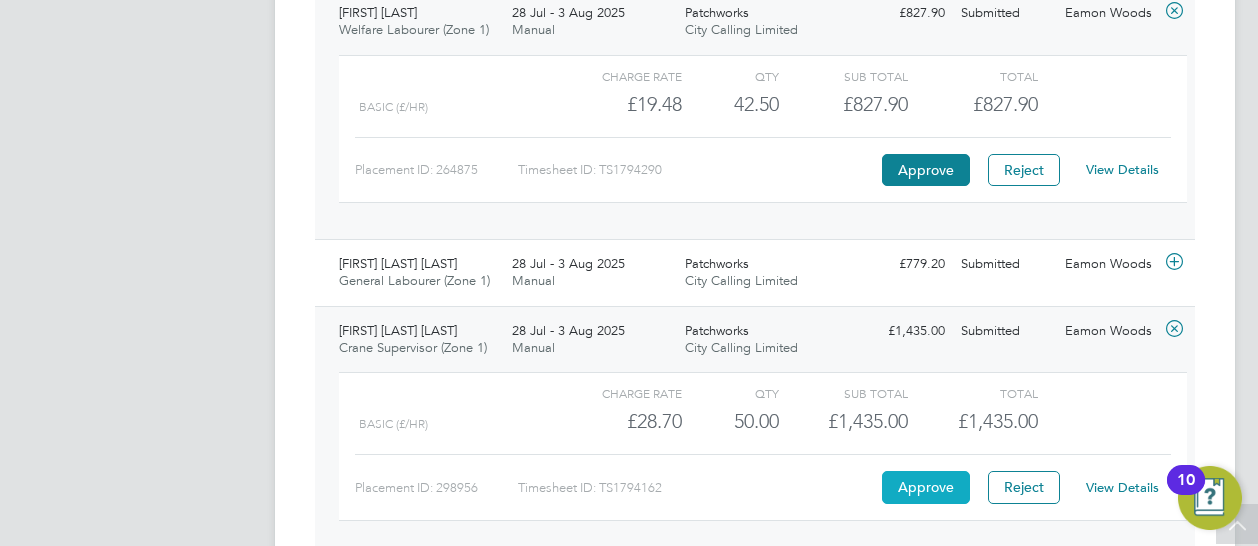 type 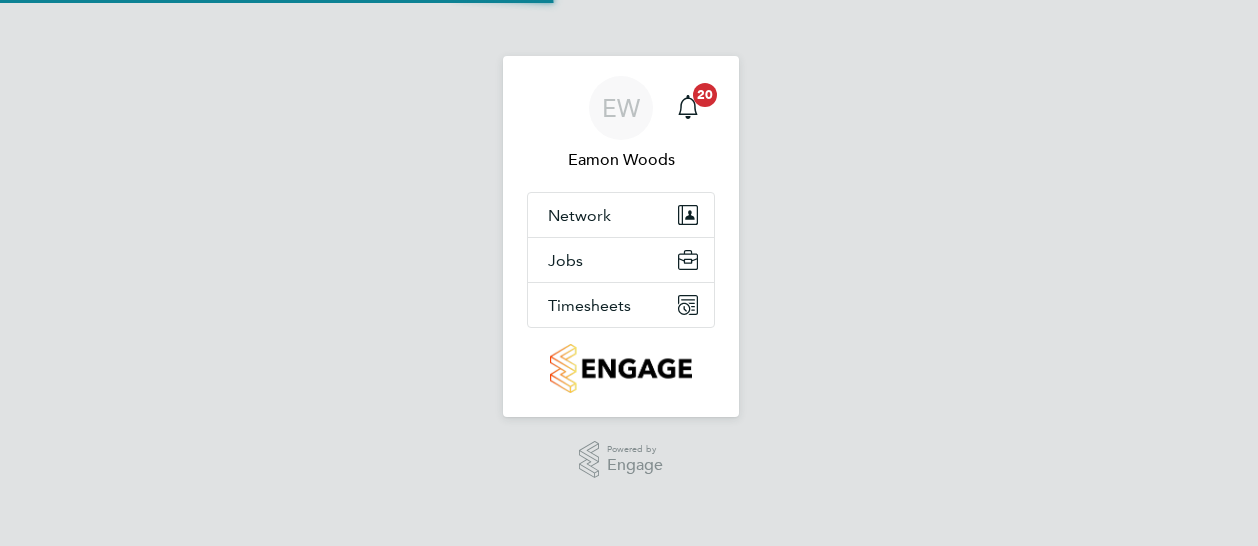 scroll, scrollTop: 0, scrollLeft: 0, axis: both 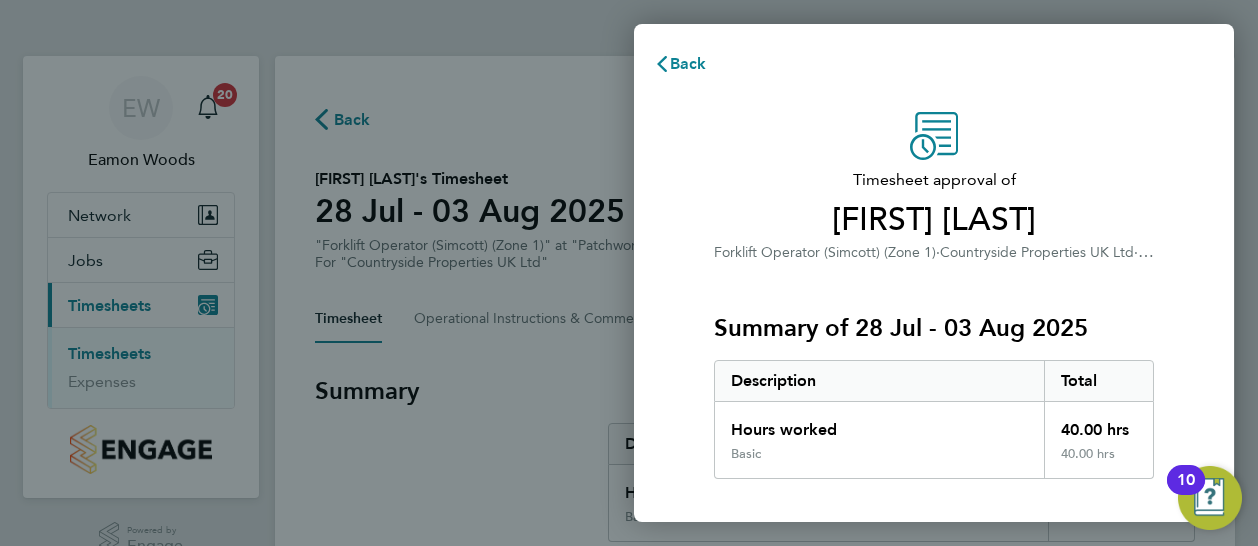 click on "Dean Mcleod" 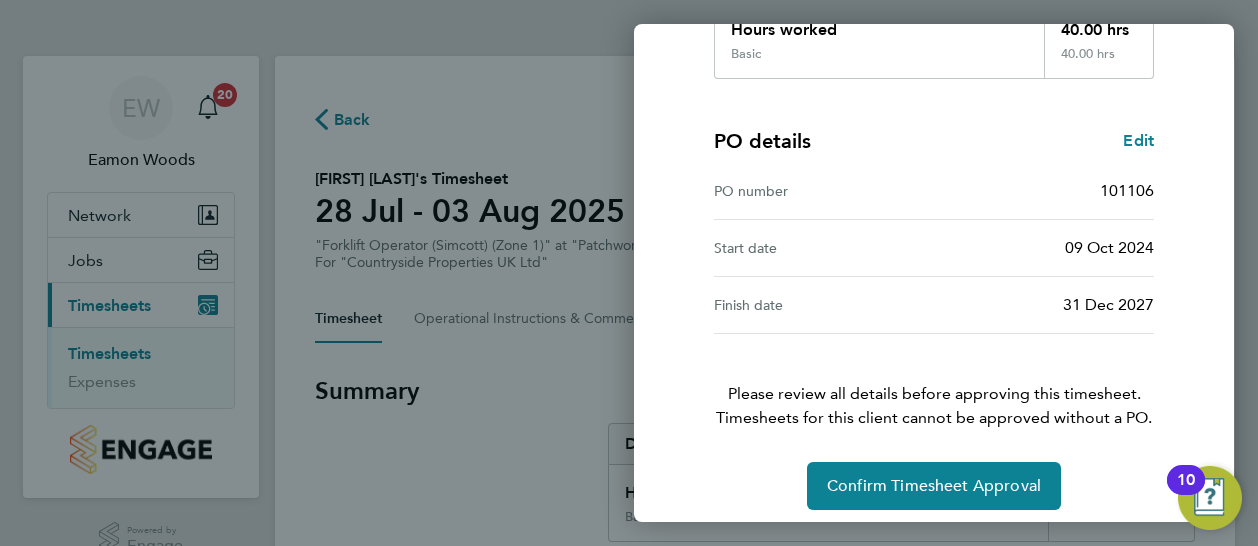 scroll, scrollTop: 410, scrollLeft: 0, axis: vertical 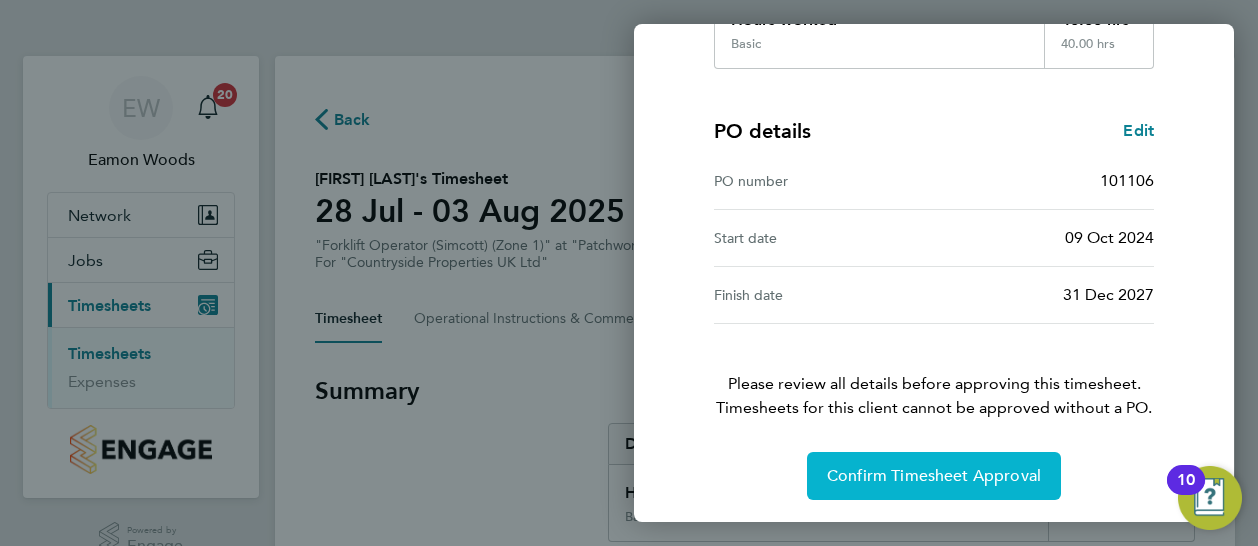 click on "Confirm Timesheet Approval" 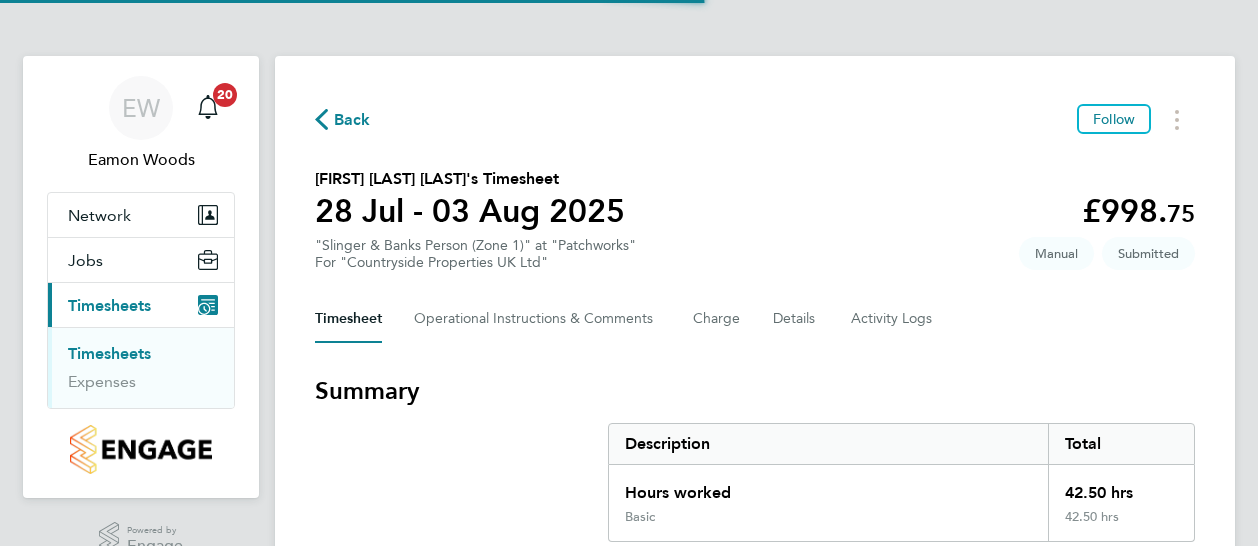 scroll, scrollTop: 0, scrollLeft: 0, axis: both 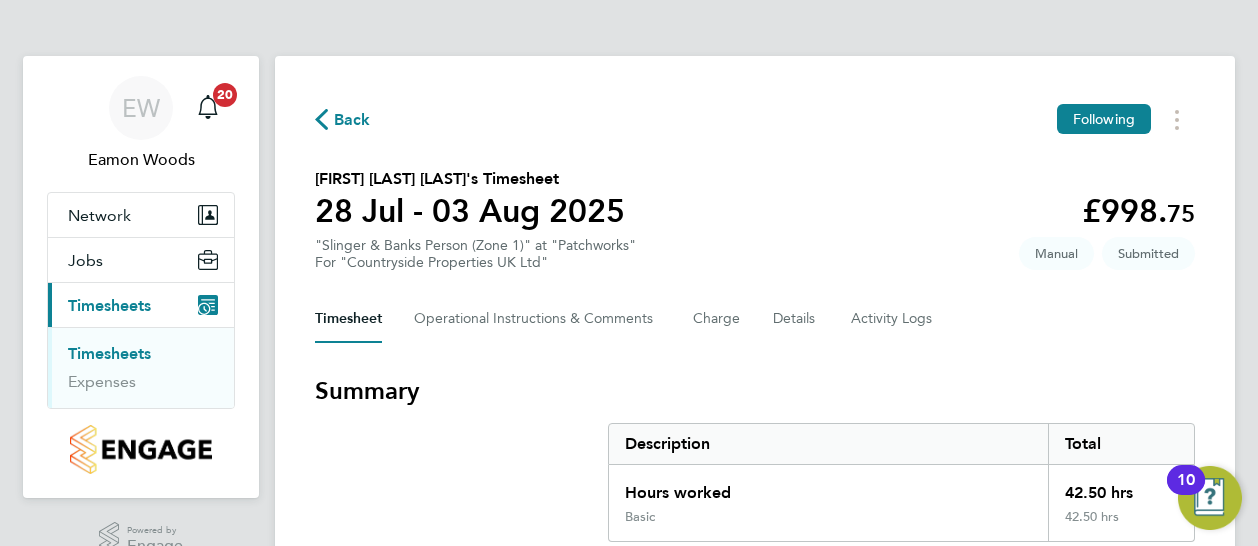 click on "Summary" at bounding box center (755, 391) 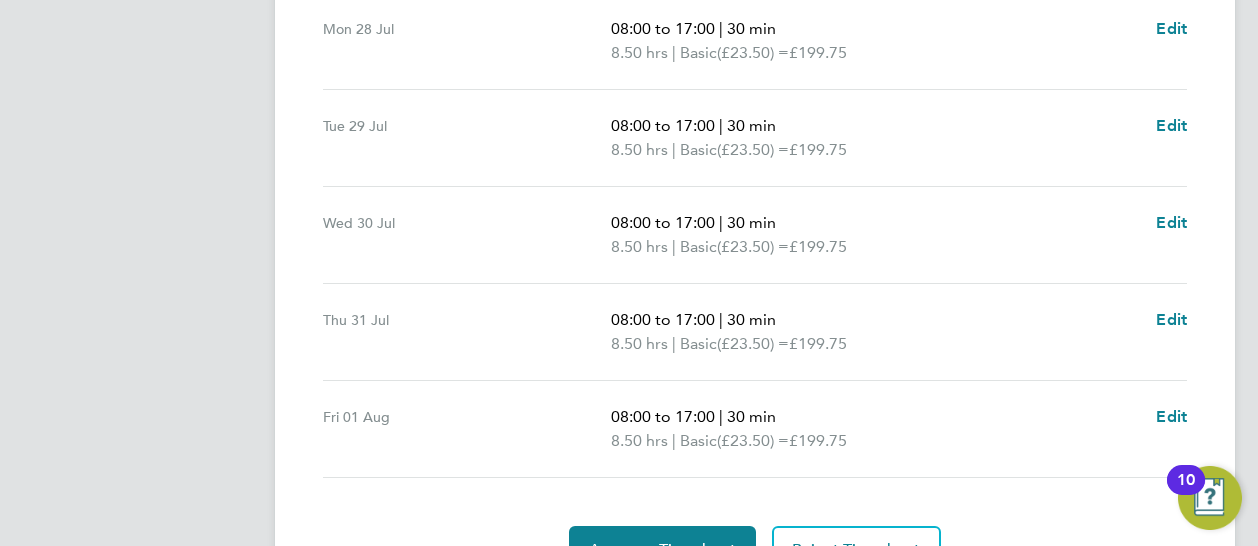 scroll, scrollTop: 680, scrollLeft: 0, axis: vertical 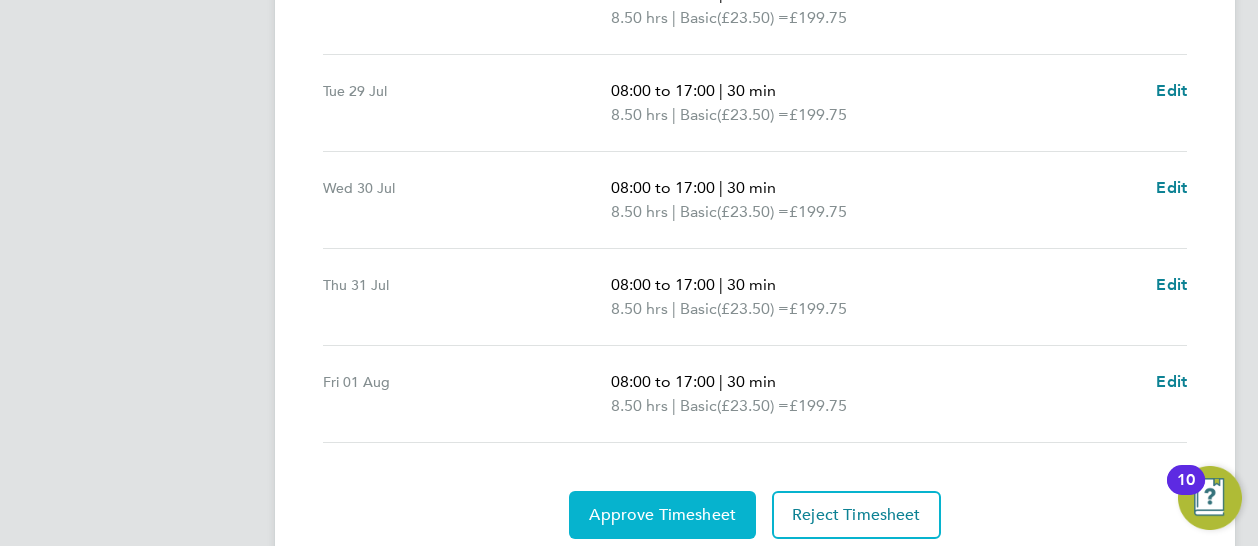 click on "Approve Timesheet" 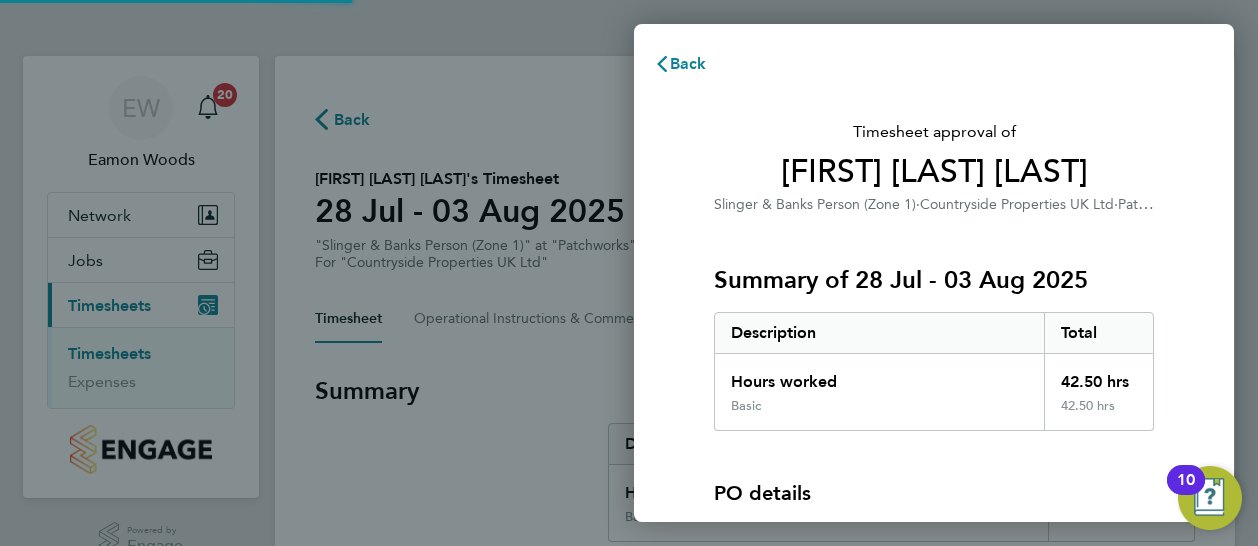 scroll, scrollTop: 0, scrollLeft: 0, axis: both 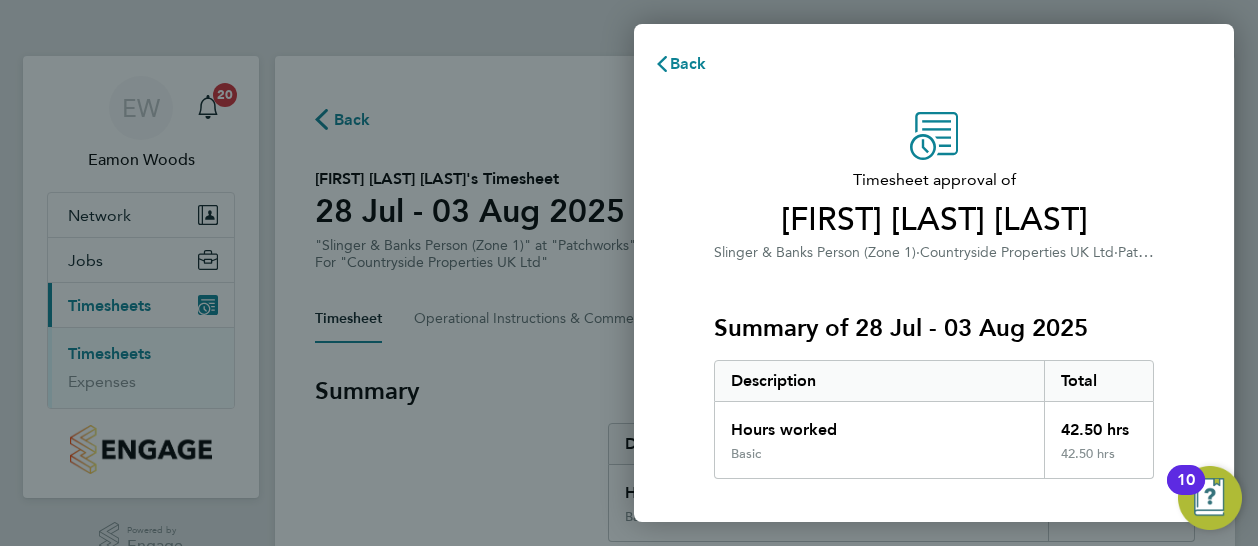 click on "Timesheet approval of   [FIRST] [LAST] [LAST] [LAST]   [COMPANY] Person (Zone 1)   ·   [COMPANY]   ·   [COMPANY]   Summary of [DATE] - [DATE]   Description   Total   Hours worked   42.50 hrs   Basic   42.50 hrs  PO details  Edit   PO number   101106   Start date   [DATE]   Finish date   [DATE]   Please review all details before approving this timesheet.   Timesheets for this client cannot be approved without a PO.   Confirm Timesheet Approval" 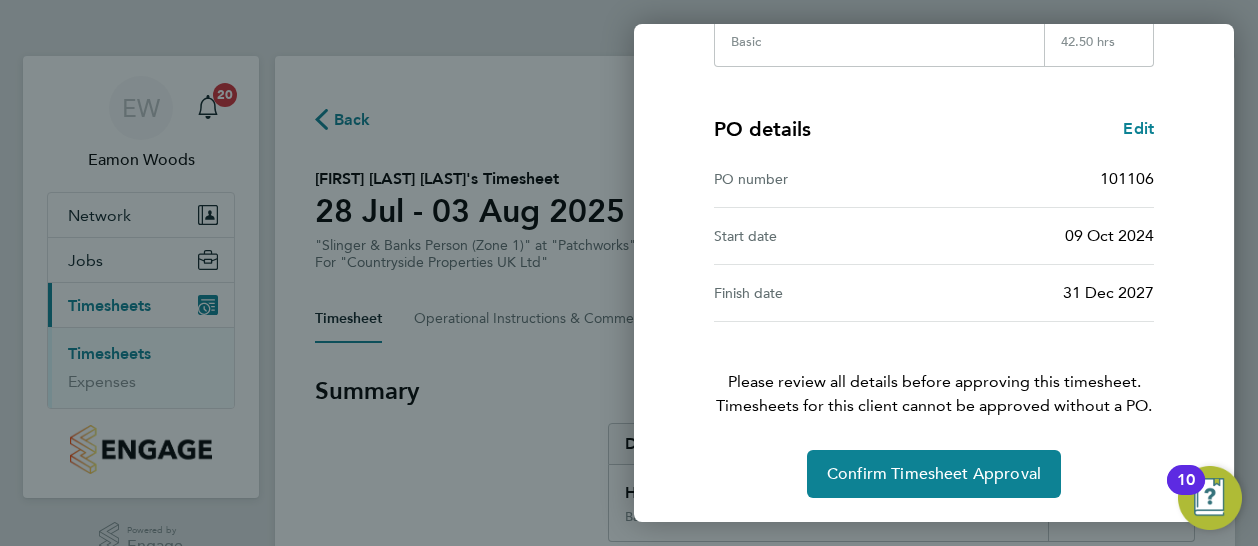scroll, scrollTop: 450, scrollLeft: 0, axis: vertical 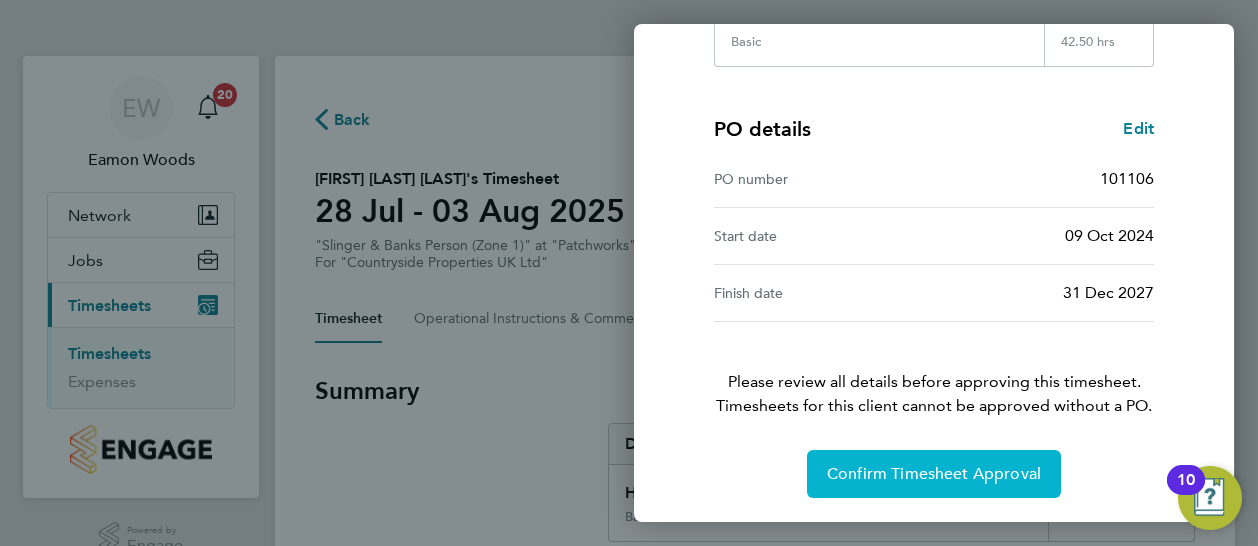 click on "Confirm Timesheet Approval" 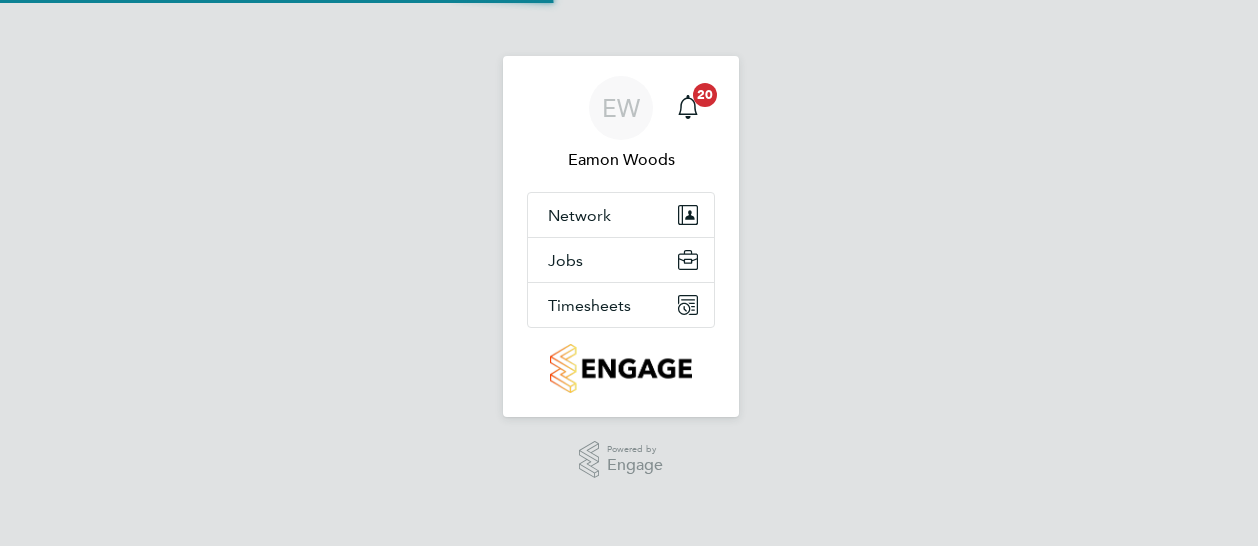 scroll, scrollTop: 0, scrollLeft: 0, axis: both 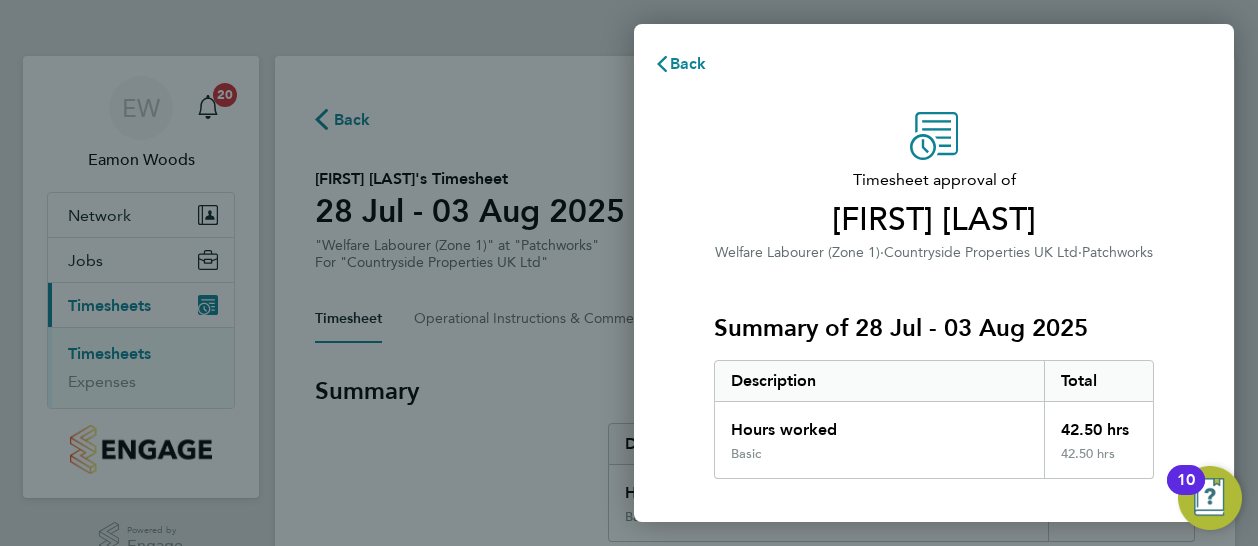 click on "Timesheet approval of   [FIRST] [LAST]   Welfare Labourer (Zone 1)   ·   Countryside Properties UK Ltd   ·   Patchworks   Summary of 28 Jul - 03 Aug 2025   Description   Total   Hours worked   42.50 hrs   Basic   42.50 hrs  PO details  Edit   PO number   101106   Start date   09 Oct 2024   Finish date   31 Dec 2027   Please review all details before approving this timesheet.   Timesheets for this client cannot be approved without a PO.   Confirm Timesheet Approval" 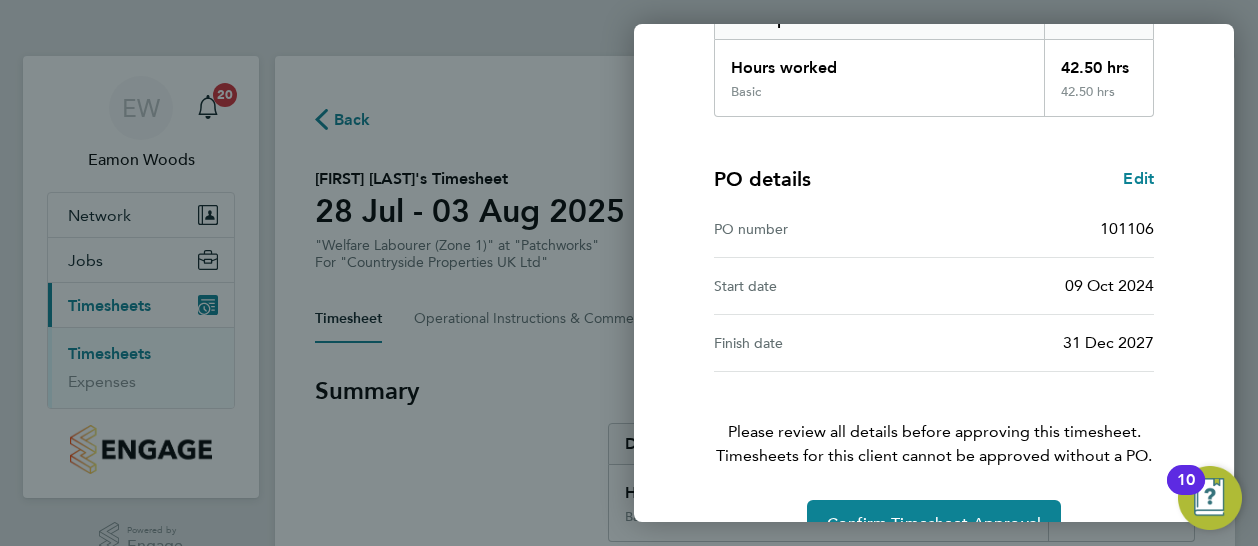 scroll, scrollTop: 410, scrollLeft: 0, axis: vertical 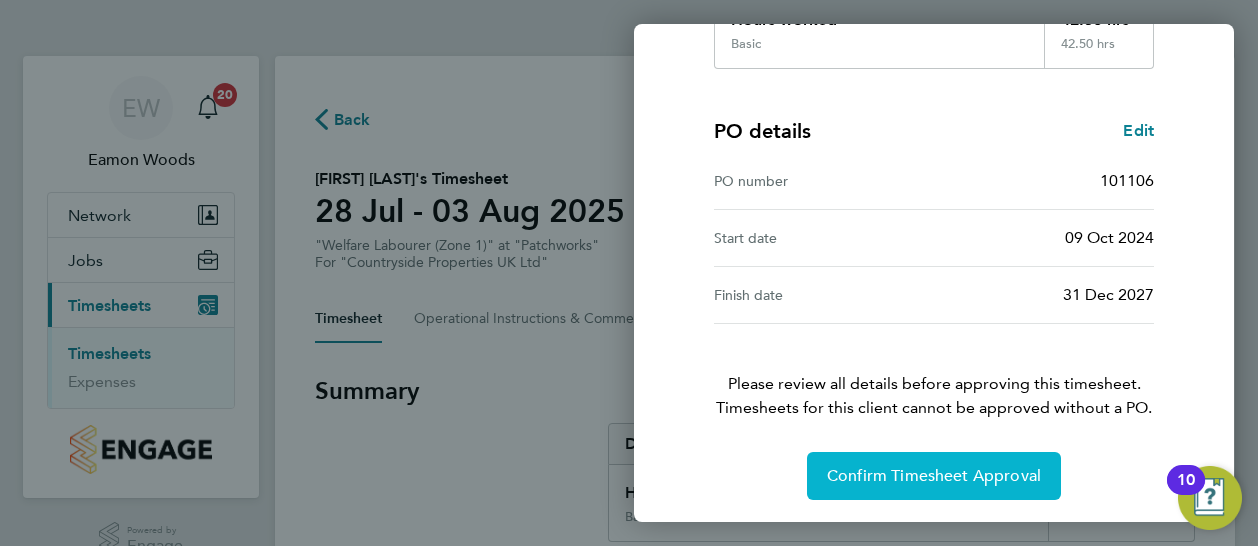 click on "Confirm Timesheet Approval" 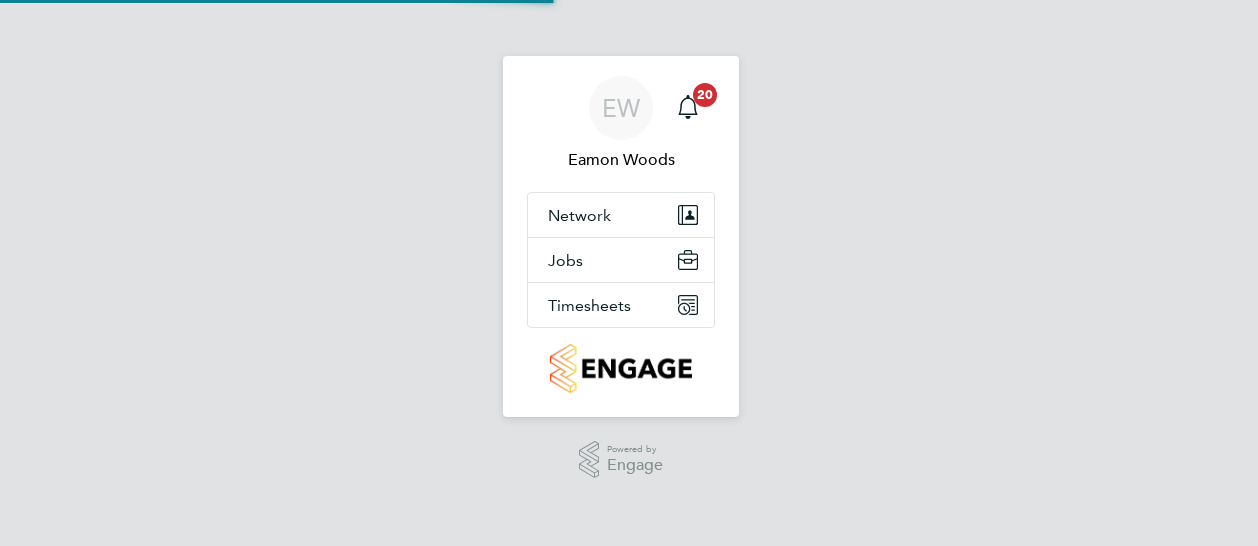 scroll, scrollTop: 0, scrollLeft: 0, axis: both 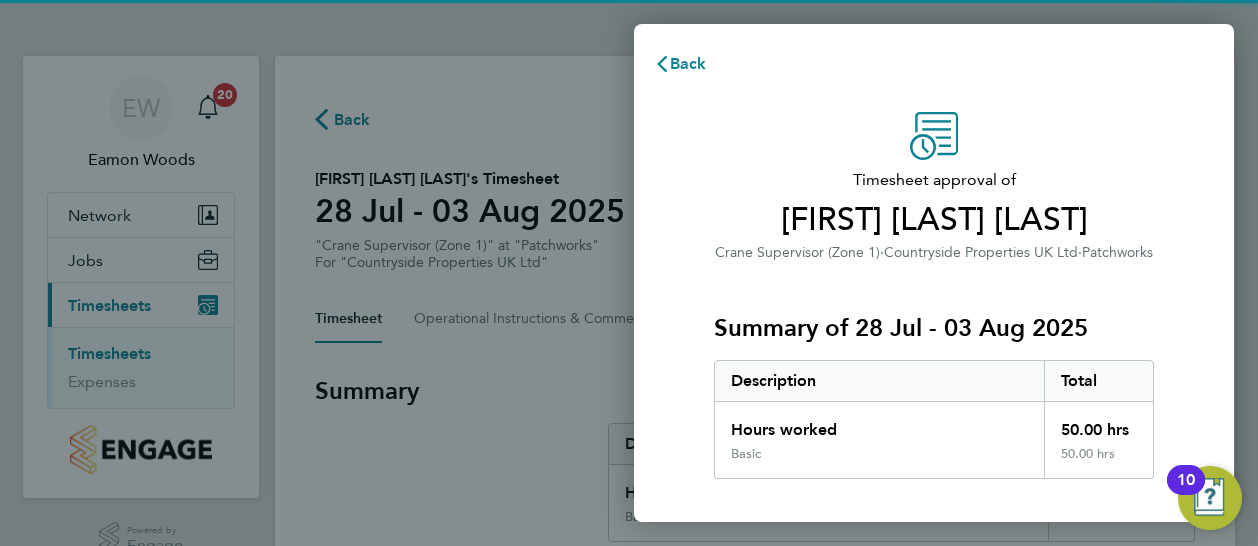 click on "Timesheet approval of   Marcus Lewis Holness   Crane Supervisor (Zone 1)   ·   Countryside Properties UK Ltd   ·   Patchworks   Summary of 28 Jul - 03 Aug 2025   Description   Total   Hours worked   50.00 hrs   Basic   50.00 hrs  PO details  Edit   PO number   101106   Start date   09 Oct 2024   Finish date   31 Dec 2027   Please review all details before approving this timesheet.   Timesheets for this client cannot be approved without a PO.   Confirm Timesheet Approval" 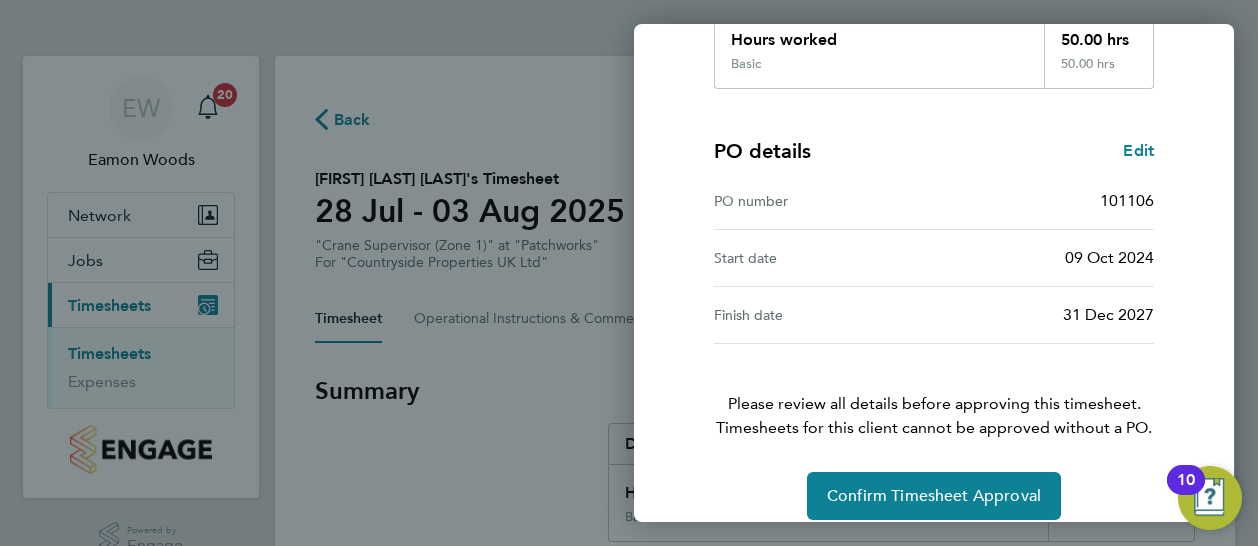scroll, scrollTop: 410, scrollLeft: 0, axis: vertical 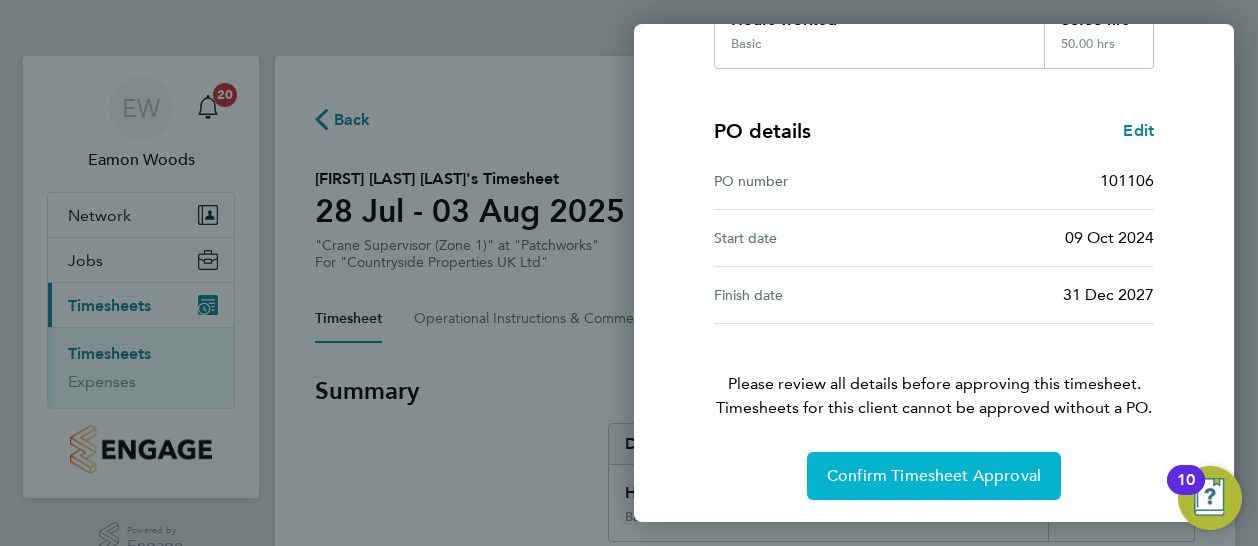 click on "Confirm Timesheet Approval" 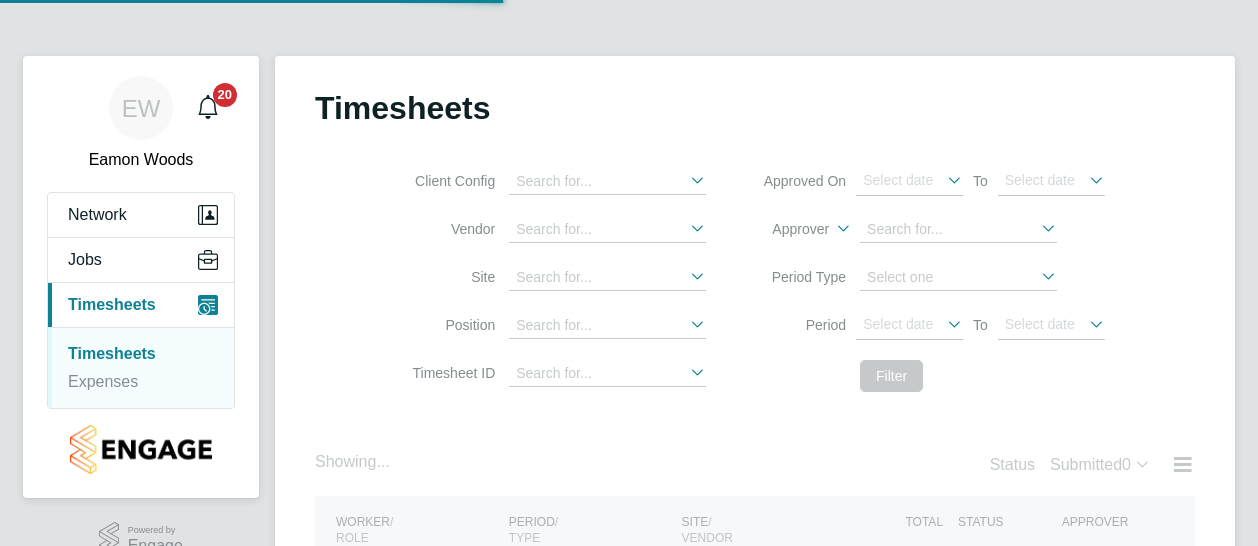 scroll, scrollTop: 0, scrollLeft: 0, axis: both 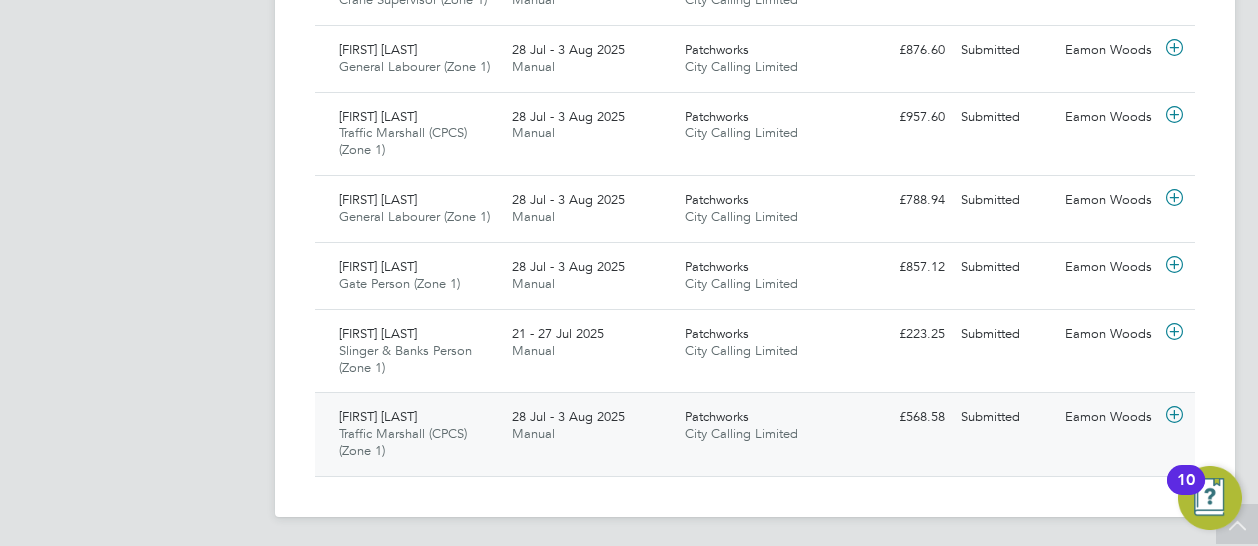 click on "28 Jul - 3 Aug 2025 Manual" 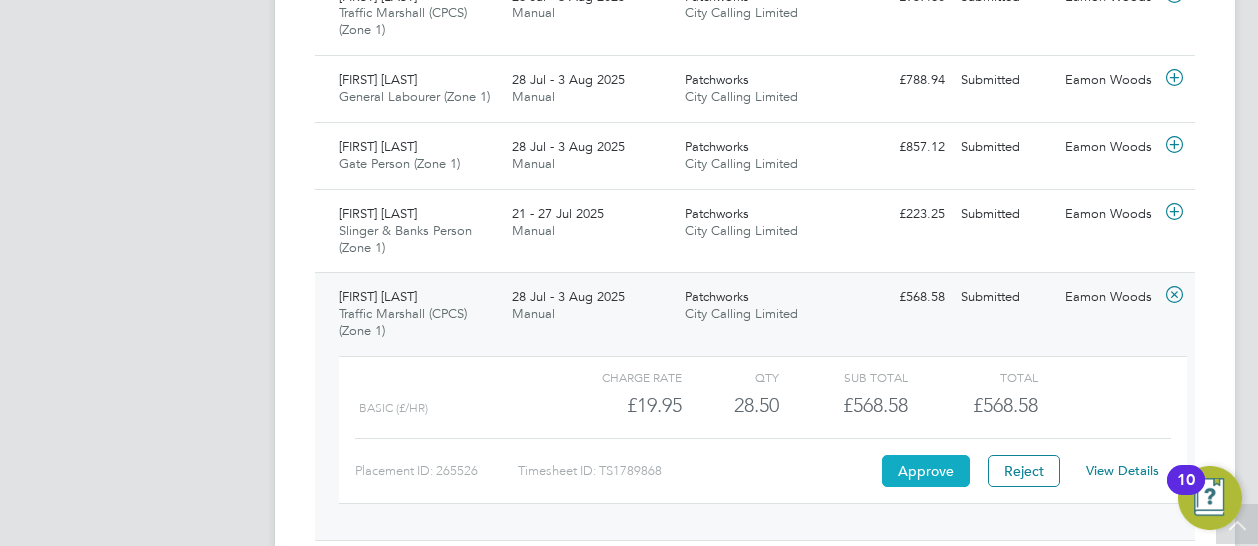 click on "Approve" 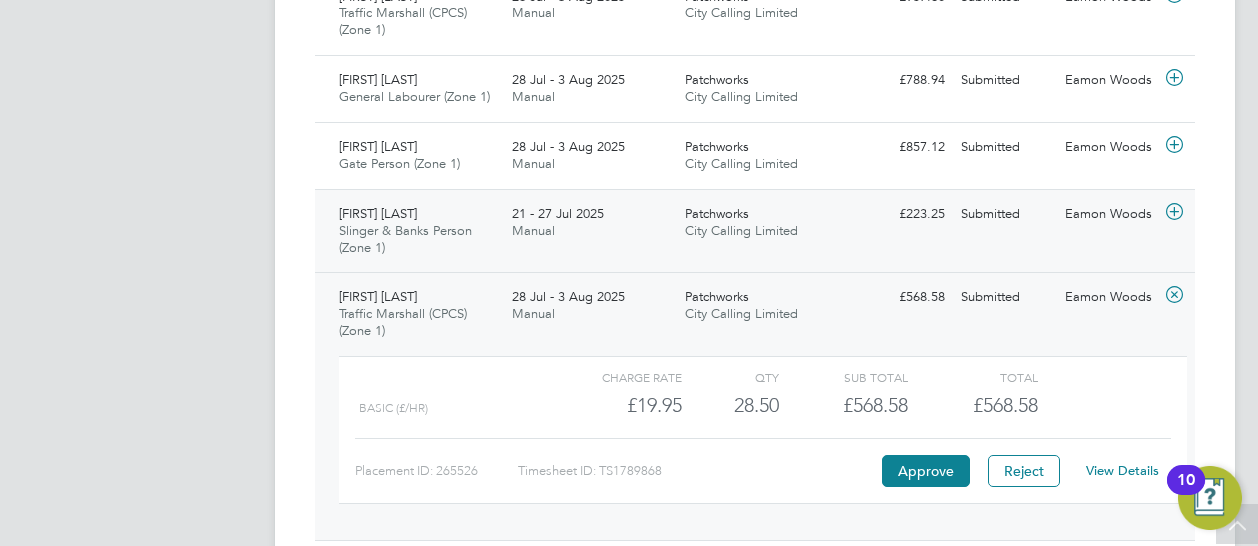 click on "Philippe Brandao Slinger & Banks Person (Zone 1)   21 - 27 Jul 2025" 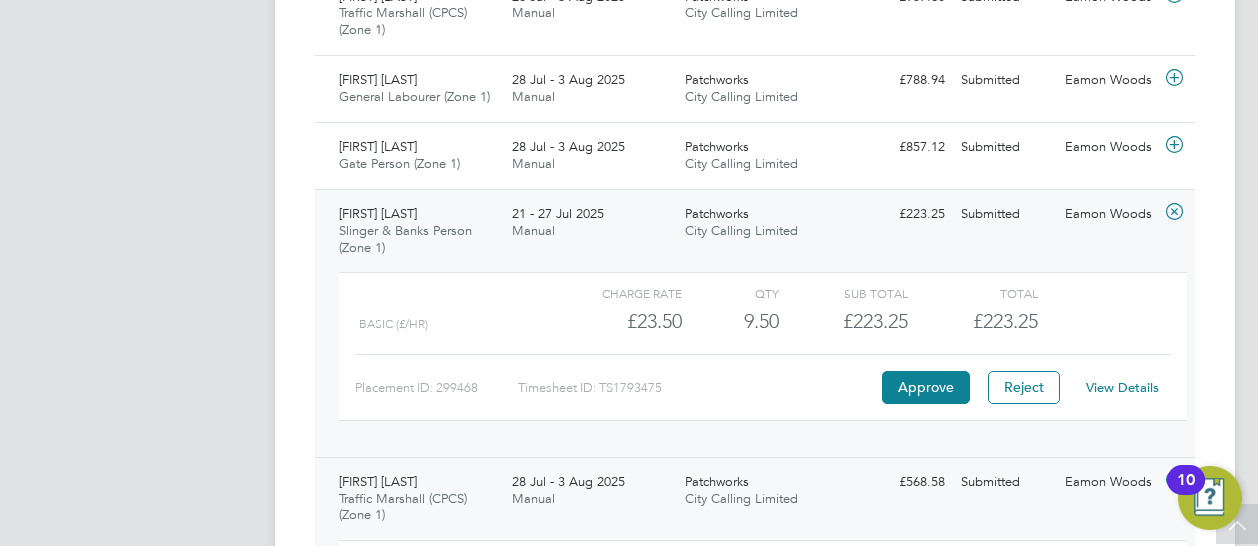 click on "View Details" 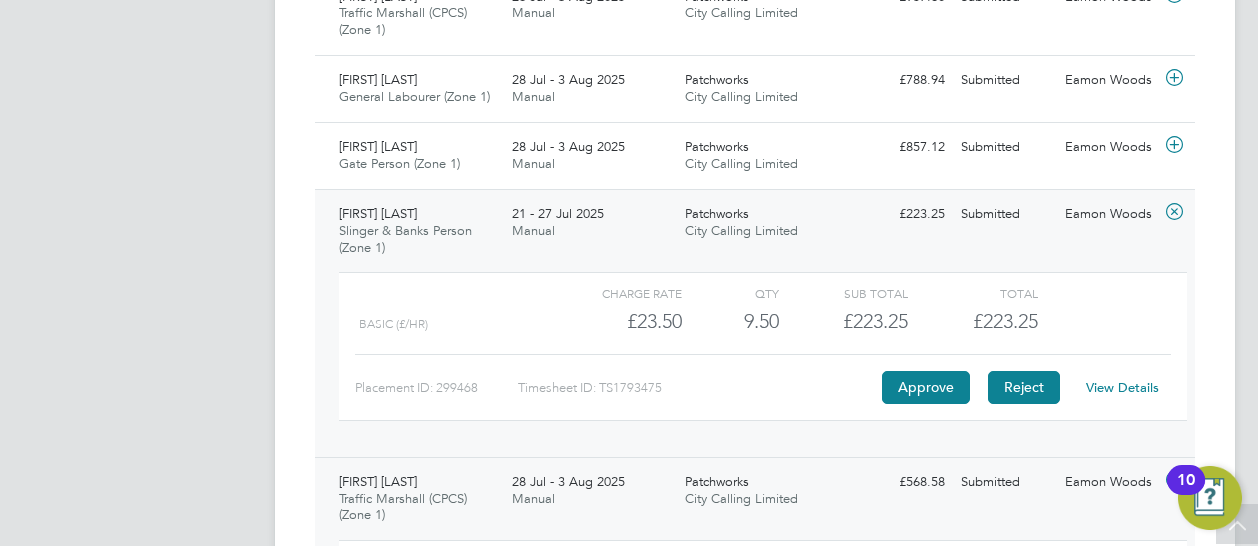 click on "Reject" 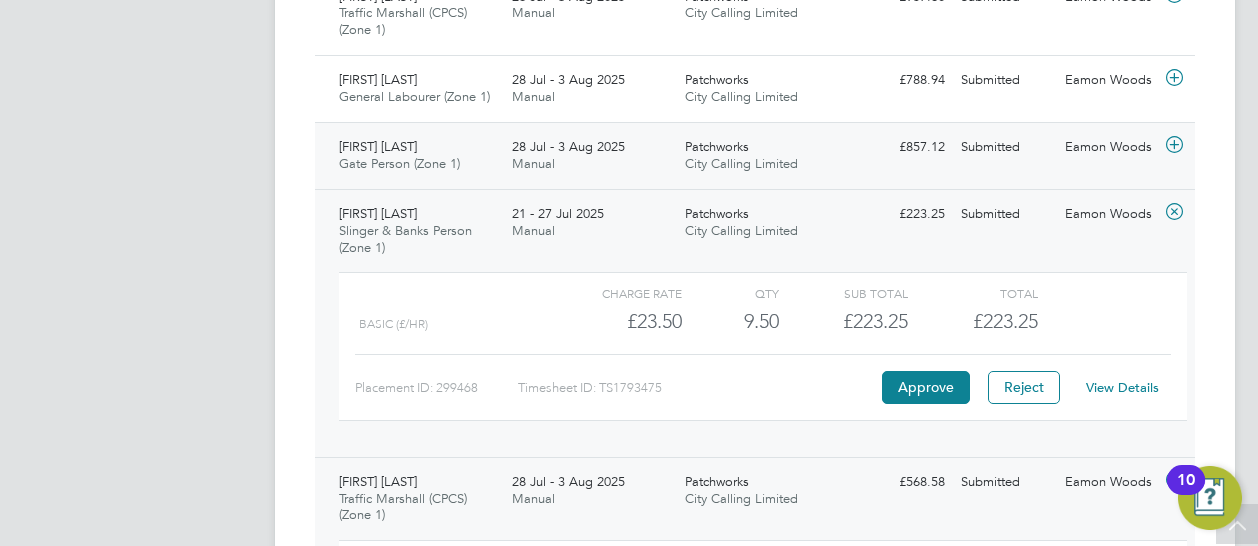 click on "28 Jul - 3 Aug 2025 Manual" 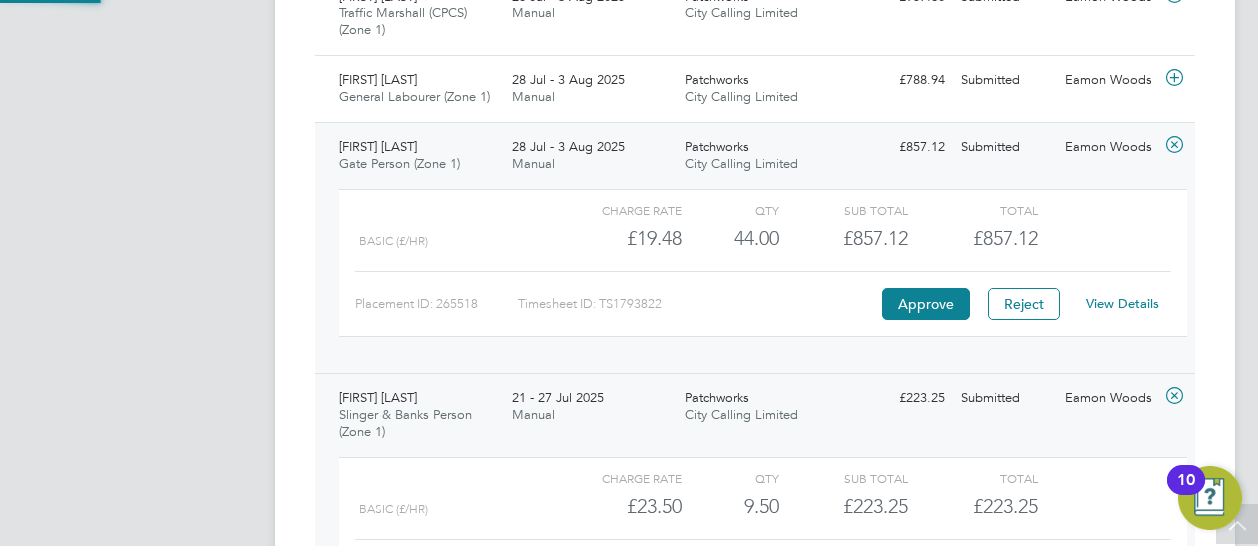 scroll, scrollTop: 10, scrollLeft: 10, axis: both 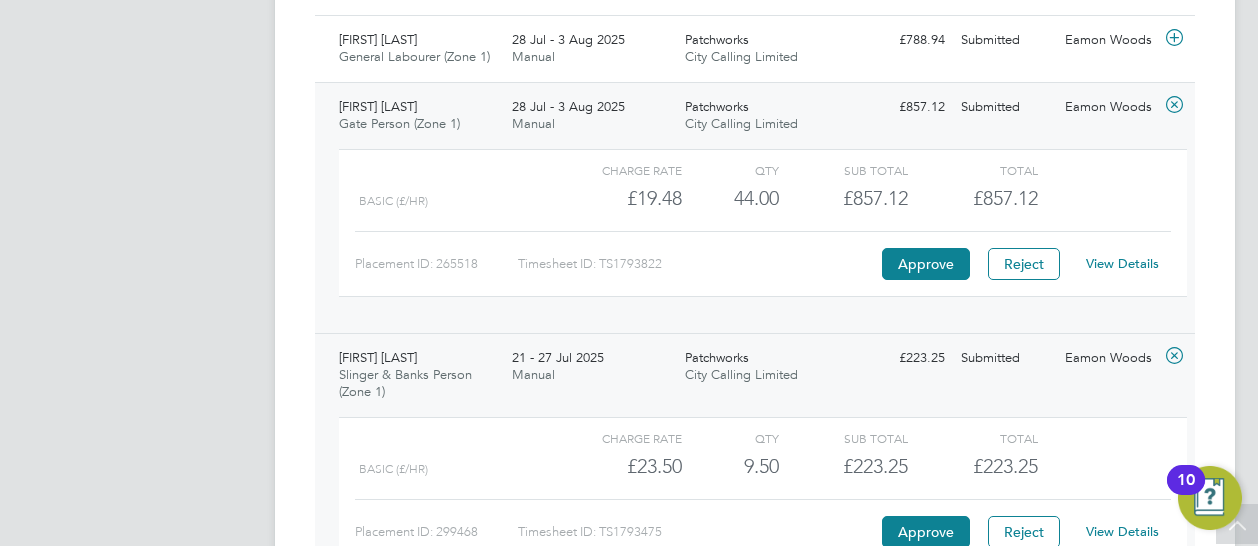 click on "View Details" 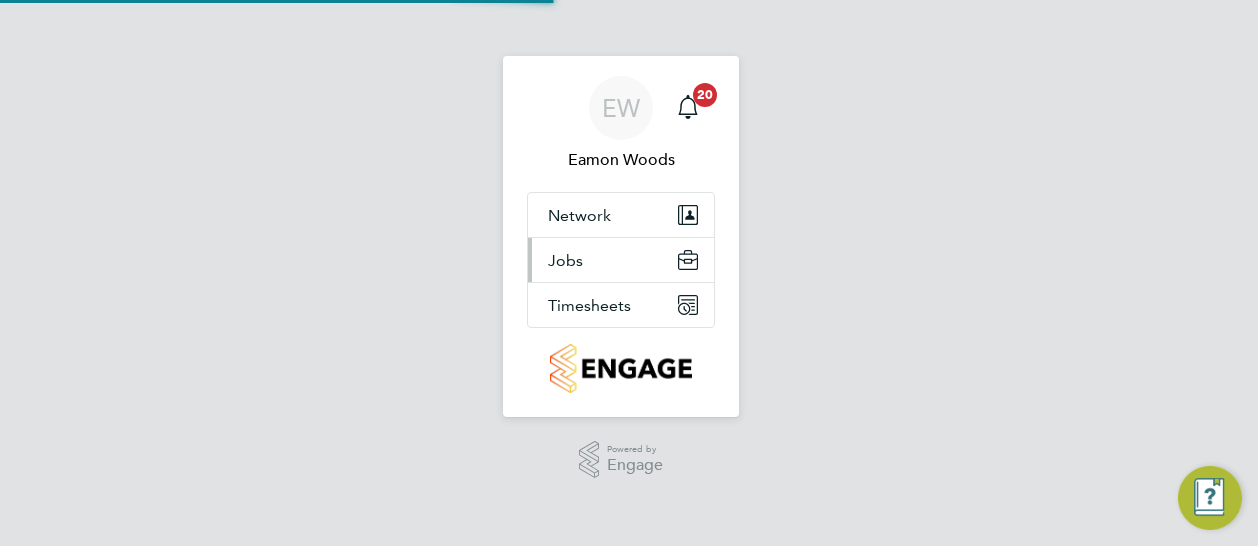 scroll, scrollTop: 0, scrollLeft: 0, axis: both 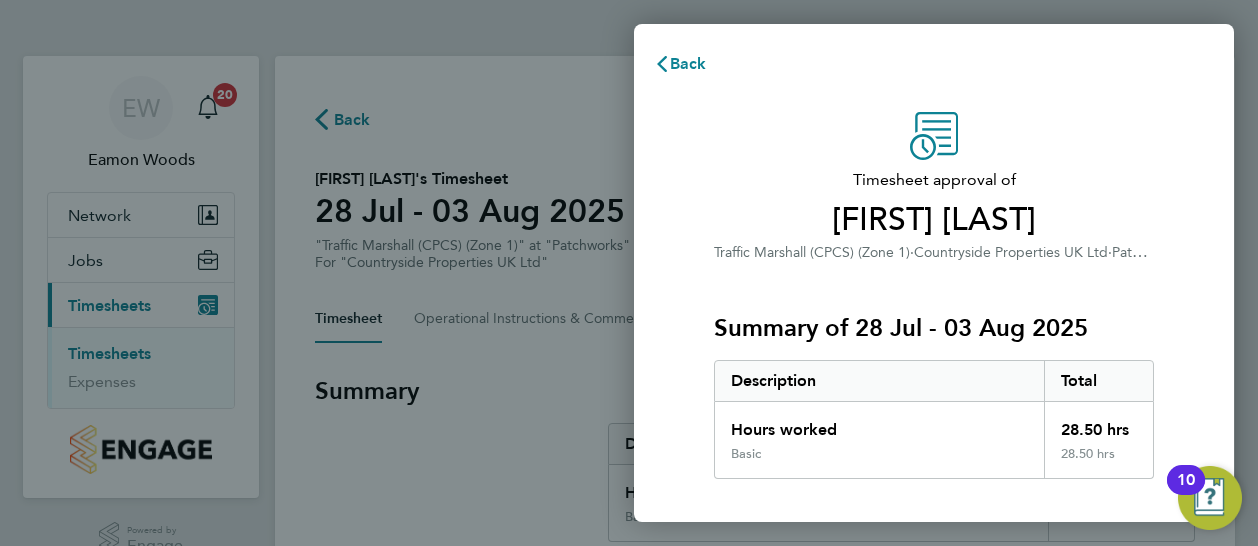 click on "Timesheet approval of [FIRST] [LAST] Traffic Marshall (CPCS) (Zone 1) · Countryside Properties UK Ltd · Patchworks Summary of 28 Jul - 03 Aug 2025 Description Total Hours worked 28.50 hrs Basic 28.50 hrs PO details Edit PO number 101106 Start date 09 Oct 2024 Finish date 31 Dec 2027 Please review all details before approving this timesheet. Timesheets for this client cannot be approved without a PO. Confirm Timesheet Approval" 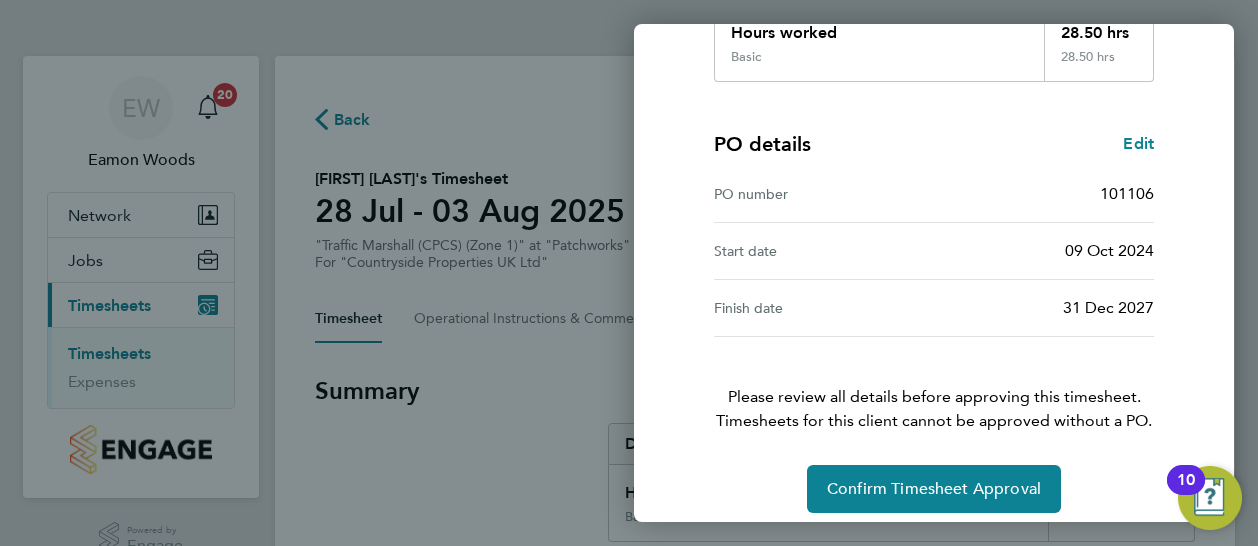scroll, scrollTop: 410, scrollLeft: 0, axis: vertical 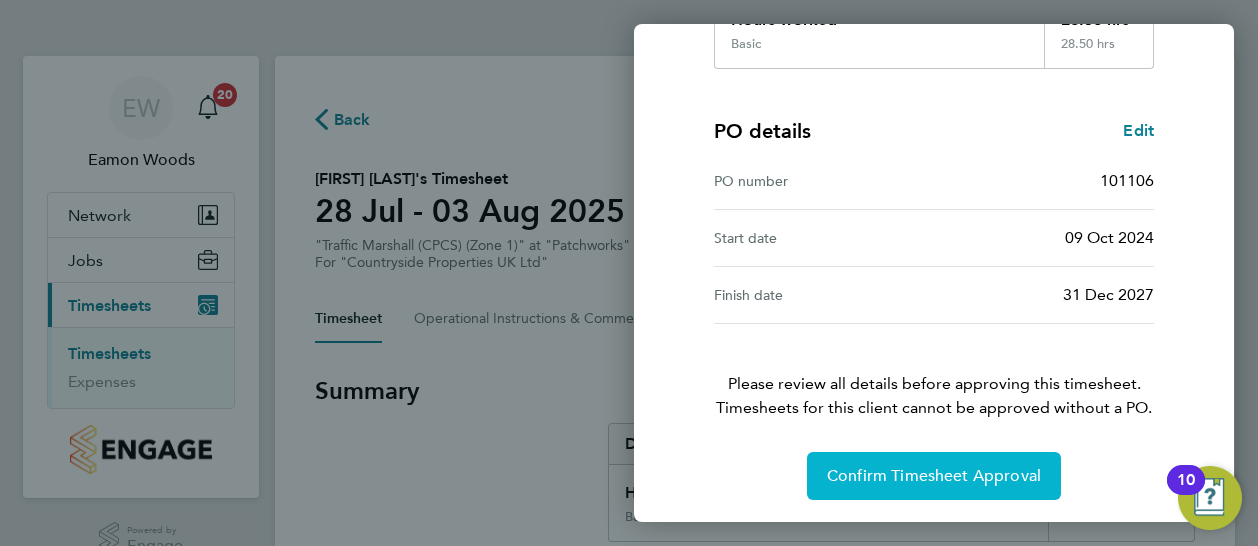 click on "Confirm Timesheet Approval" 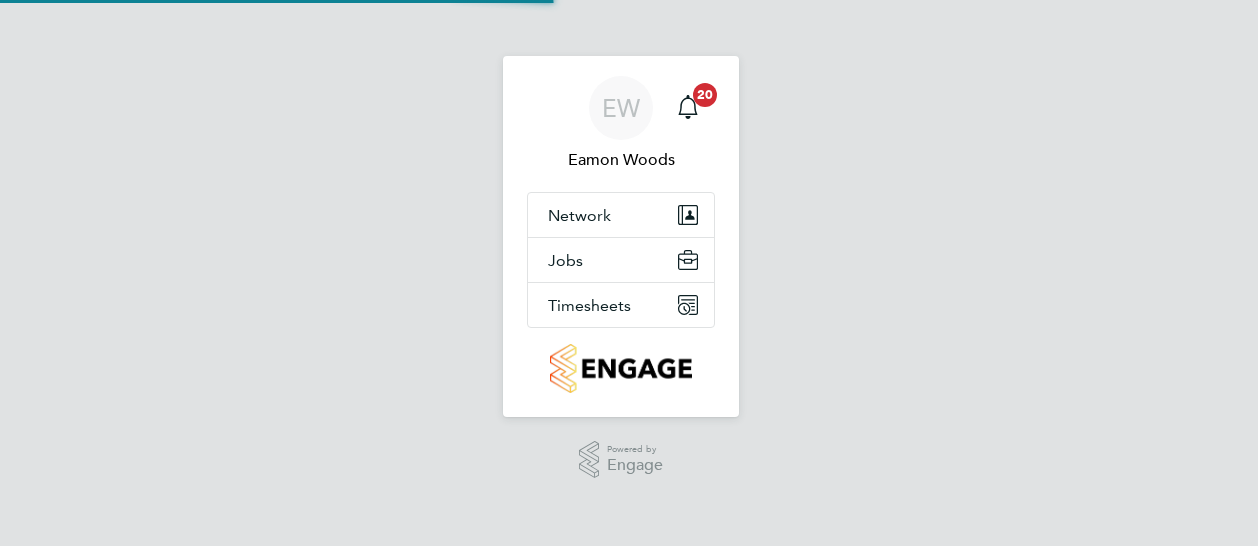 scroll, scrollTop: 0, scrollLeft: 0, axis: both 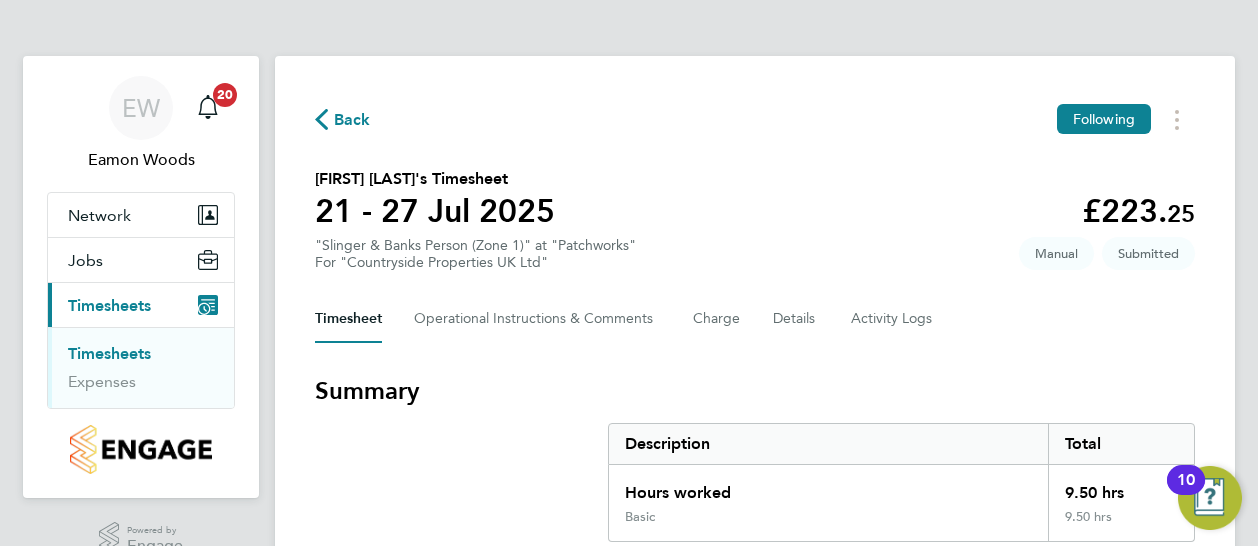 click on "Summary" at bounding box center [755, 391] 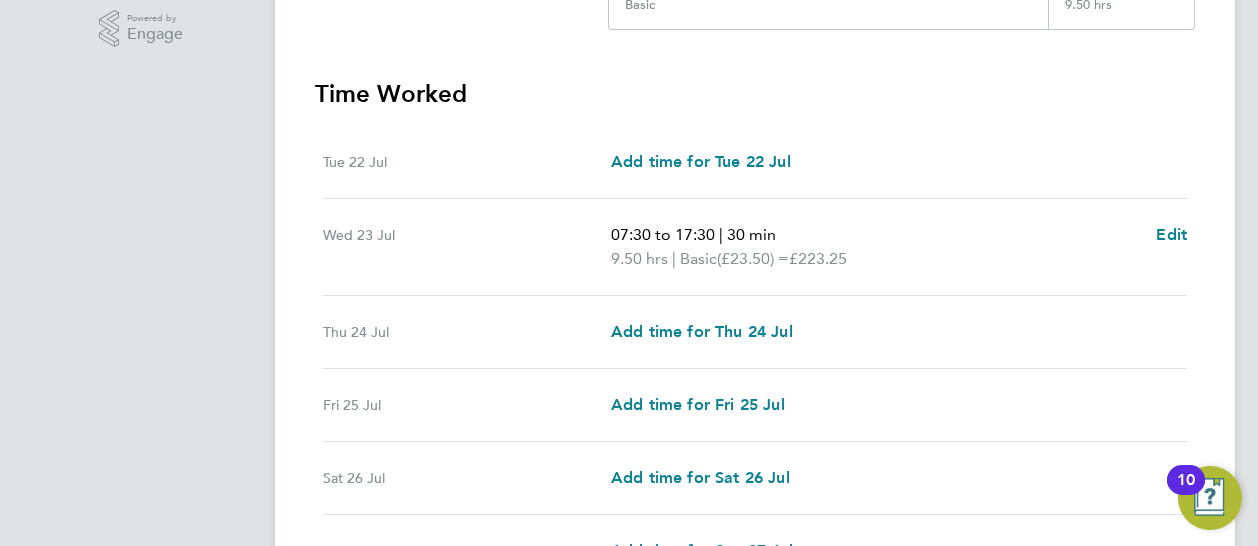 scroll, scrollTop: 560, scrollLeft: 0, axis: vertical 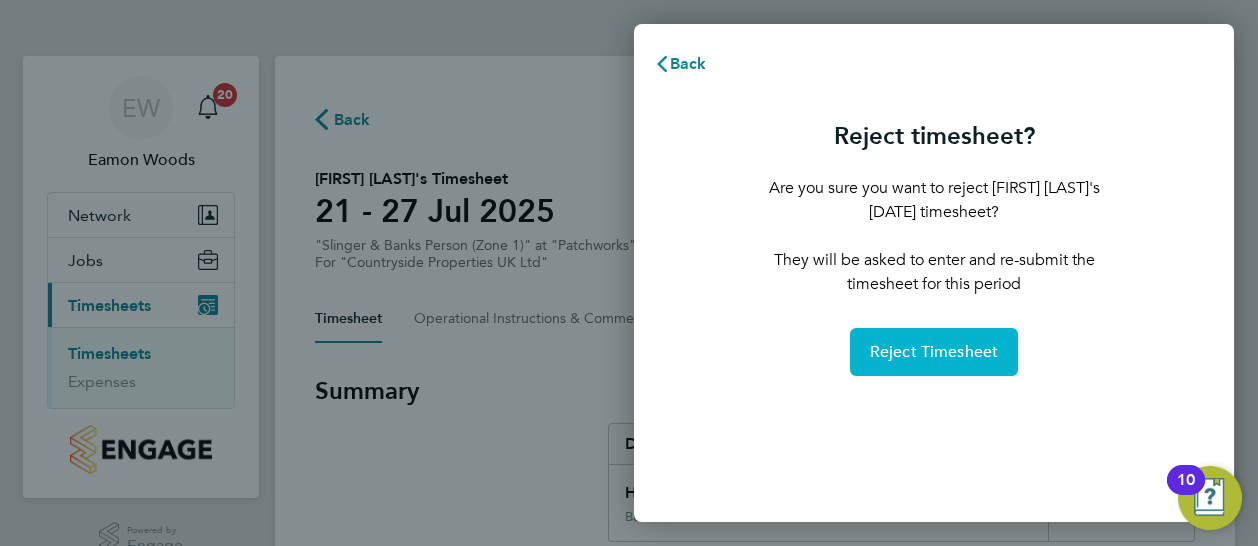 click on "Reject Timesheet" 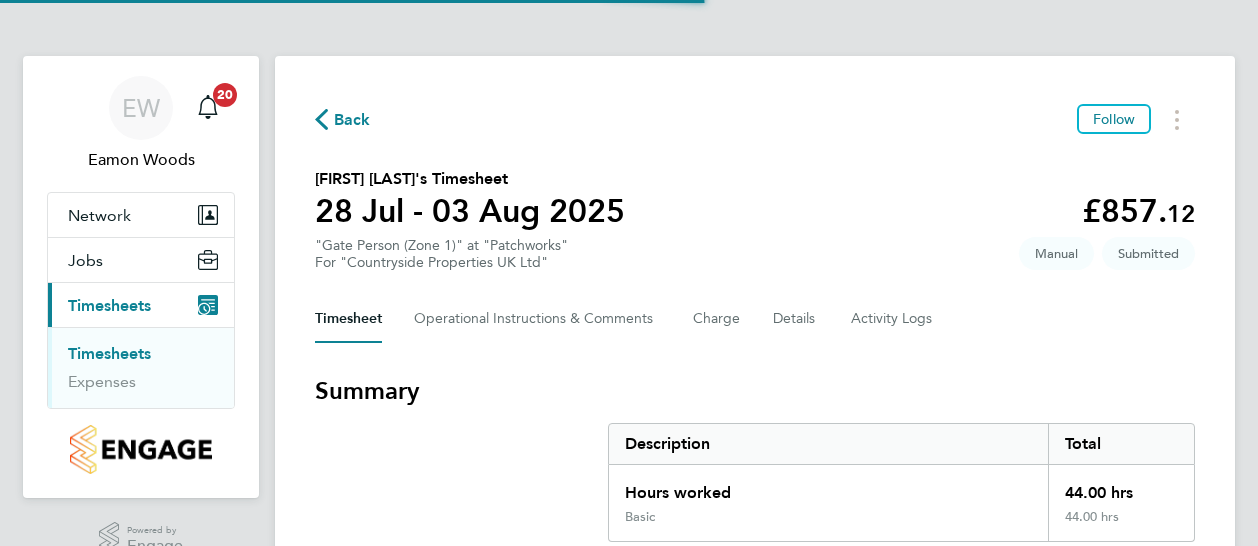 scroll, scrollTop: 0, scrollLeft: 0, axis: both 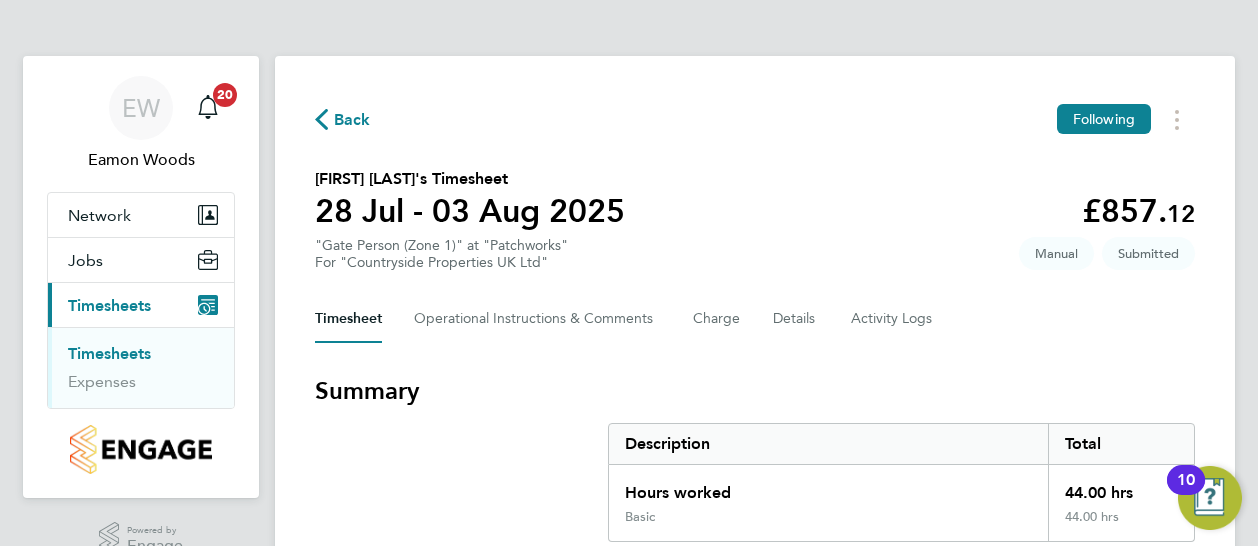 click on "Summary" at bounding box center [755, 391] 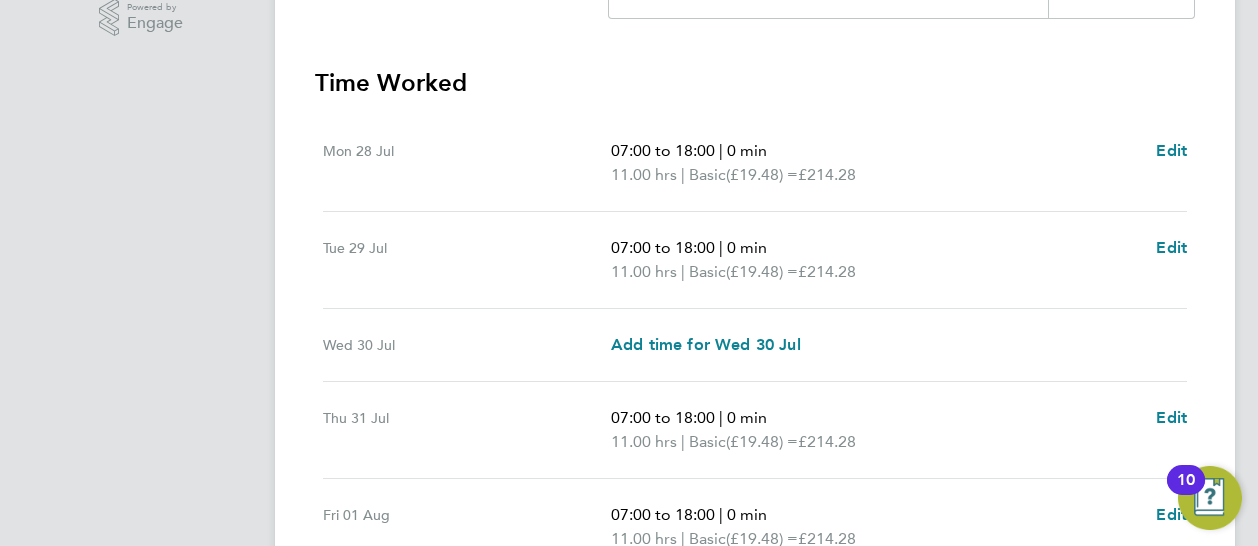 scroll, scrollTop: 560, scrollLeft: 0, axis: vertical 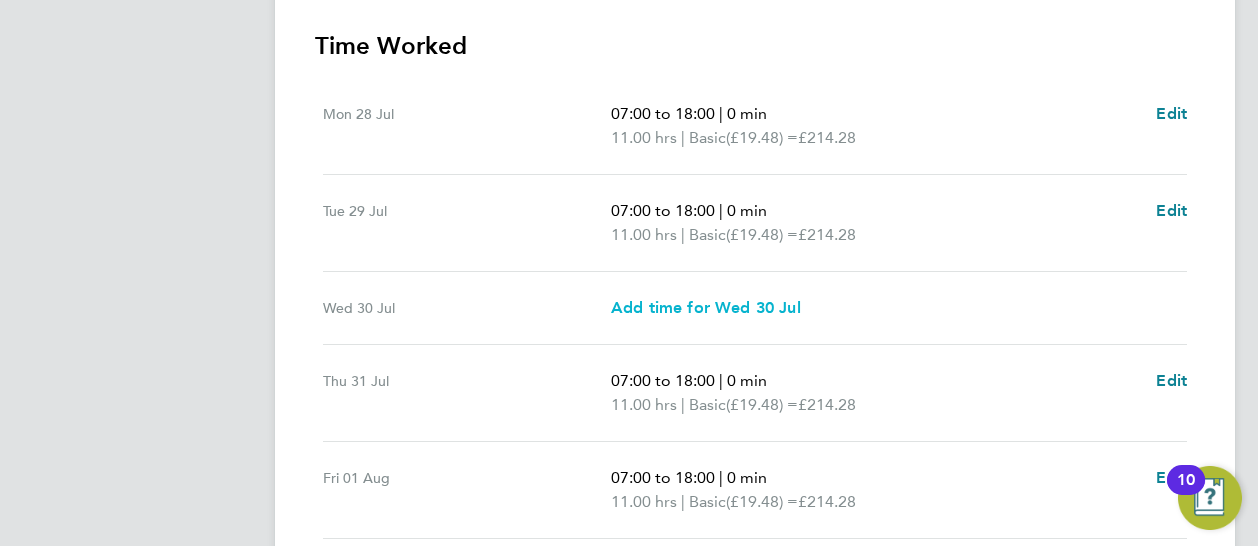 click on "Add time for Wed 30 Jul" at bounding box center [706, 307] 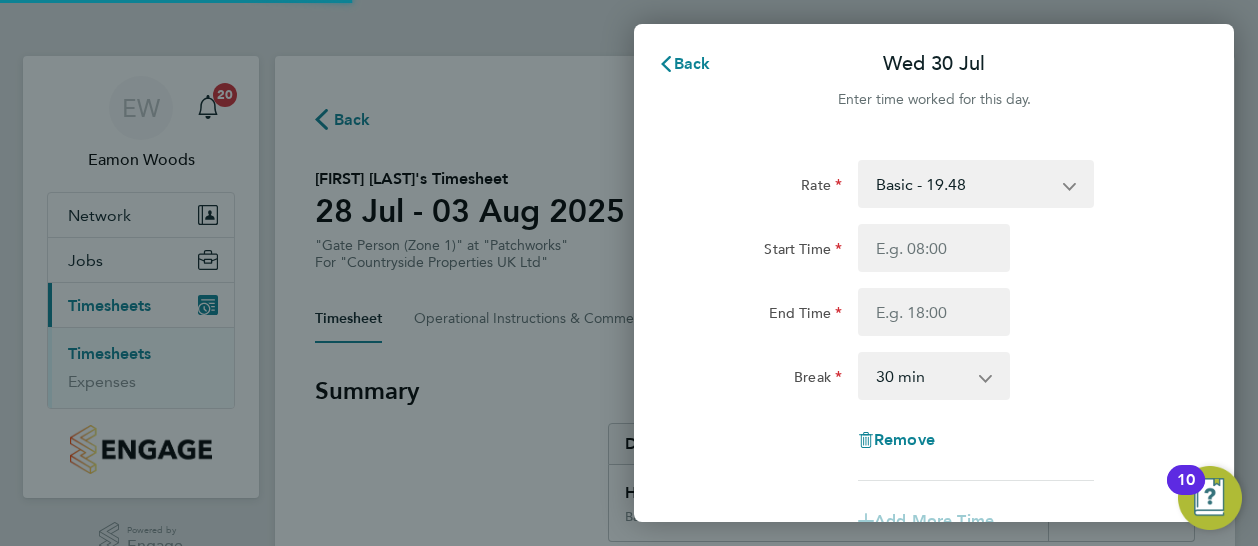 scroll, scrollTop: 0, scrollLeft: 0, axis: both 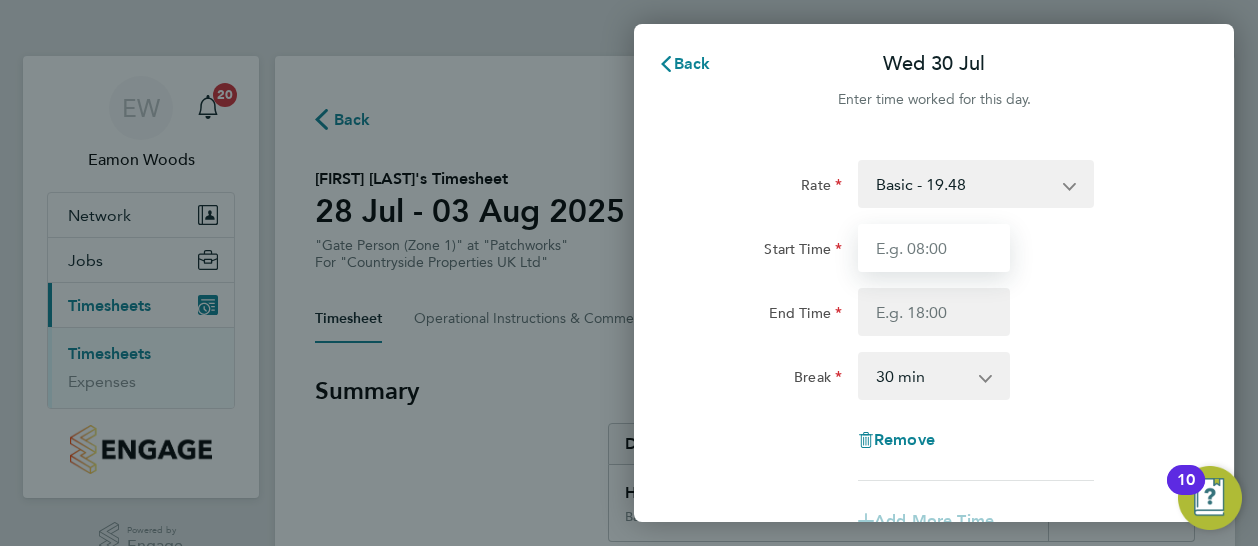 click on "Start Time" at bounding box center [934, 248] 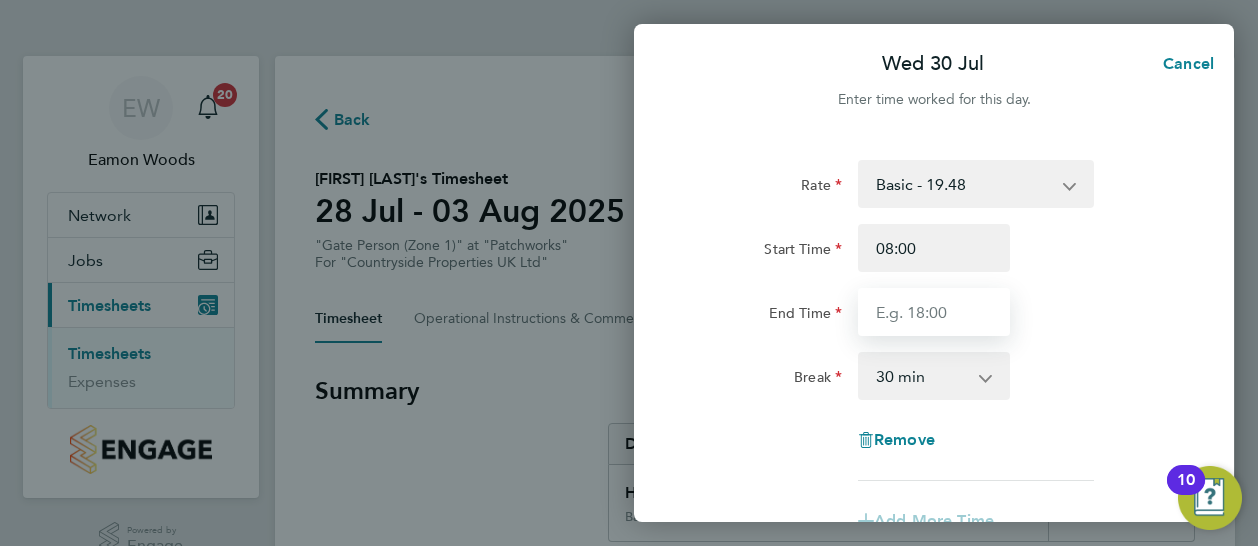 click on "End Time" at bounding box center (934, 312) 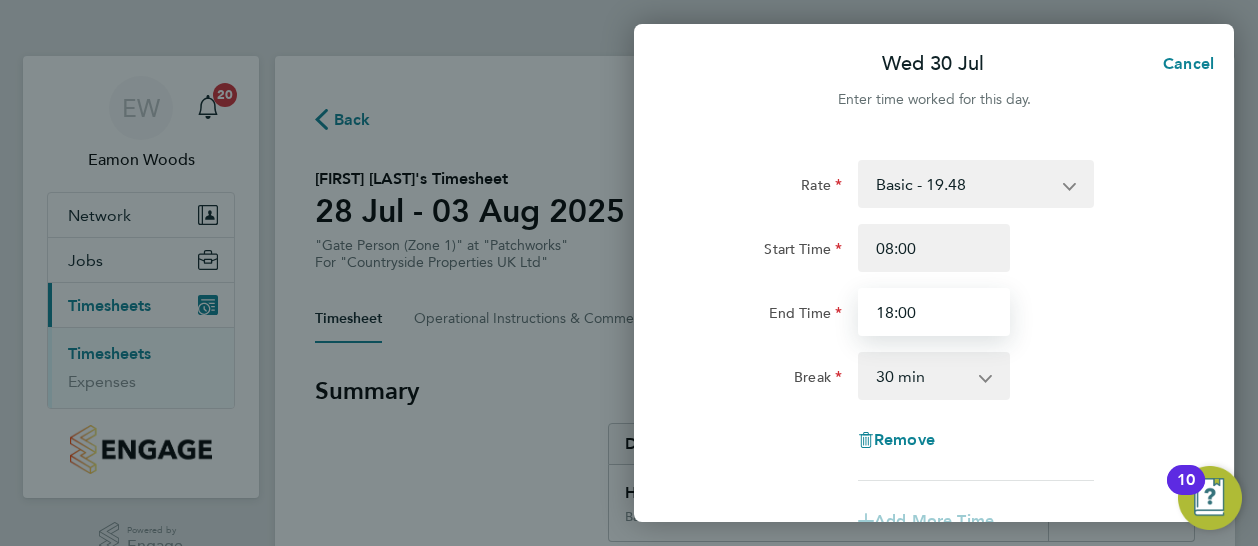 type on "18:00" 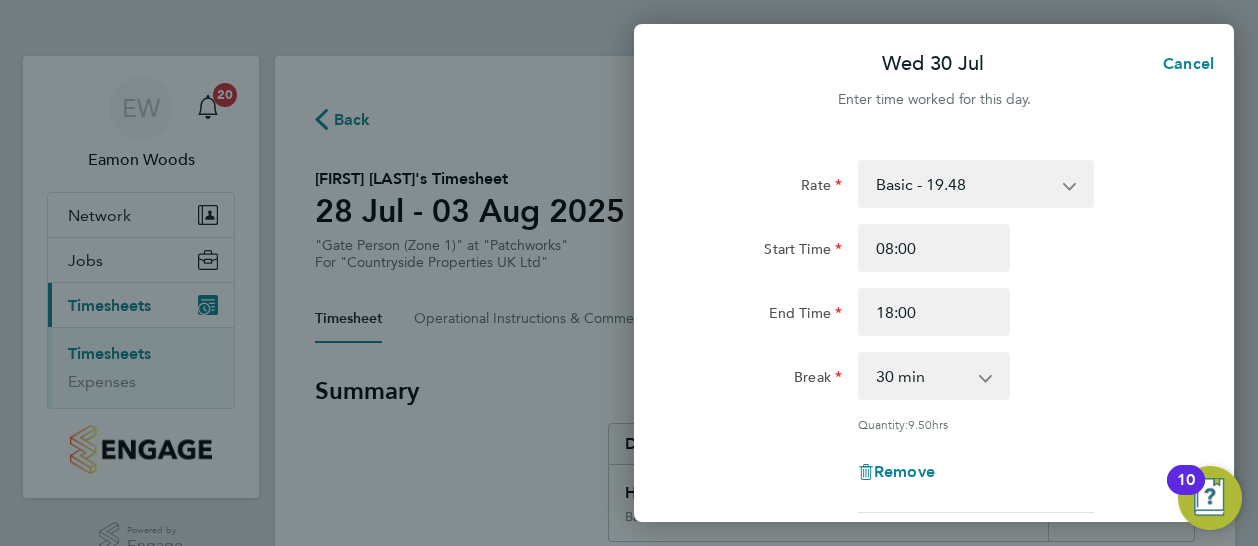click on "End Time 18:00" 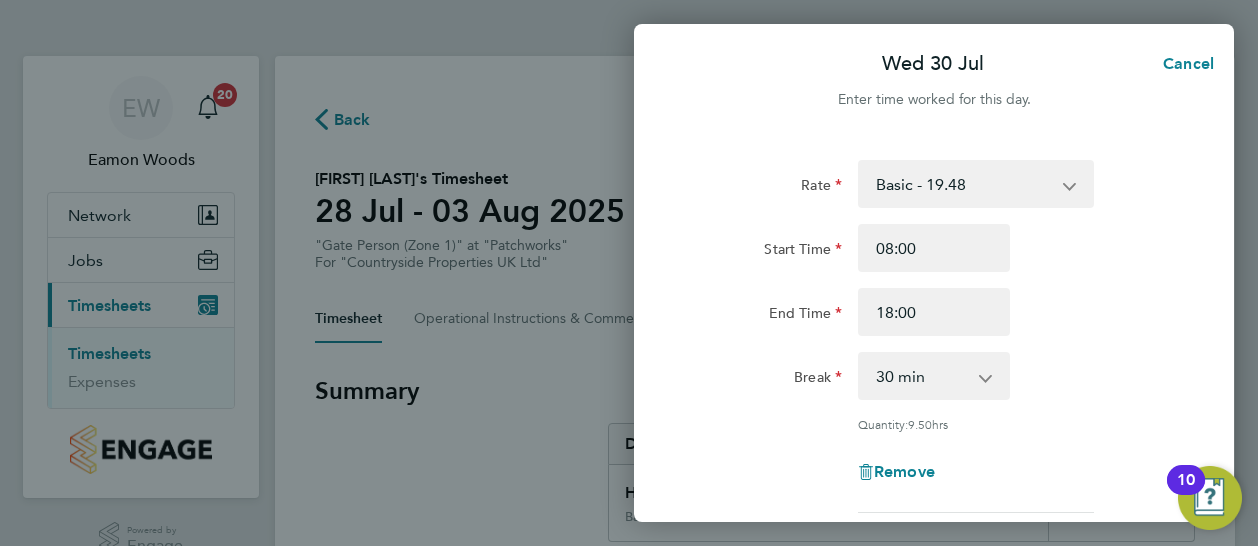 click 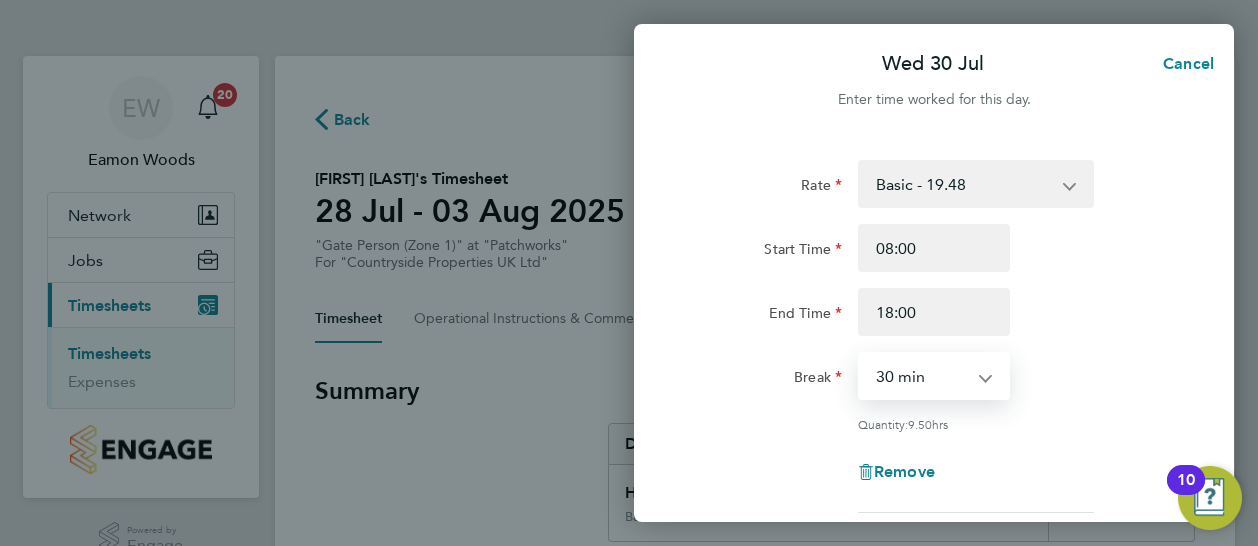click on "0 min   15 min   30 min   45 min   60 min   75 min   90 min" at bounding box center (922, 376) 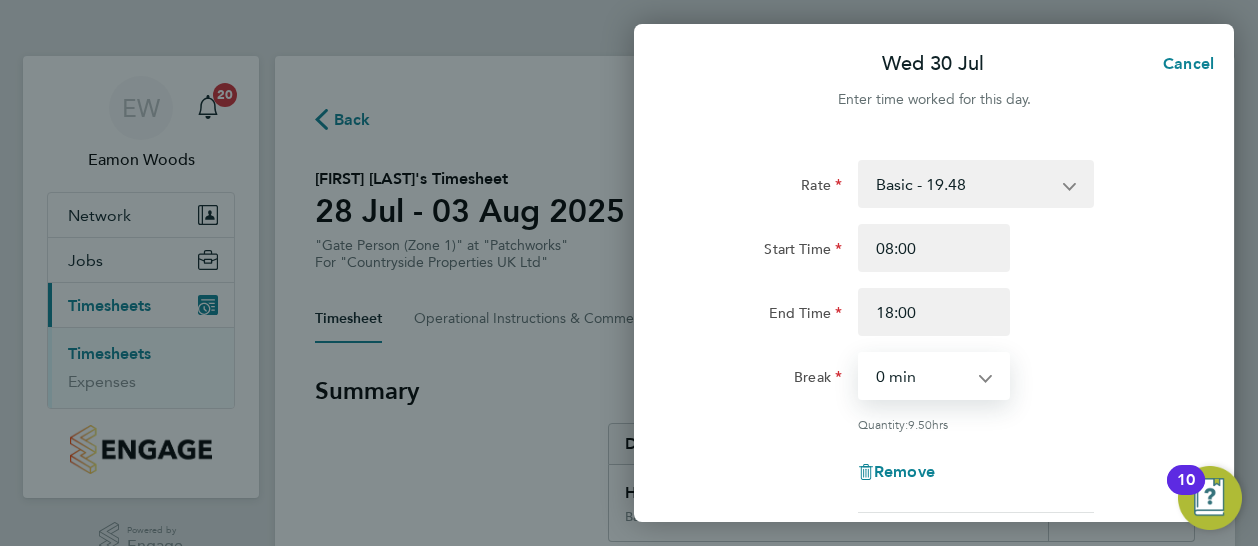 click on "0 min   15 min   30 min   45 min   60 min   75 min   90 min" at bounding box center (922, 376) 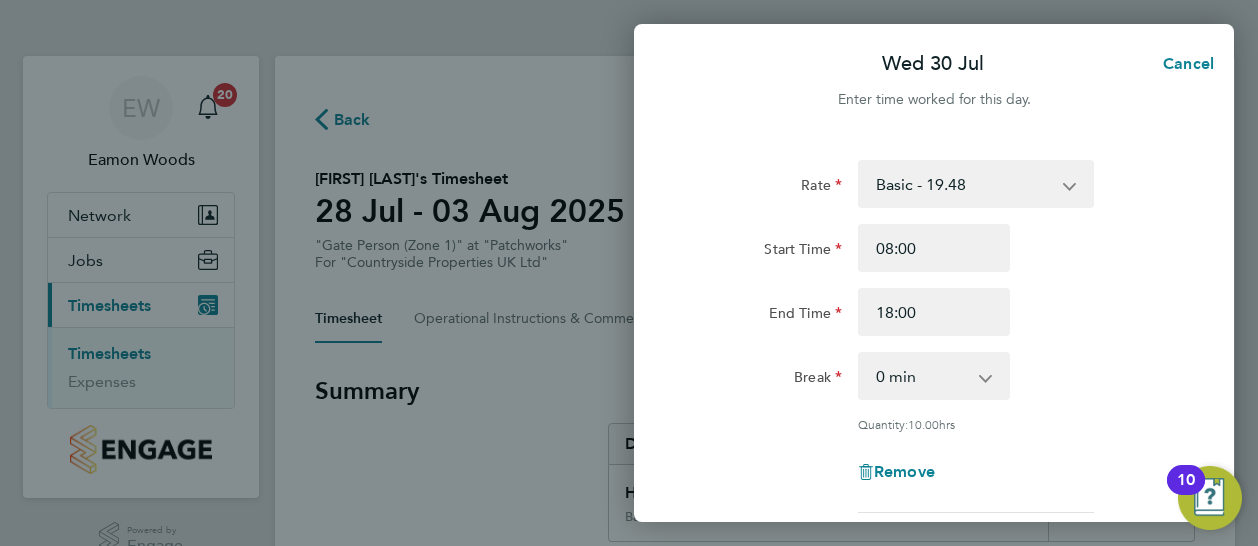 click on "Break  0 min   15 min   30 min   45 min   60 min   75 min   90 min" 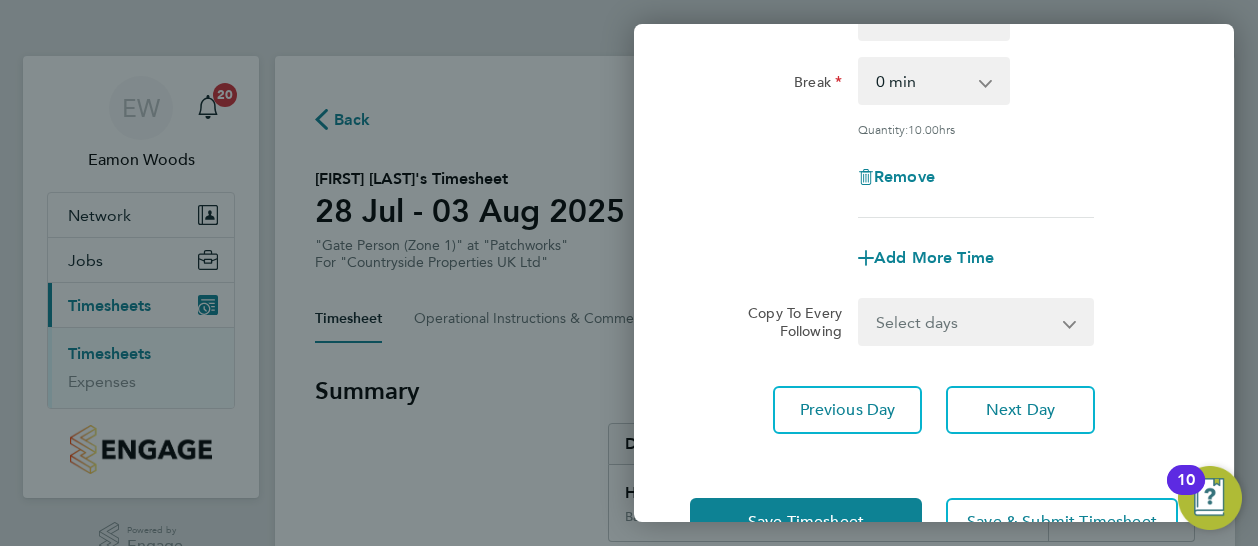 scroll, scrollTop: 357, scrollLeft: 0, axis: vertical 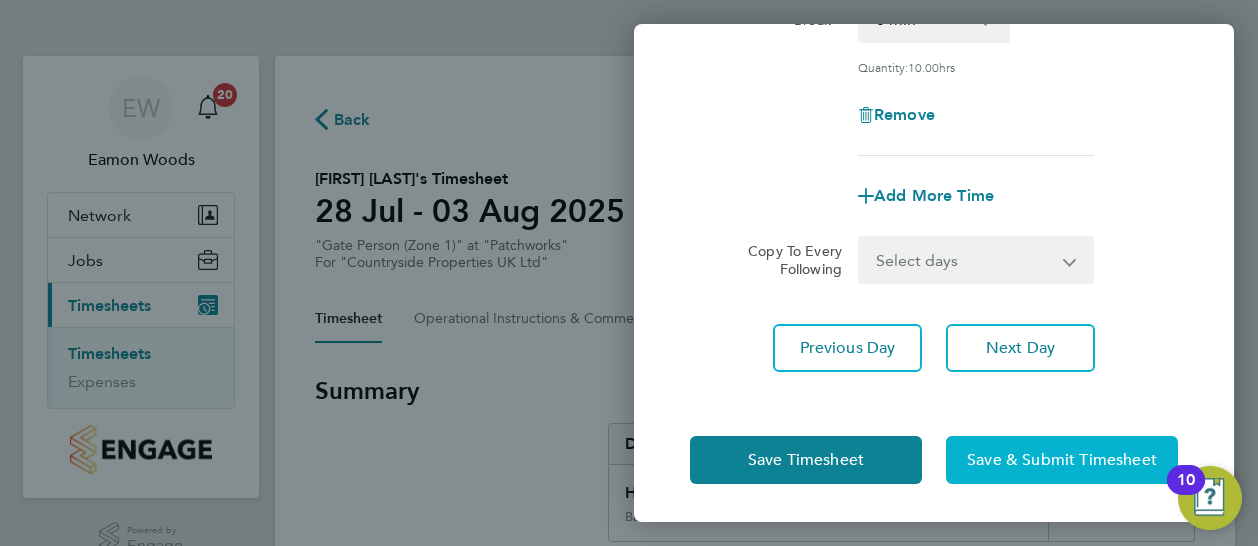 click on "Save & Submit Timesheet" 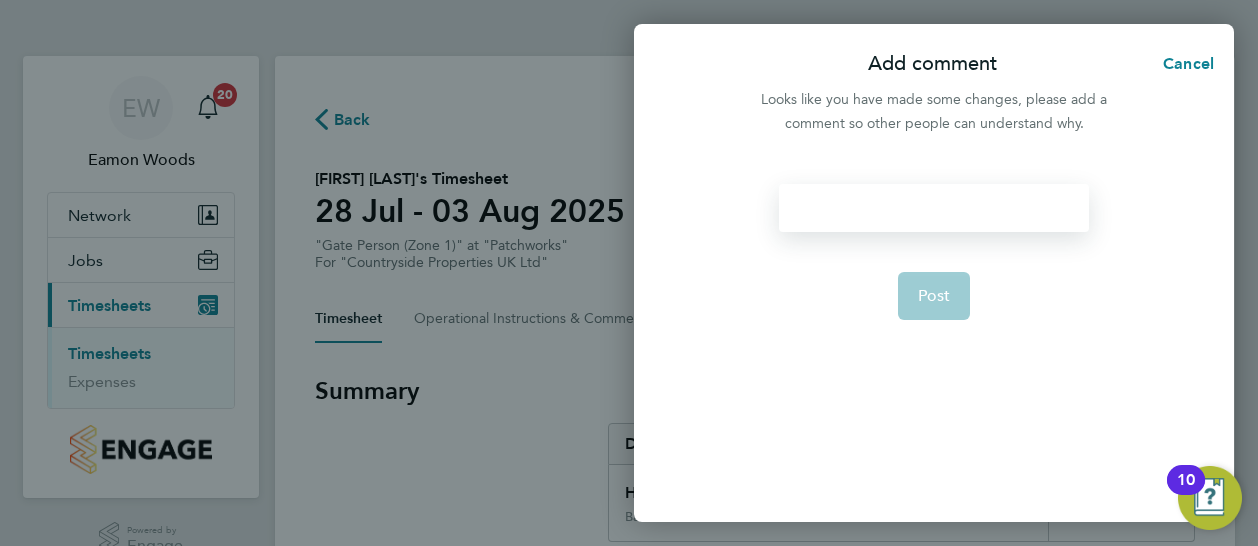 click at bounding box center [933, 208] 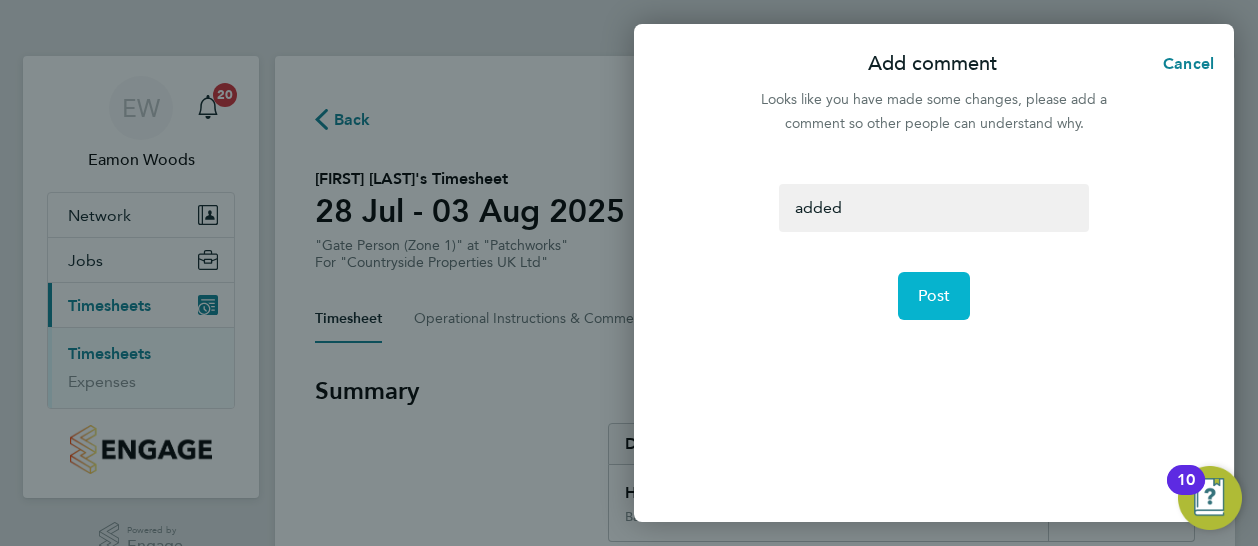 click on "Post" 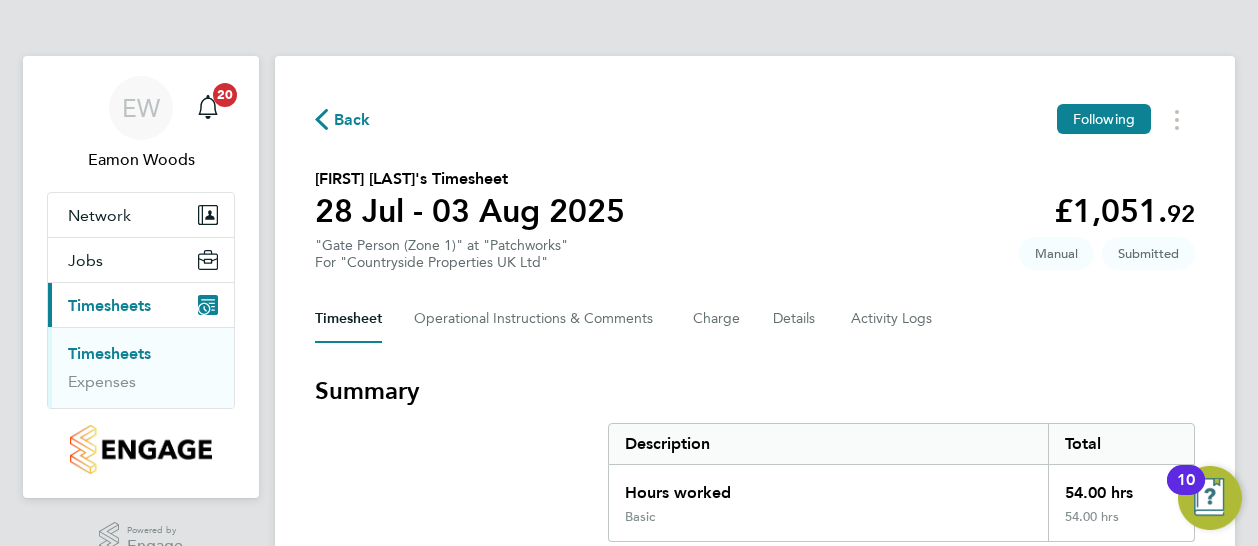 click on "Summary   Description   Total   Hours worked   54.00 hrs   Basic   54.00 hrs" at bounding box center (755, 458) 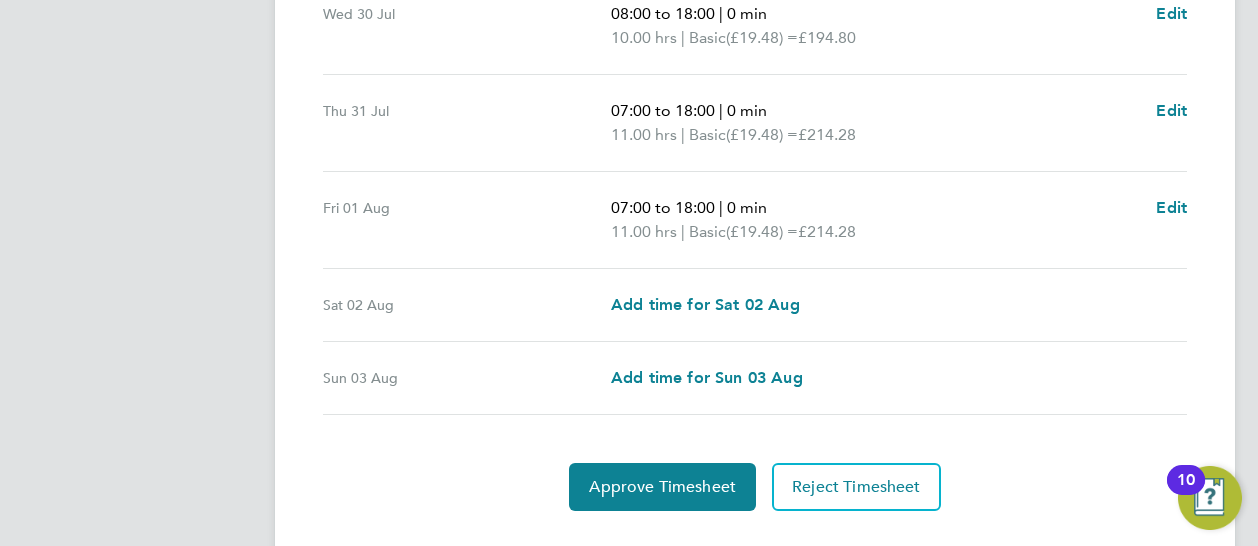 scroll, scrollTop: 880, scrollLeft: 0, axis: vertical 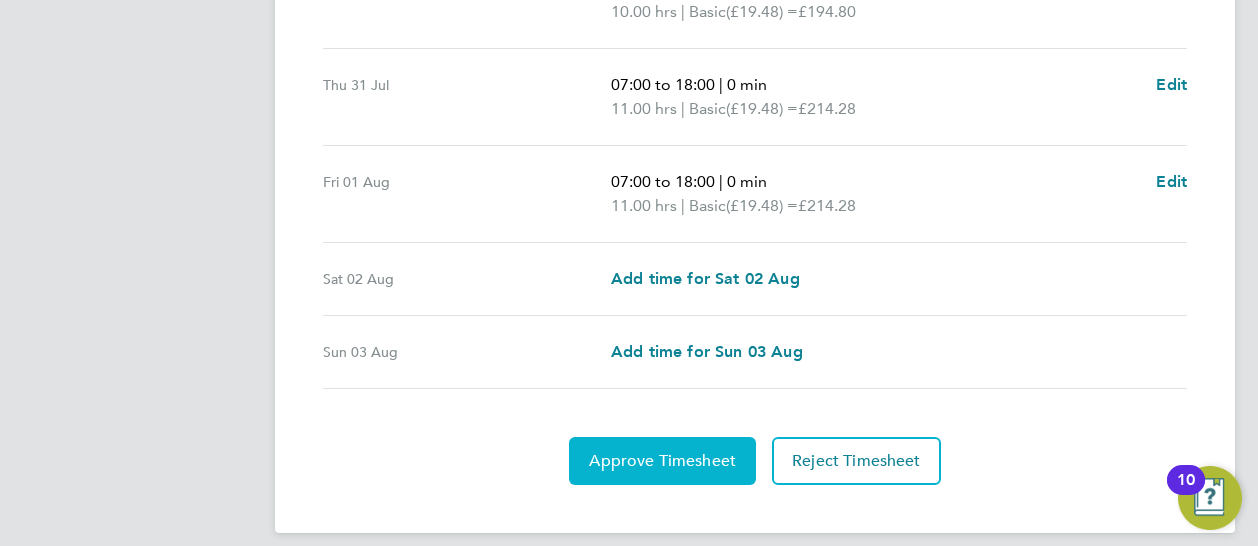 click on "Approve Timesheet" 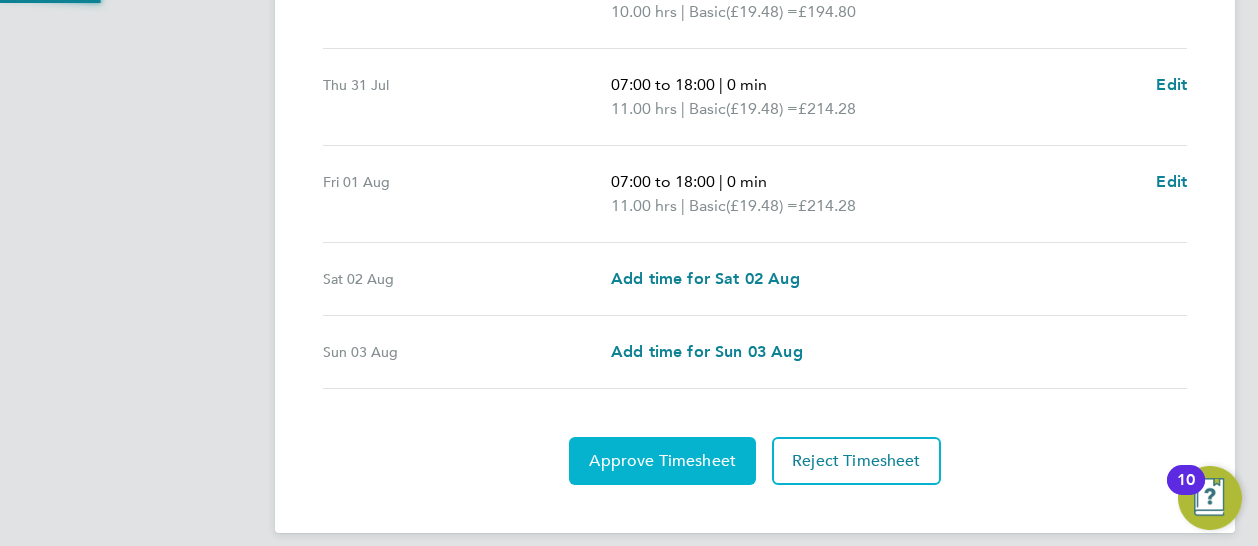 scroll, scrollTop: 0, scrollLeft: 0, axis: both 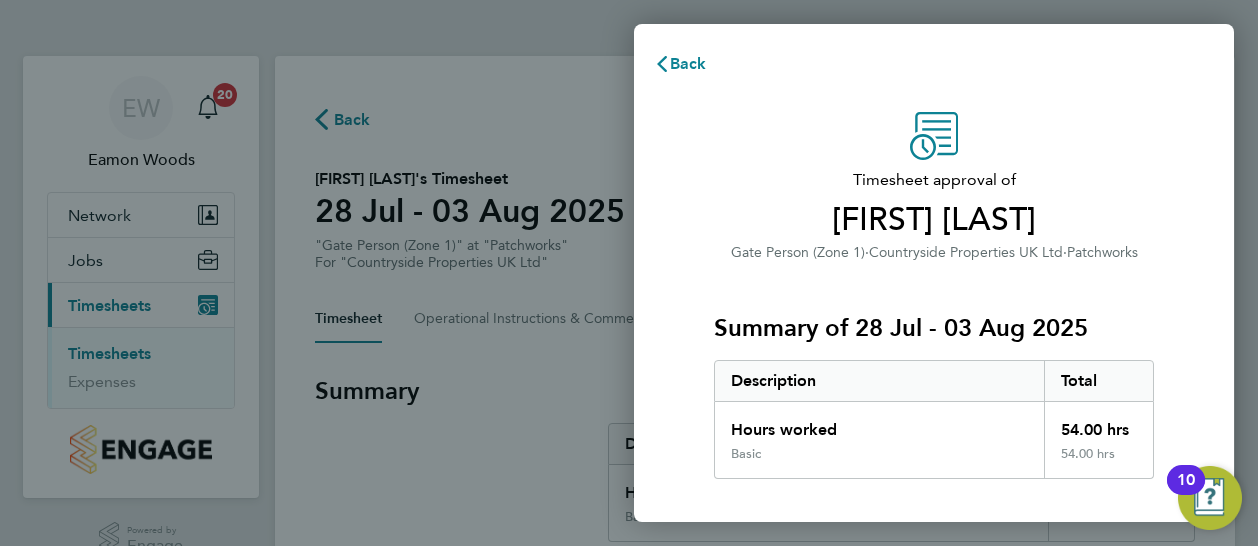 click on "Timesheet approval of   Sandita Milies   Gate Person (Zone 1)   ·   Countryside Properties UK Ltd   ·   Patchworks   Summary of 28 Jul - 03 Aug 2025   Description   Total   Hours worked   54.00 hrs   Basic   54.00 hrs  PO details  Edit   PO number   101106   Start date   09 Oct 2024   Finish date   31 Dec 2027   Please review all details before approving this timesheet.   Timesheets for this client cannot be approved without a PO.   Confirm Timesheet Approval" 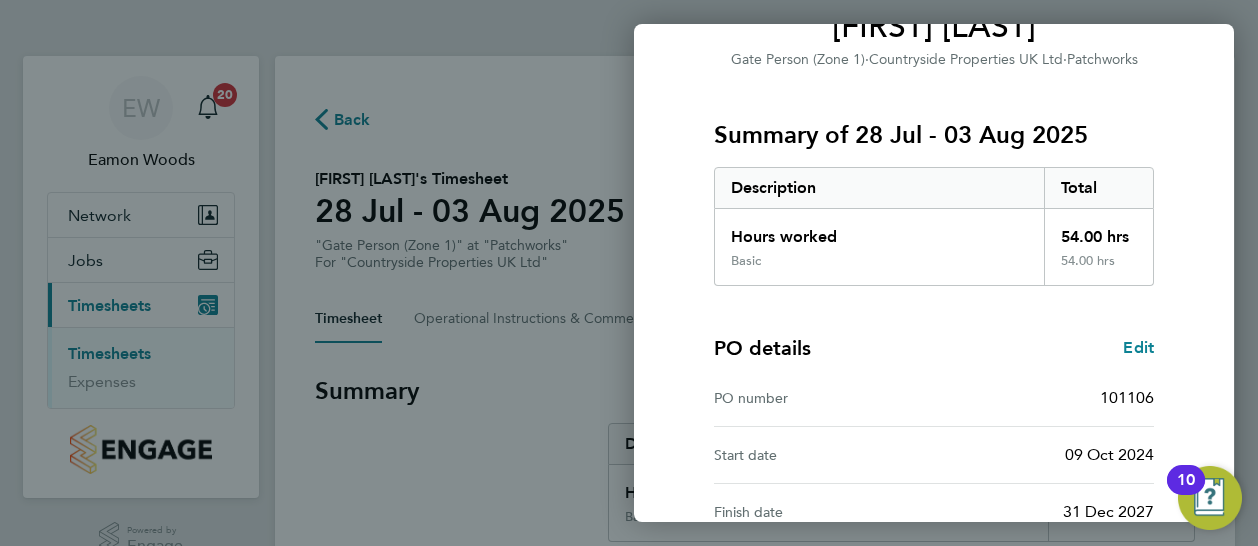 scroll, scrollTop: 410, scrollLeft: 0, axis: vertical 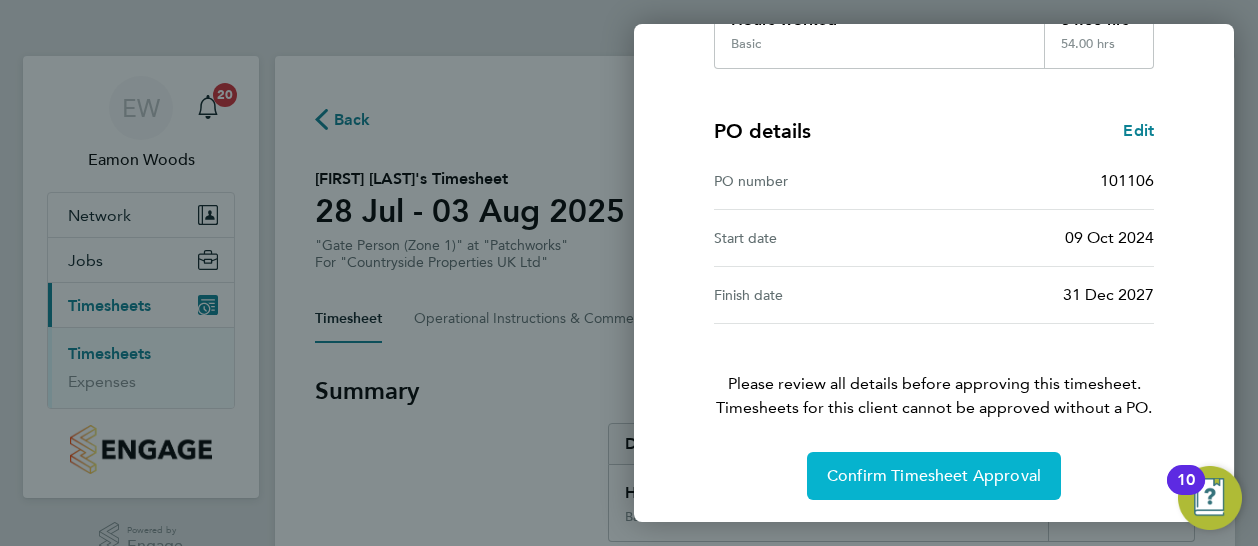 click on "Confirm Timesheet Approval" 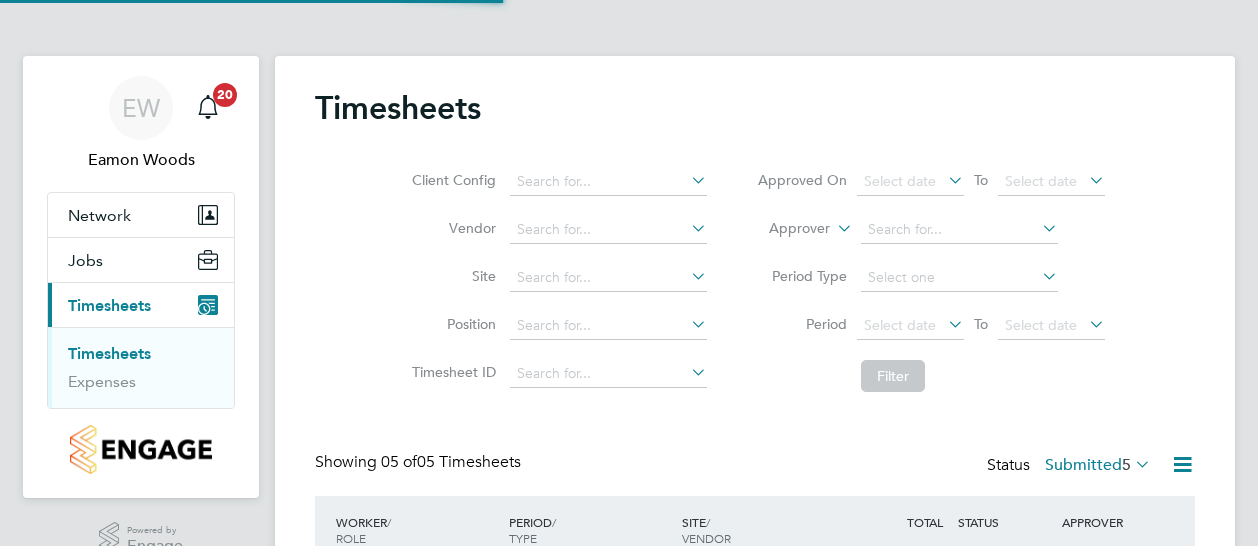 scroll, scrollTop: 0, scrollLeft: 0, axis: both 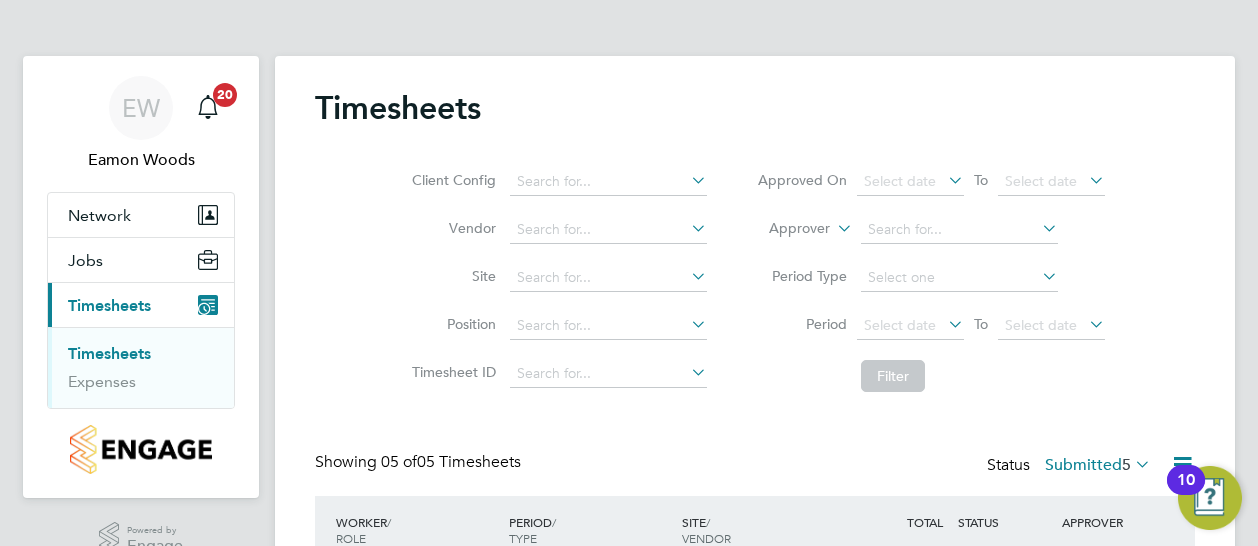 click on "Site" 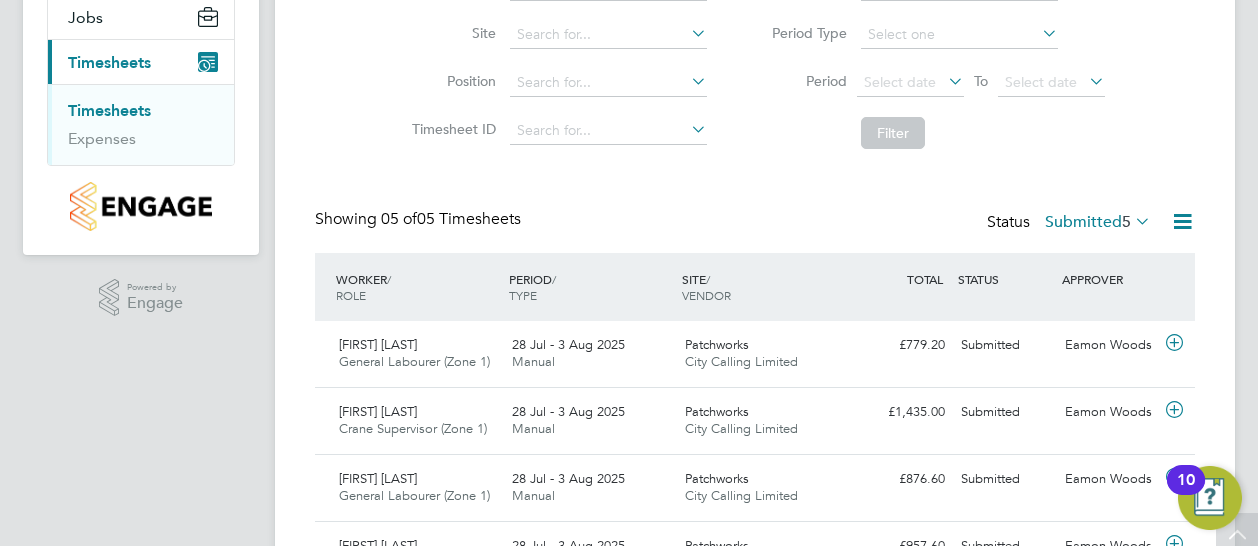 scroll, scrollTop: 438, scrollLeft: 0, axis: vertical 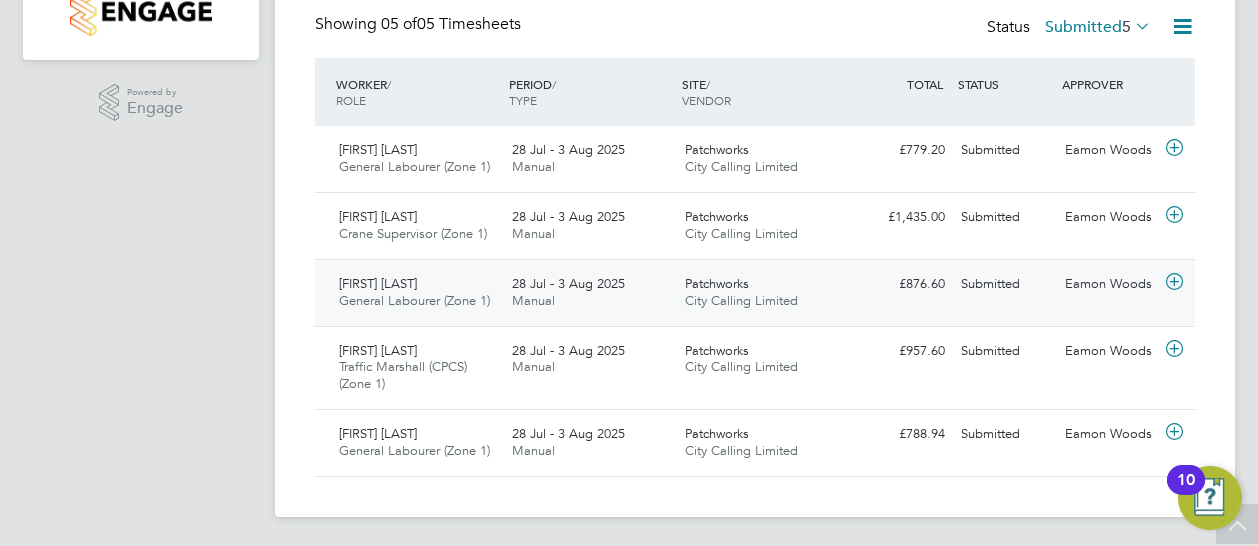 click on "[FIRST] [LAST]" 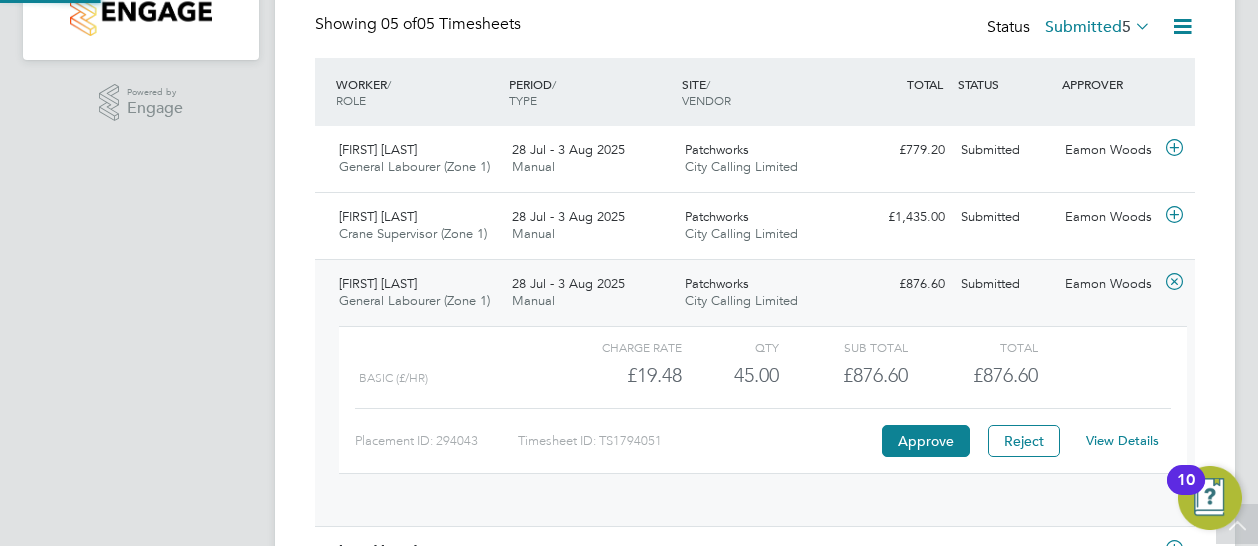 scroll, scrollTop: 10, scrollLeft: 10, axis: both 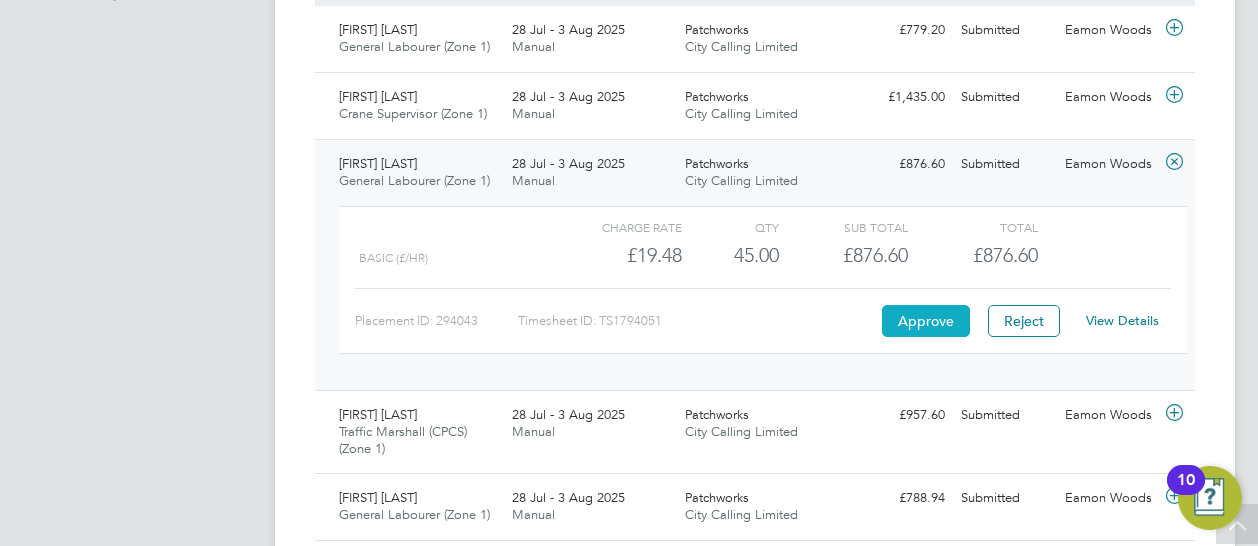 click on "Approve" 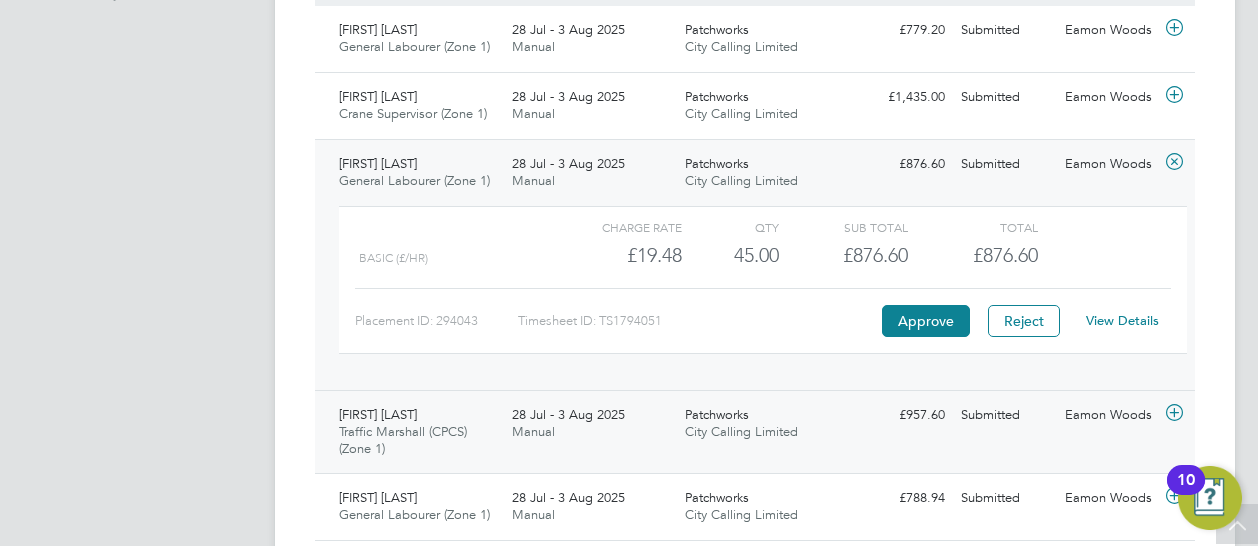 click on "[FIRST] [LAST] (CPCS) (Zone 1)   28 Jul - 3 Aug 2025" 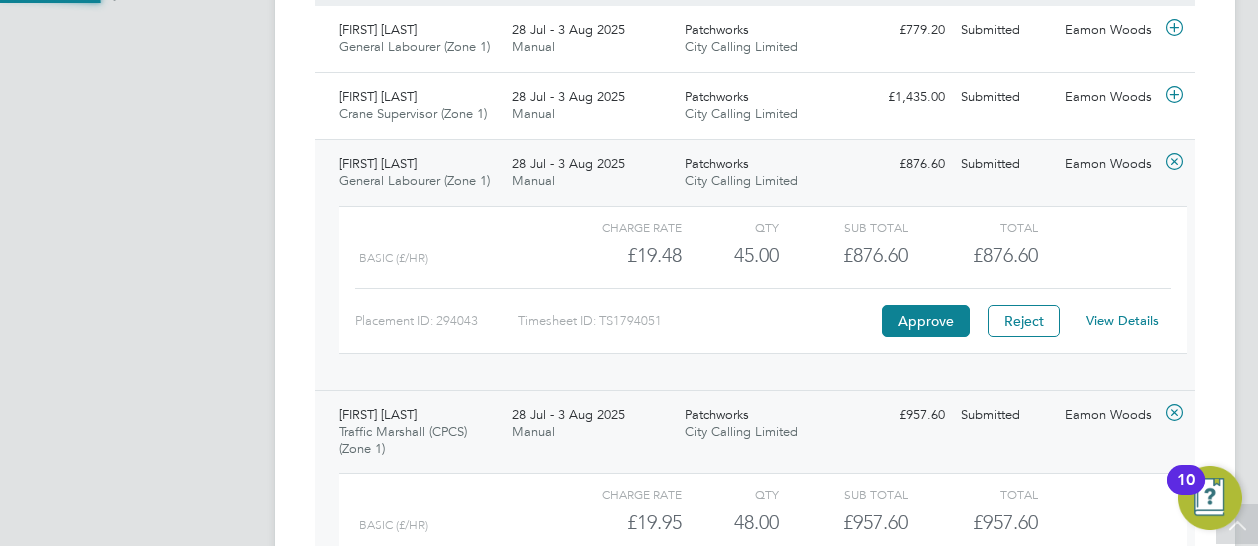 scroll, scrollTop: 10, scrollLeft: 10, axis: both 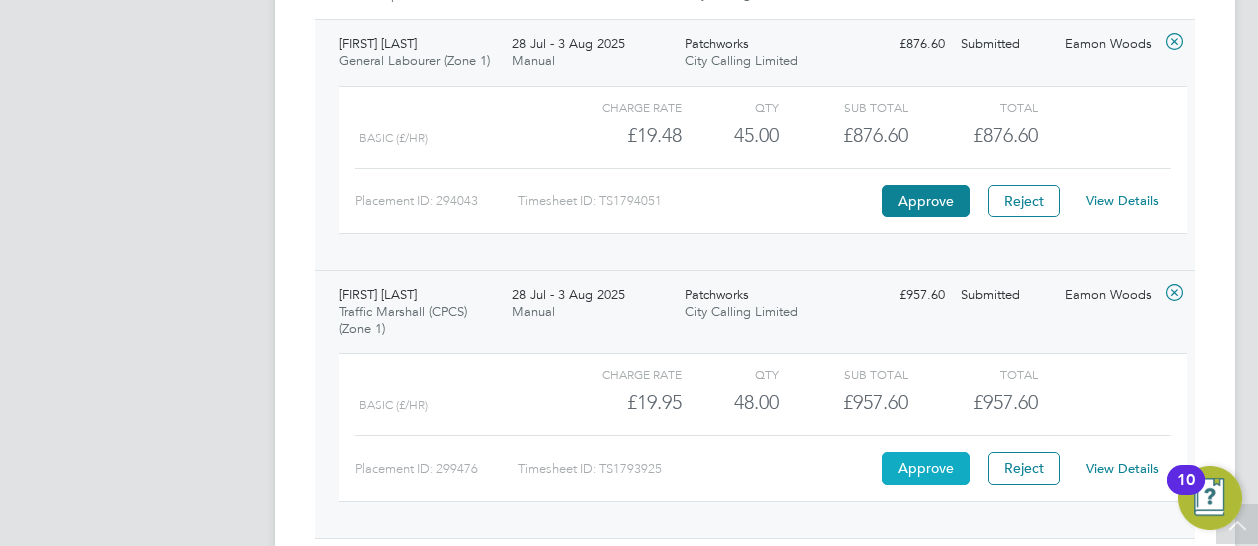 click on "Approve" 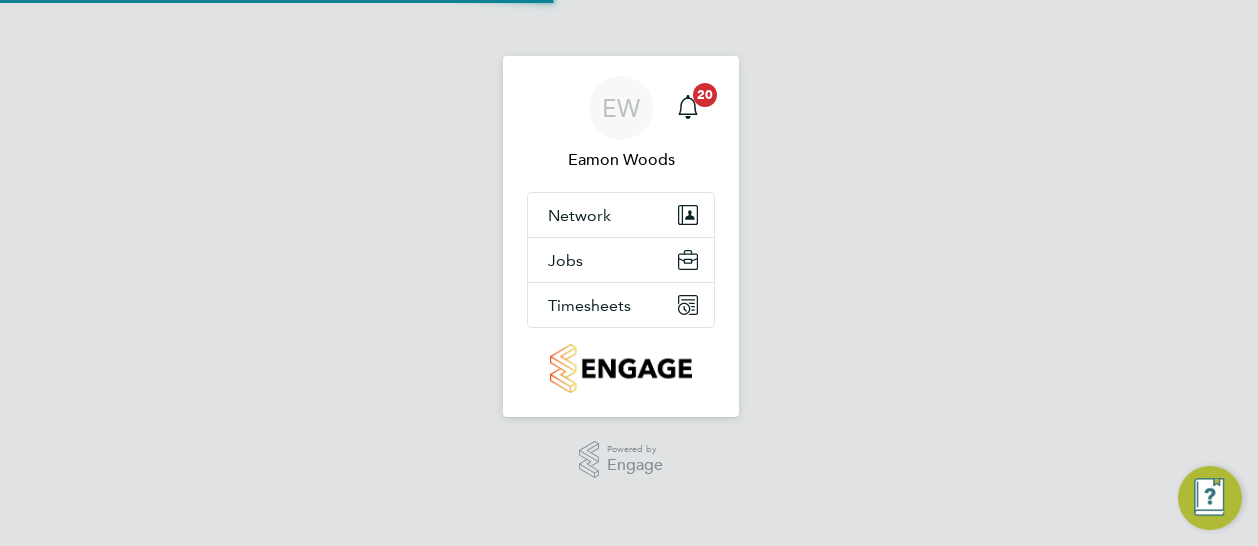 scroll, scrollTop: 0, scrollLeft: 0, axis: both 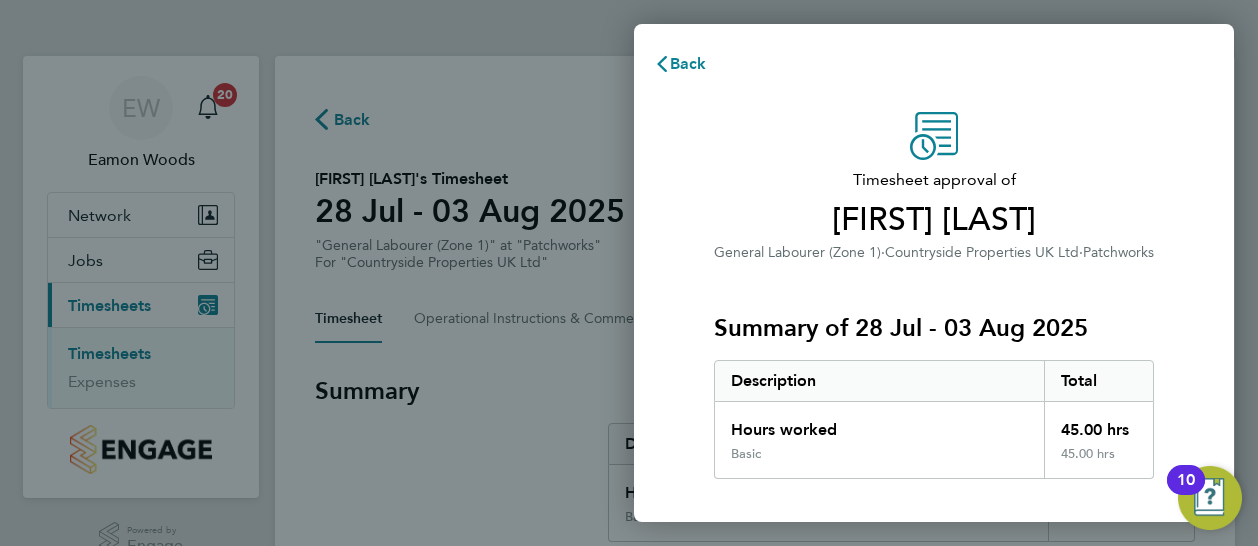 click on "Timesheet approval of   Mohsen Khoobyari   General Labourer (Zone 1)   ·   Countryside Properties UK Ltd   ·   Patchworks   Summary of 28 Jul - 03 Aug 2025   Description   Total   Hours worked   45.00 hrs   Basic   45.00 hrs  PO details  Edit   PO number   101106   Start date   09 Oct 2024   Finish date   31 Dec 2027   Please review all details before approving this timesheet.   Timesheets for this client cannot be approved without a PO.   Confirm Timesheet Approval" 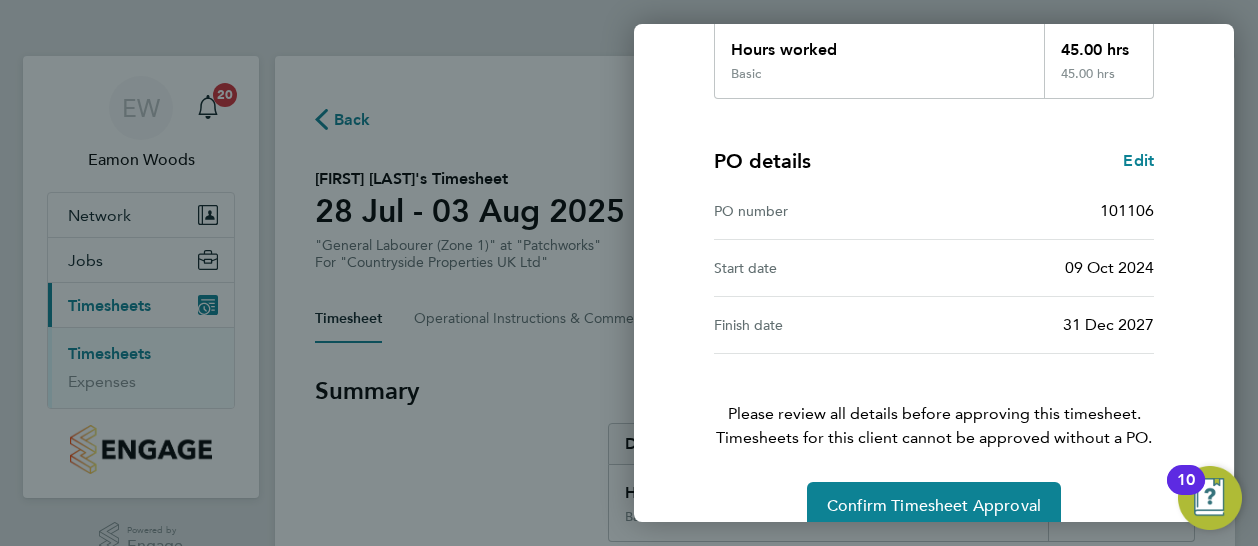 scroll, scrollTop: 400, scrollLeft: 0, axis: vertical 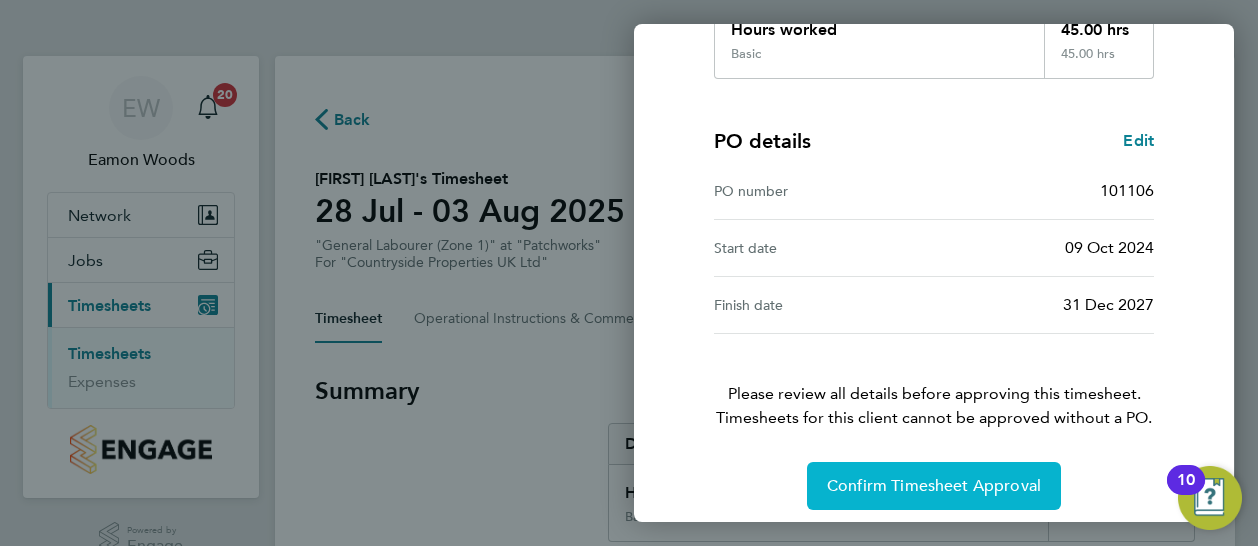 click on "Confirm Timesheet Approval" 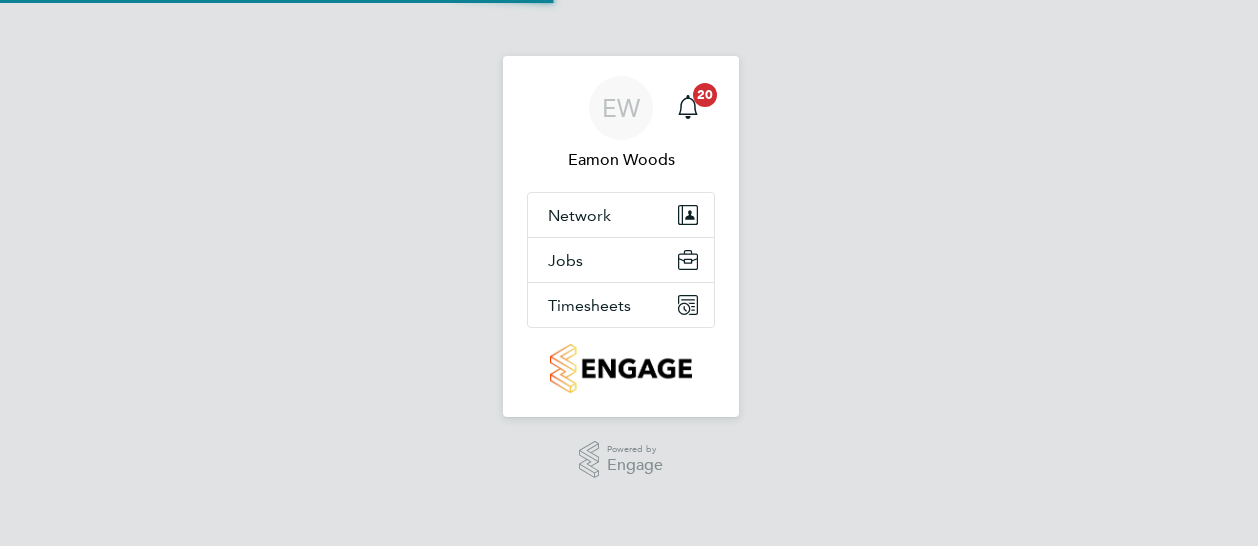 scroll, scrollTop: 0, scrollLeft: 0, axis: both 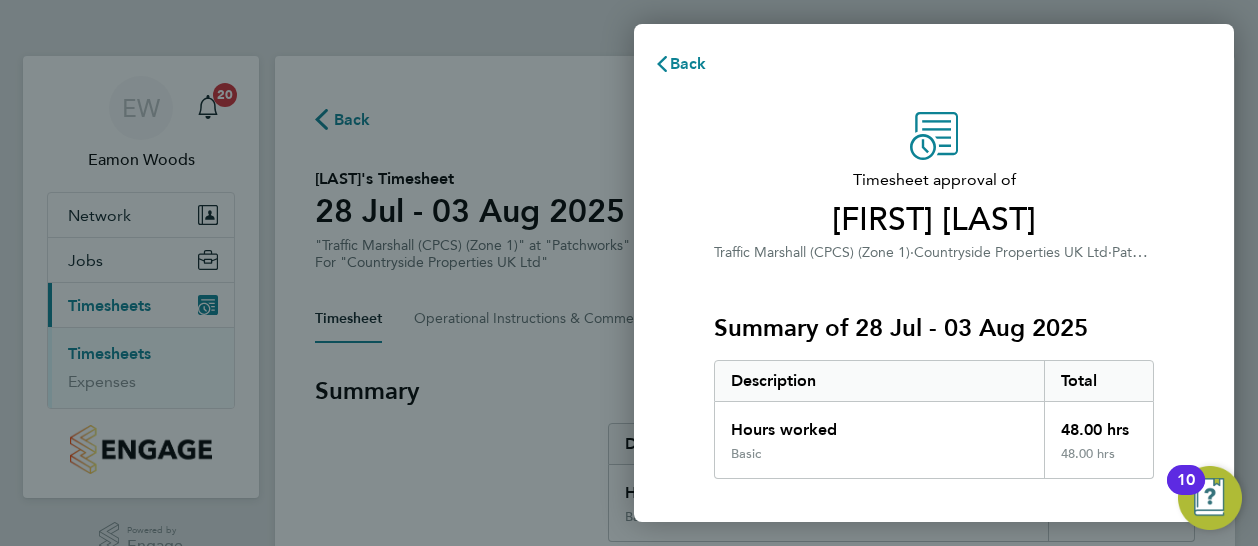 click on "Timesheet approval of [FIRST] [LAST] Traffic Marshall (CPCS) (Zone 1) Countryside Properties UK Ltd Patchworks Summary of 28 Jul - 03 Aug 2025 Description Total Hours worked 48.00 hrs Basic 48.00 hrs PO details Edit PO number 101106 Start date 09 Oct 2024 Finish date 31 Dec 2027 Please review all details before approving this timesheet. Timesheets for this client cannot be approved without a PO. Confirm Timesheet Approval" 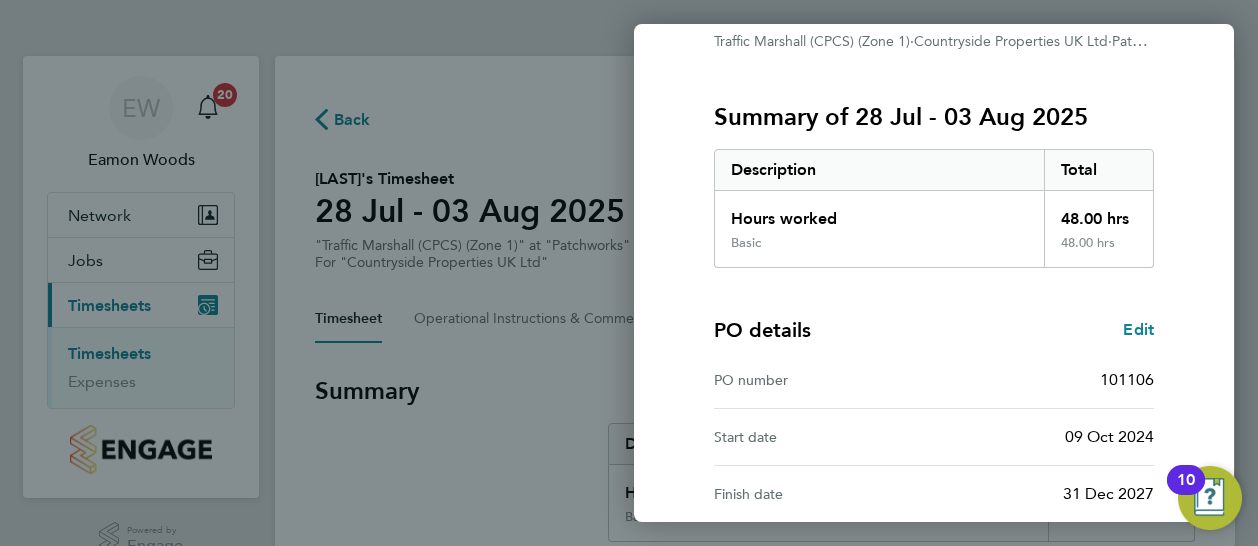 scroll, scrollTop: 410, scrollLeft: 0, axis: vertical 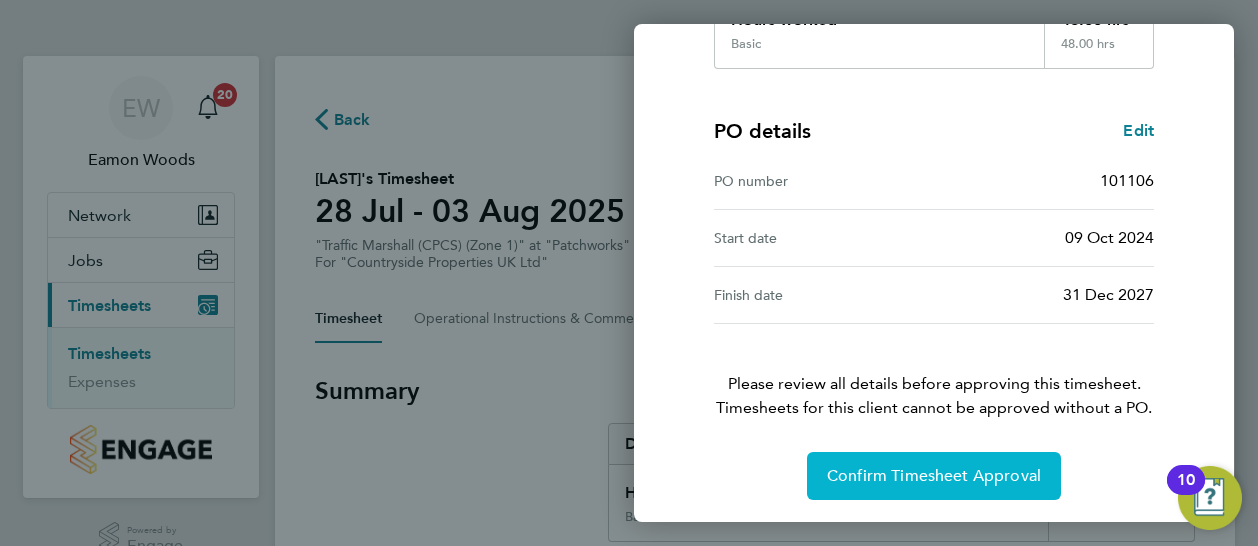click on "Confirm Timesheet Approval" 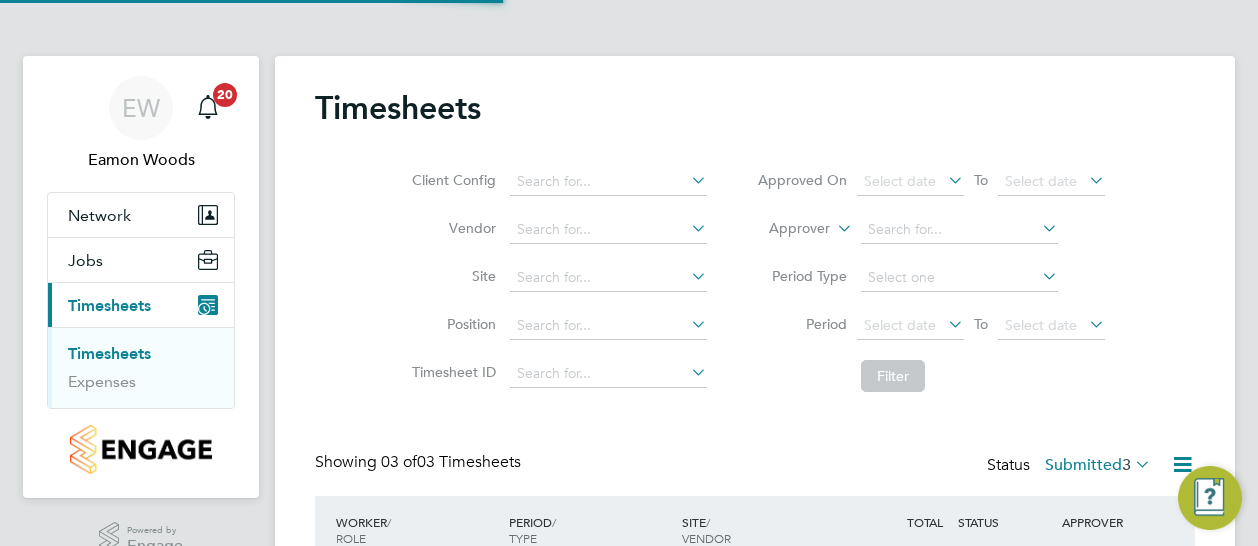 scroll, scrollTop: 0, scrollLeft: 0, axis: both 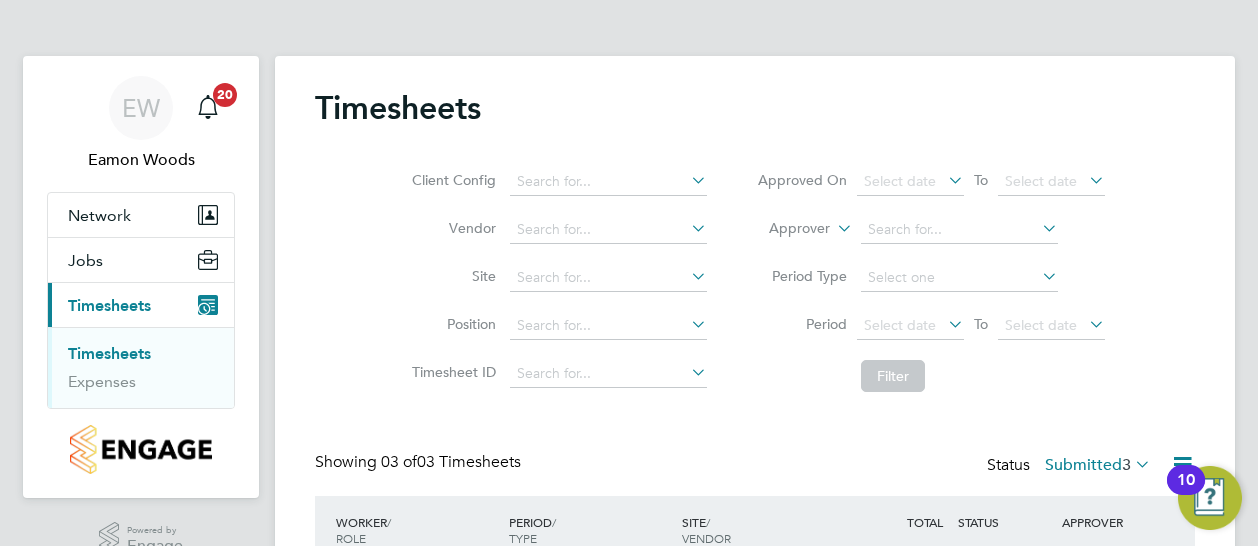 click on "Client Config   Vendor   Site   Position   Timesheet ID   Approved On
Select date
To
Select date
Approver     Period Type   Period
Select date
To
Select date
Filter" 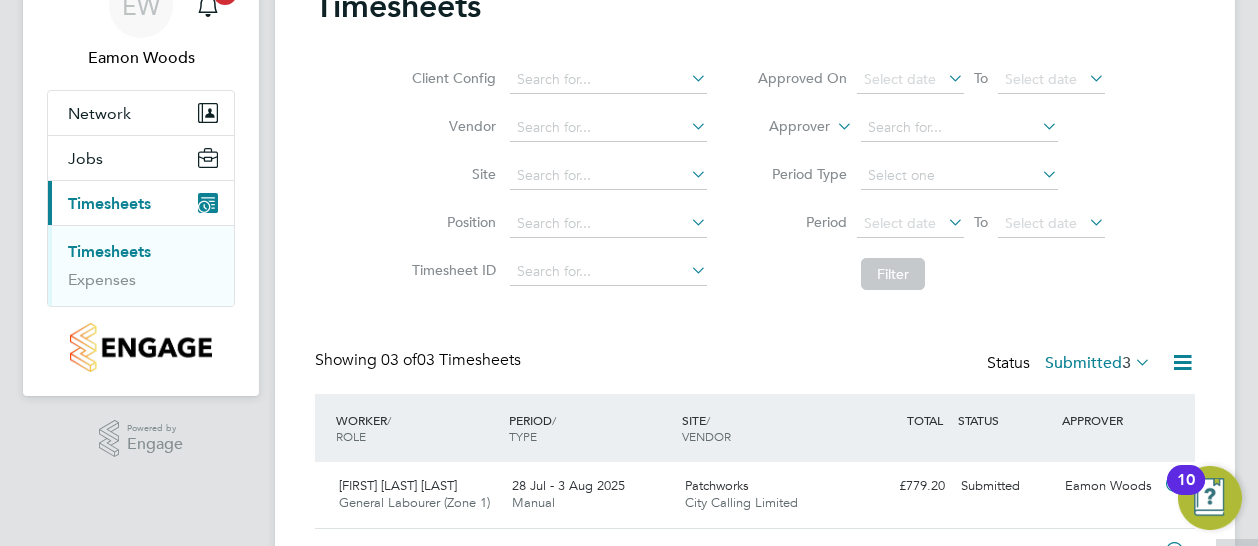 scroll, scrollTop: 288, scrollLeft: 0, axis: vertical 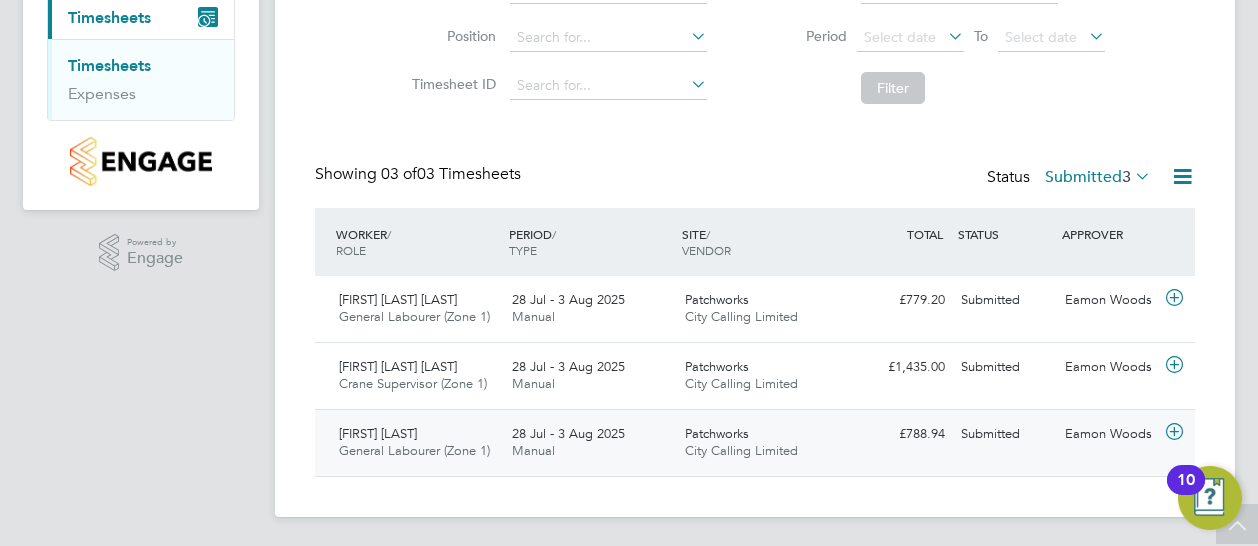 click on "28 Jul - 3 Aug 2025 Manual" 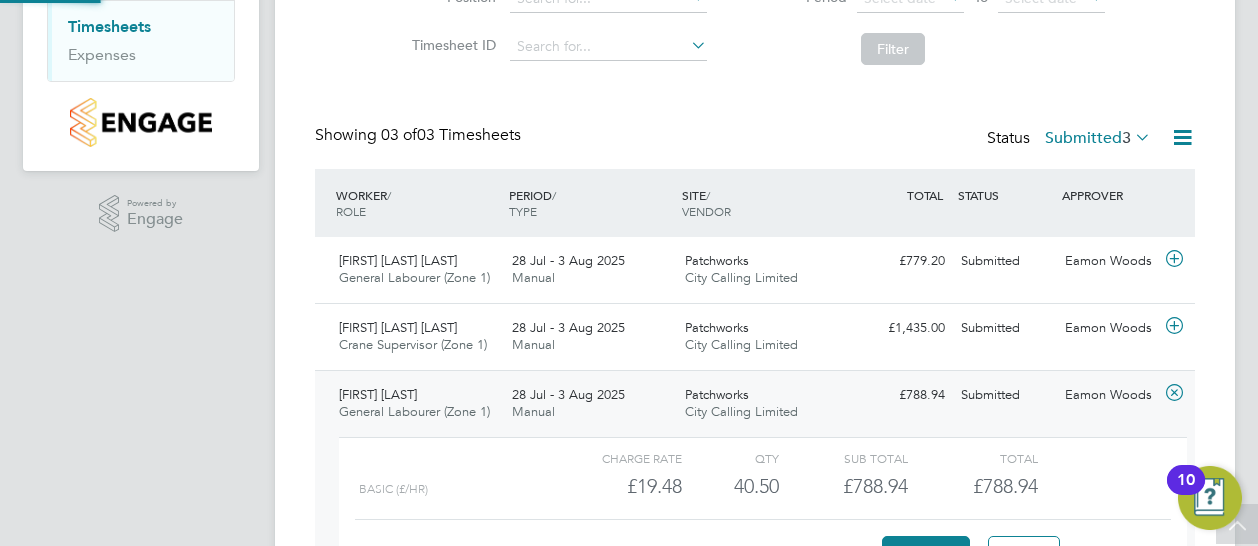 scroll, scrollTop: 328, scrollLeft: 0, axis: vertical 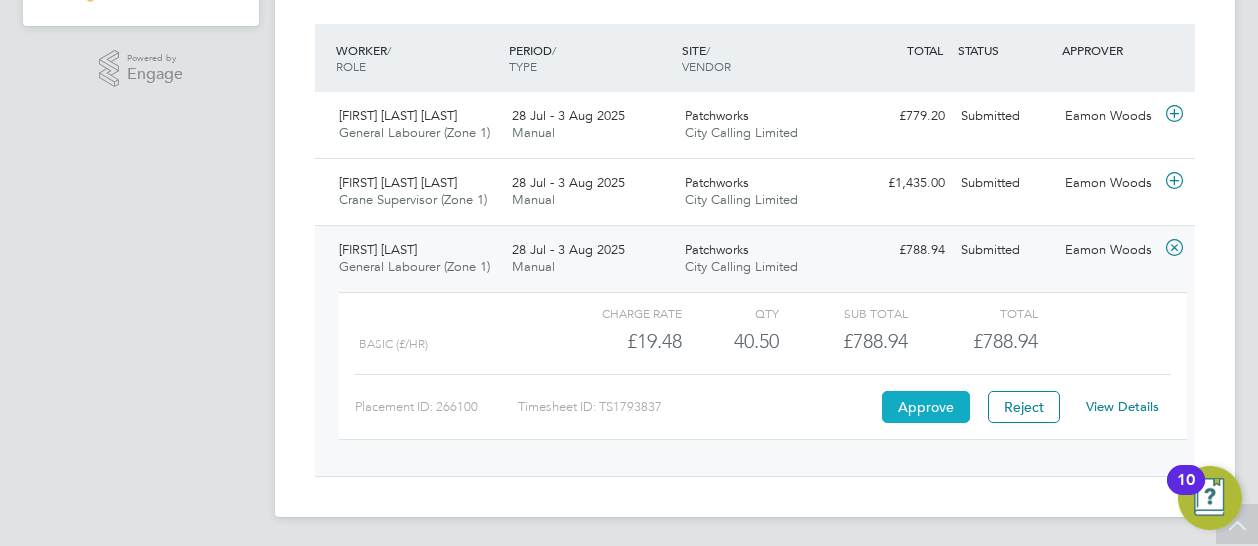 click on "Approve" 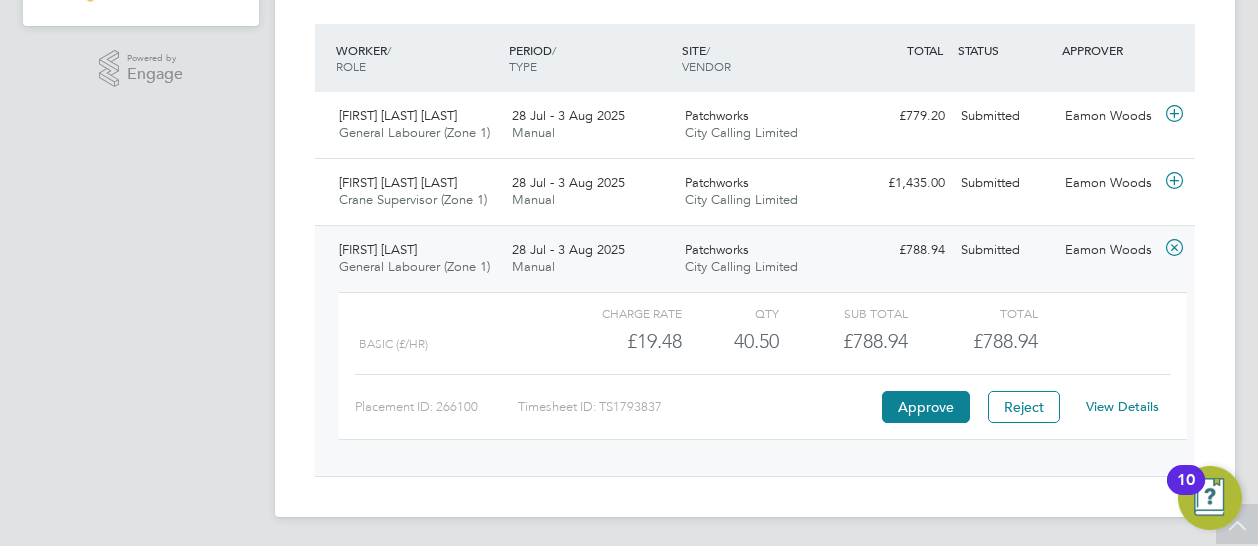 scroll, scrollTop: 31, scrollLeft: 0, axis: vertical 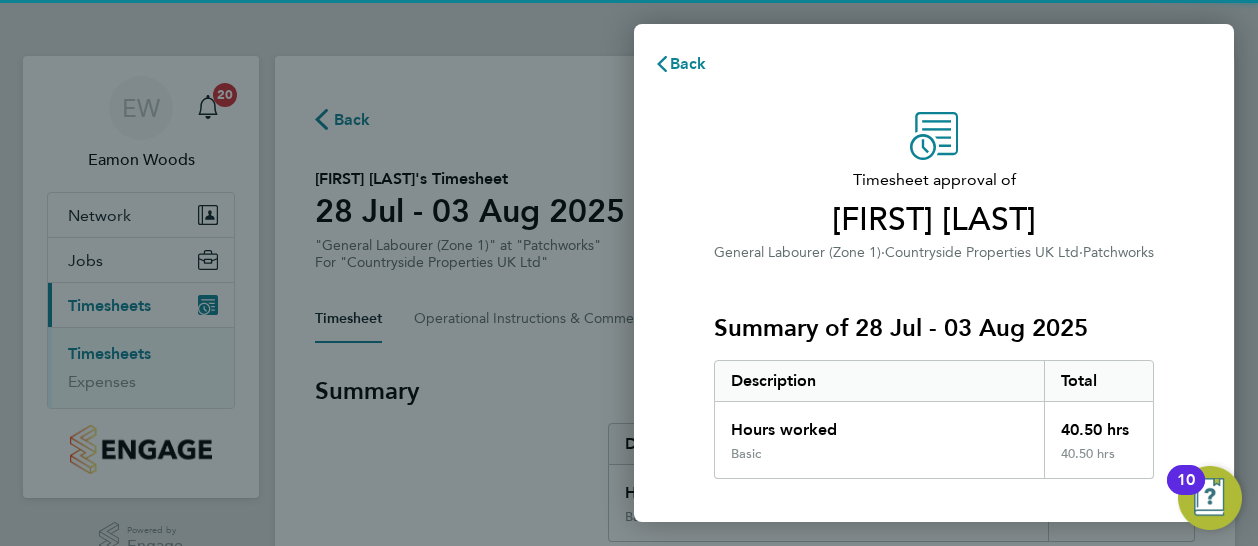 click on "[FIRST] [LAST] General Labourer (Zone 1)   ·   Countryside Properties UK Ltd   ·   Patchworks   Summary of 28 Jul - 03 Aug 2025   Description   Total   Hours worked   40.50 hrs   Basic   40.50 hrs  PO details  Edit   PO number   101106   Start date   09 Oct 2024   Finish date   31 Dec 2027   Please review all details before approving this timesheet.   Timesheets for this client cannot be approved without a PO.   Confirm Timesheet Approval" 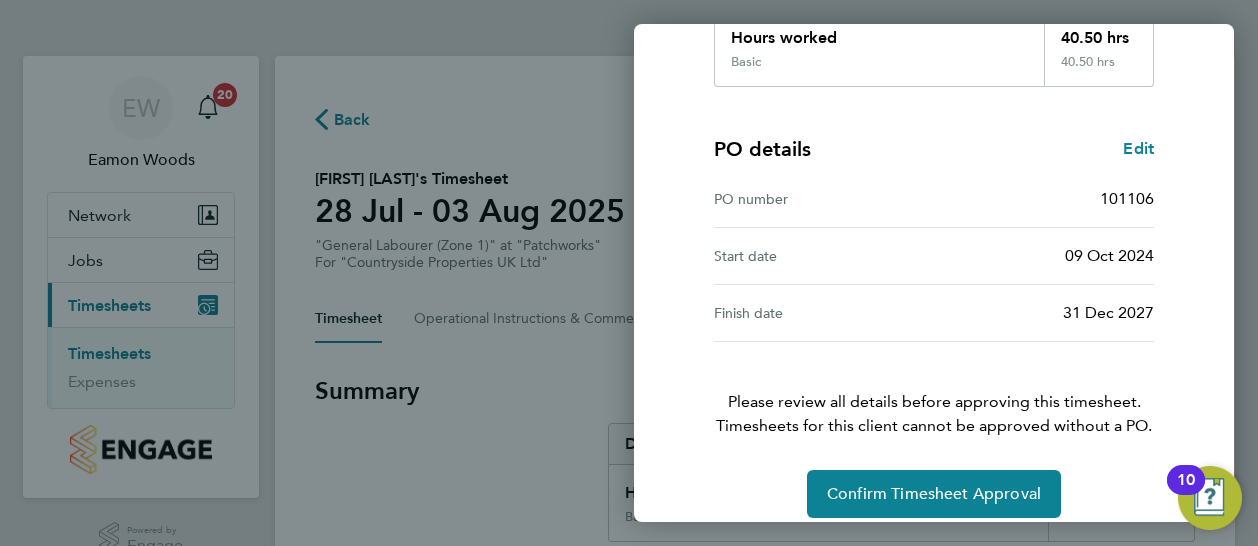 scroll, scrollTop: 410, scrollLeft: 0, axis: vertical 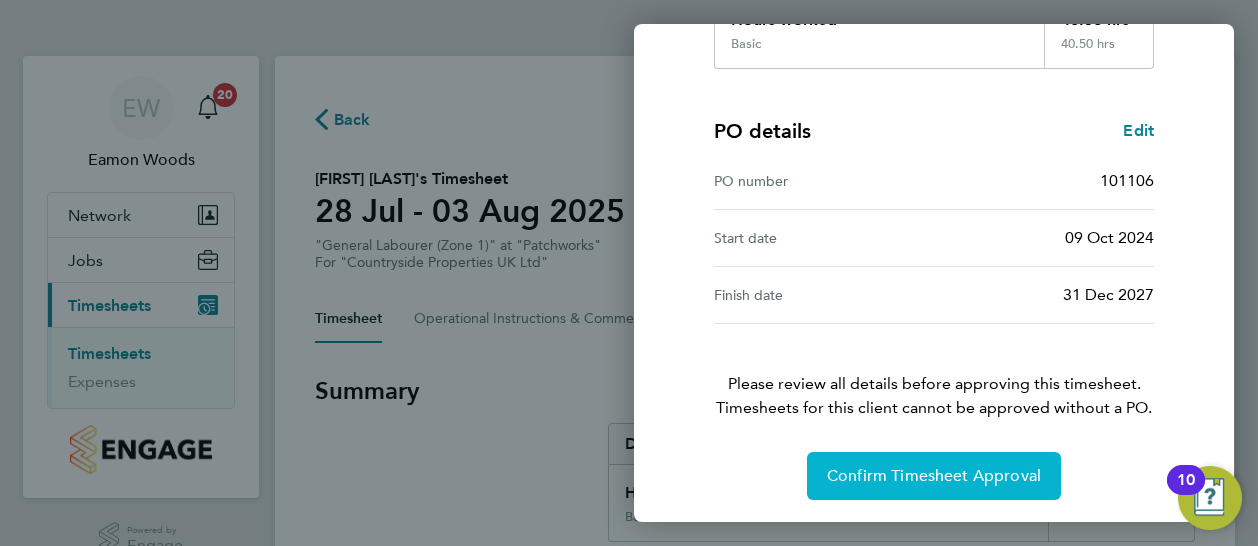 click on "Confirm Timesheet Approval" 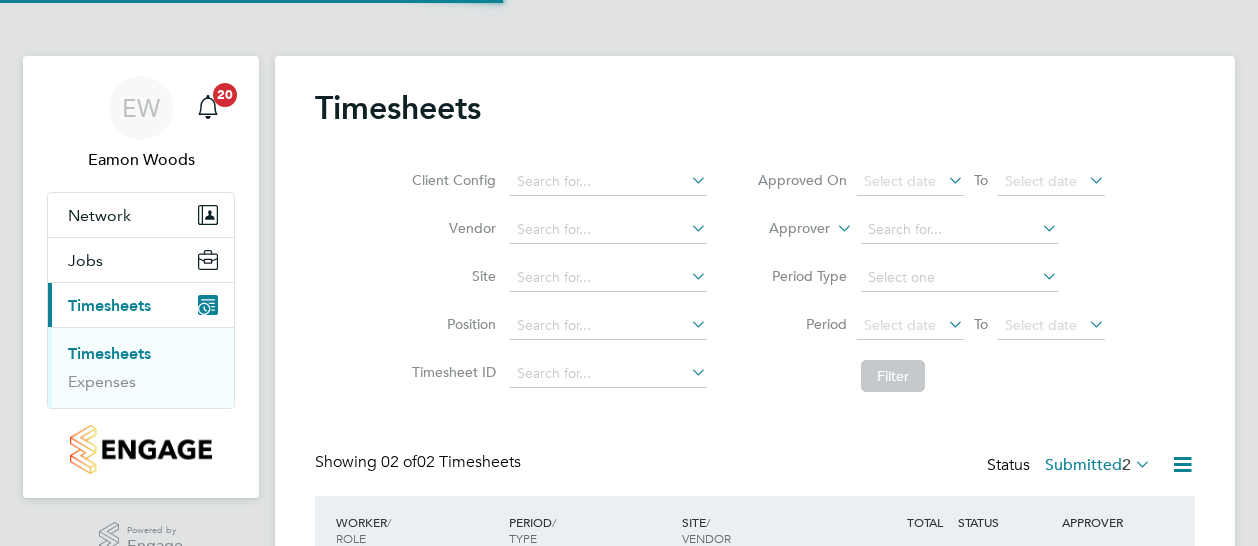 scroll, scrollTop: 0, scrollLeft: 0, axis: both 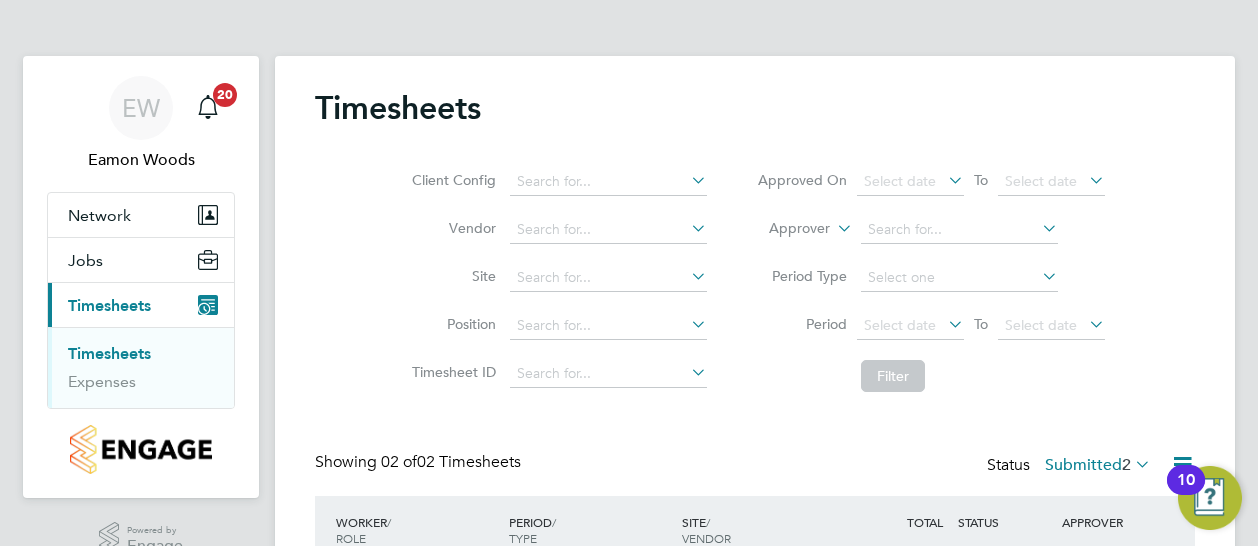 click on "Timesheet ID" 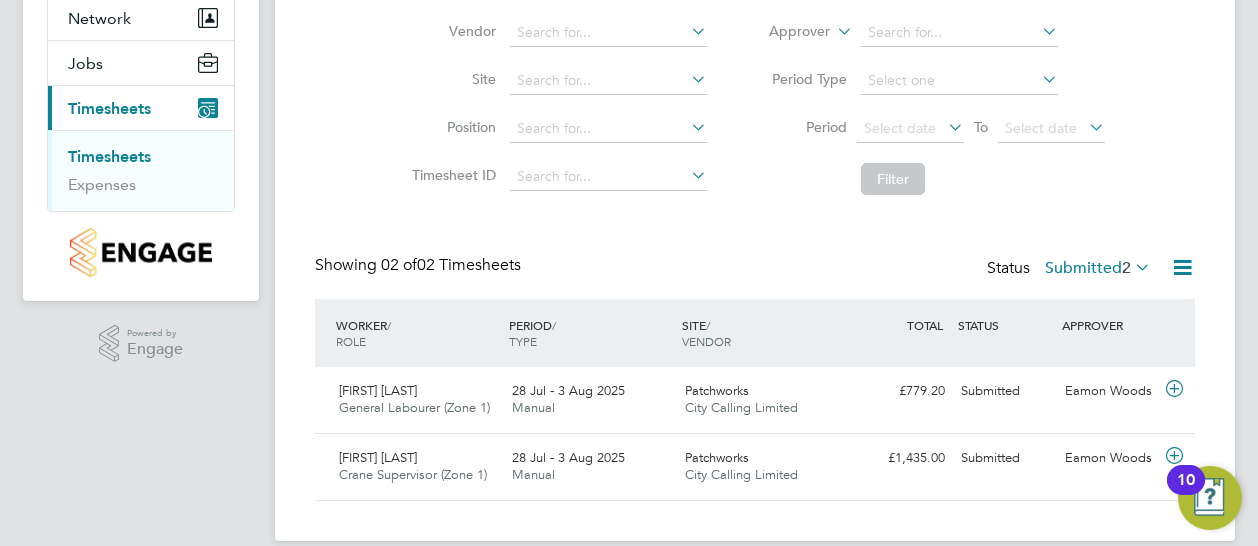 scroll, scrollTop: 222, scrollLeft: 0, axis: vertical 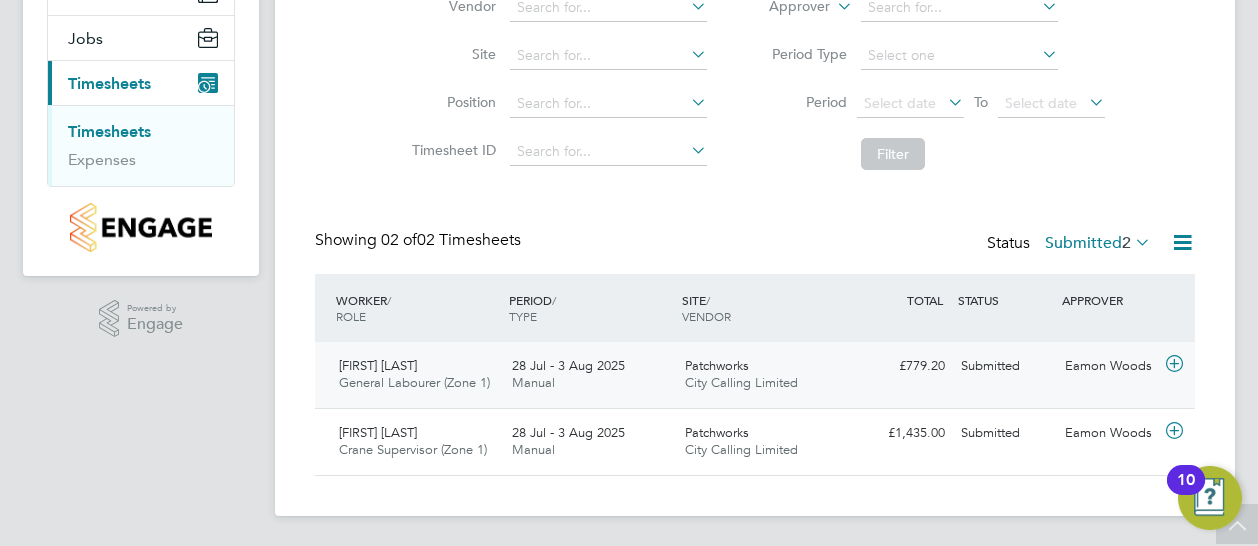click on "General Labourer (Zone 1)" 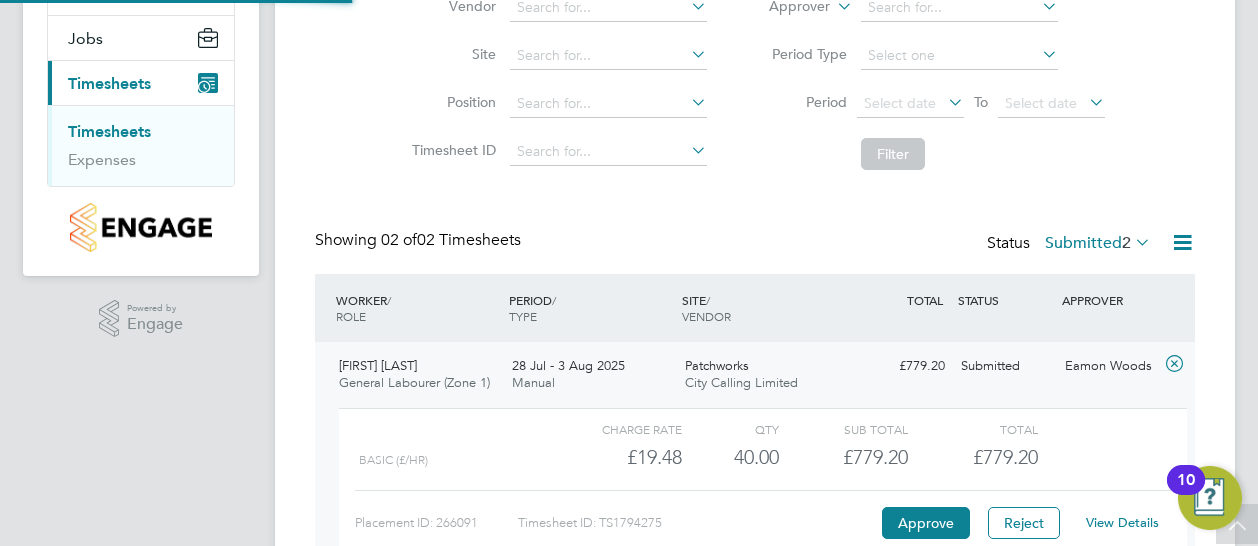 scroll, scrollTop: 10, scrollLeft: 10, axis: both 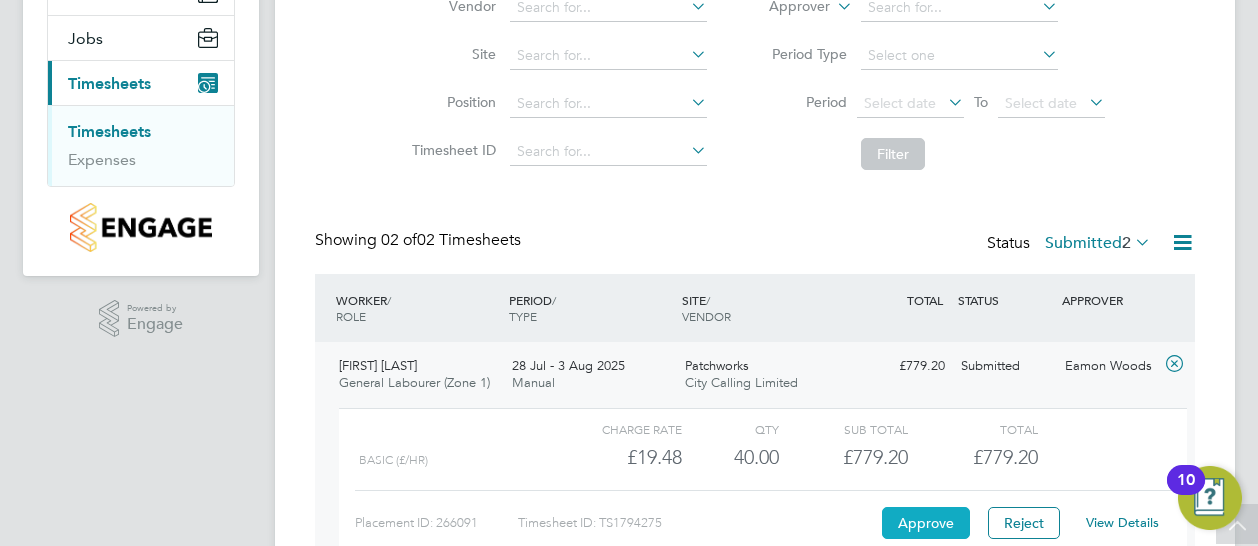 click on "Approve" 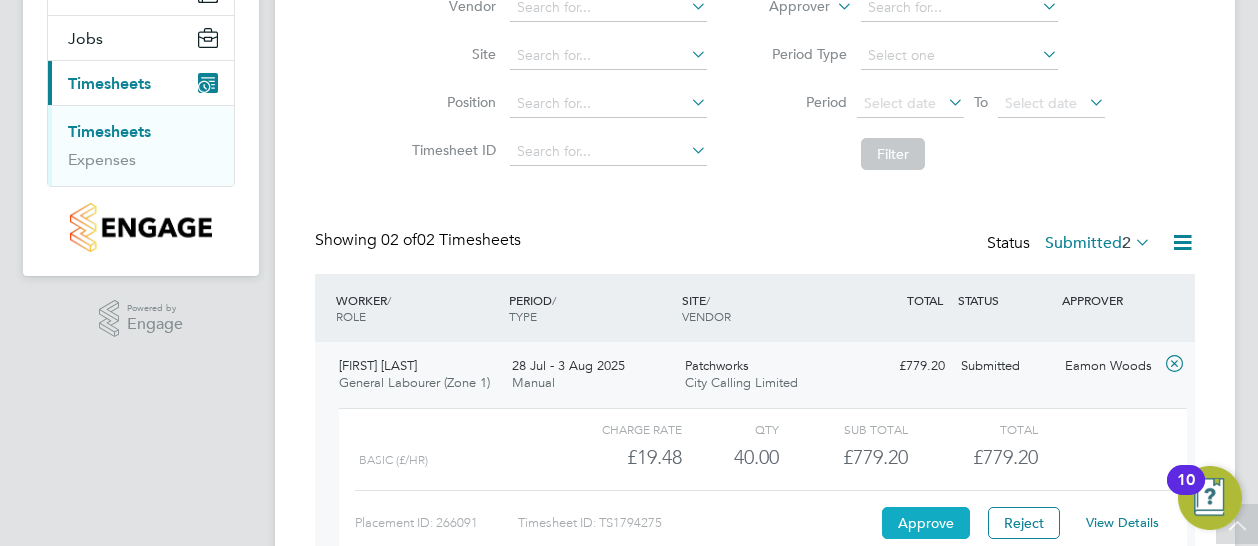 type 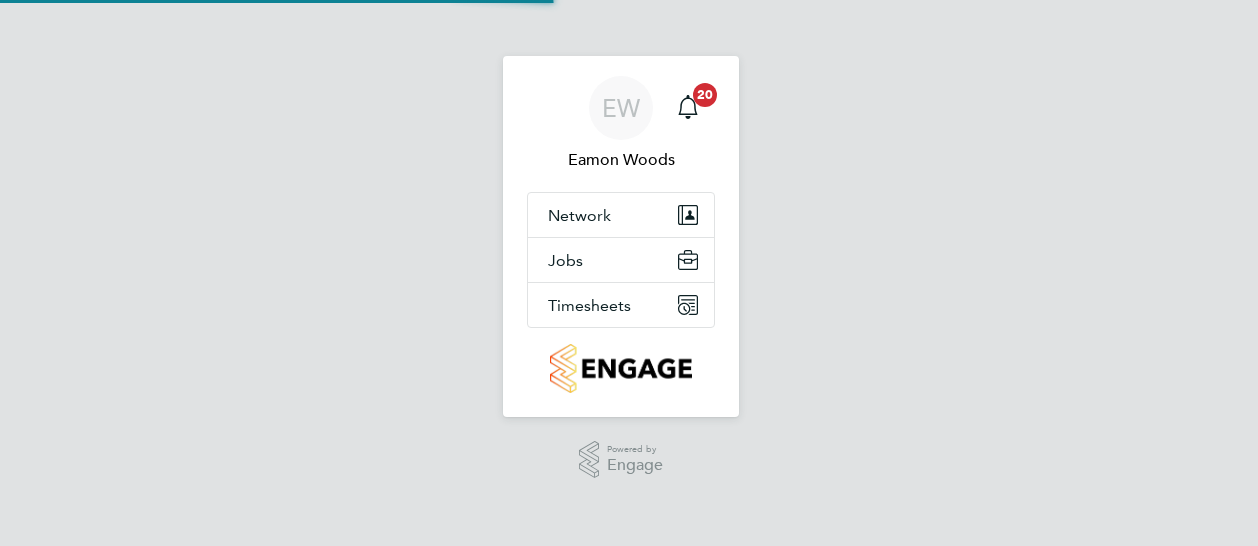 scroll, scrollTop: 0, scrollLeft: 0, axis: both 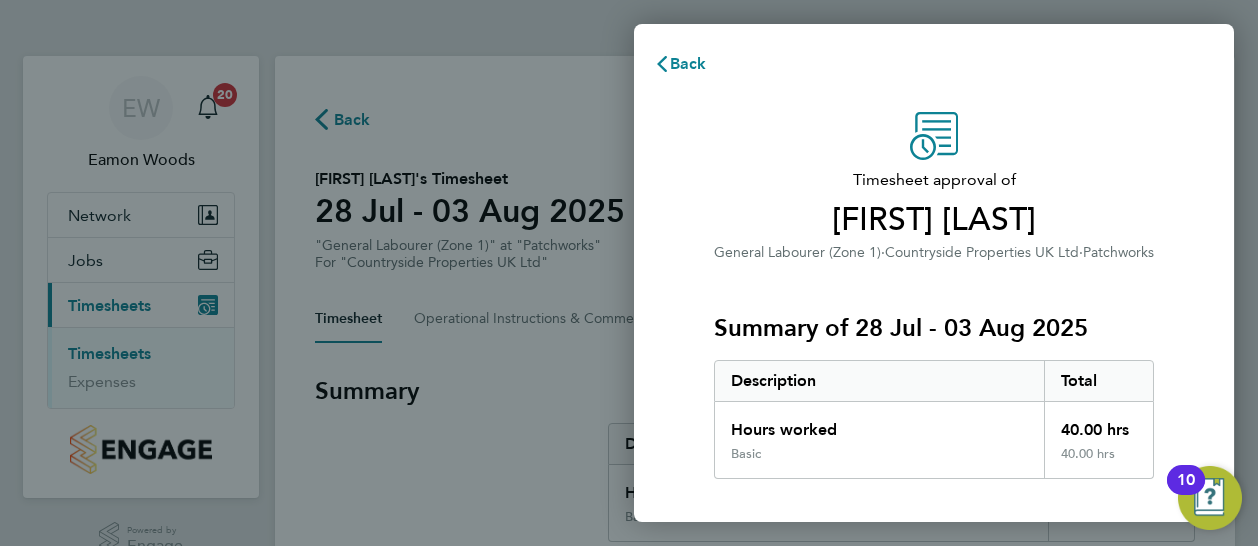 click on "Timesheet approval of   [FIRST] [LAST]   General Labourer (Zone 1)   ·   Countryside Properties UK Ltd   ·   Patchworks   Summary of 28 Jul - 03 Aug 2025   Description   Total   Hours worked   40.00 hrs   Basic   40.00 hrs  PO details  Edit   PO number   101106   Start date   09 Oct 2024   Finish date   31 Dec 2027   Please review all details before approving this timesheet.   Timesheets for this client cannot be approved without a PO.   Confirm Timesheet Approval" 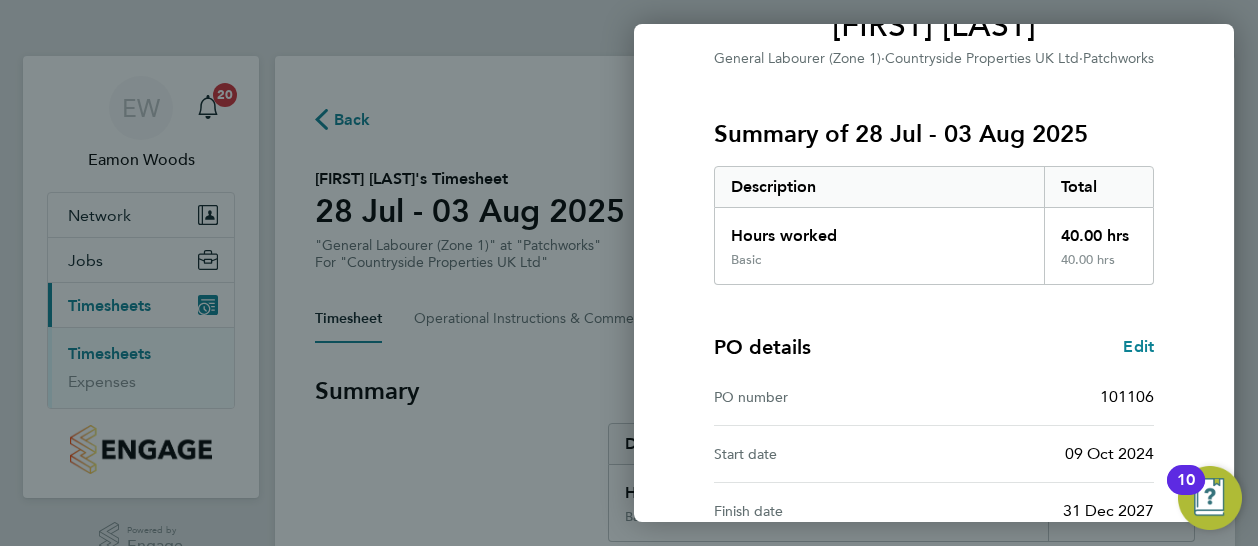 scroll, scrollTop: 410, scrollLeft: 0, axis: vertical 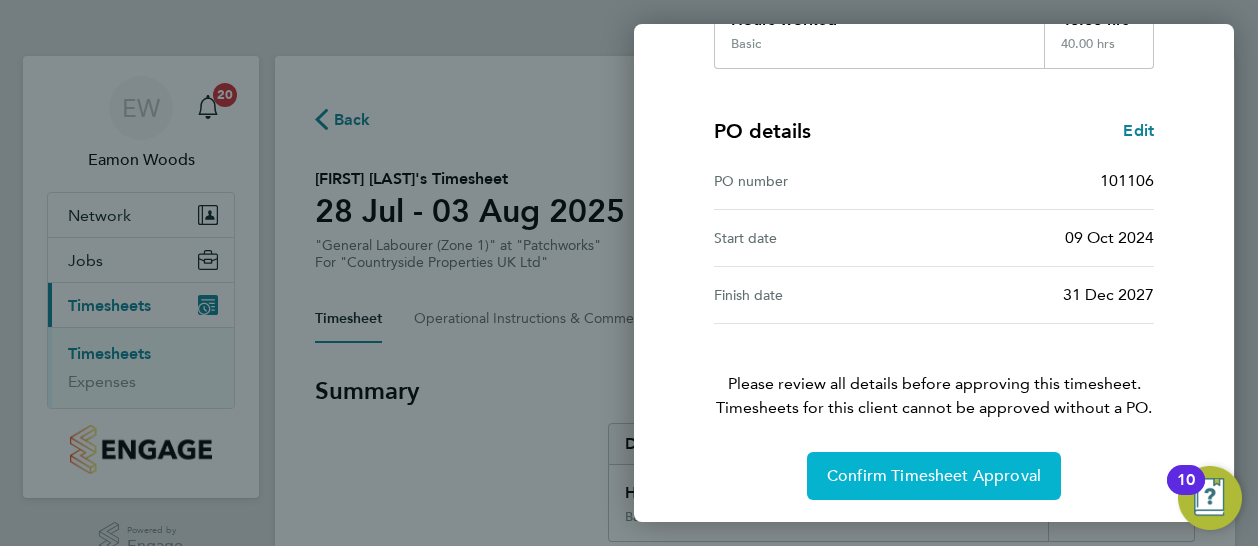 click on "Confirm Timesheet Approval" 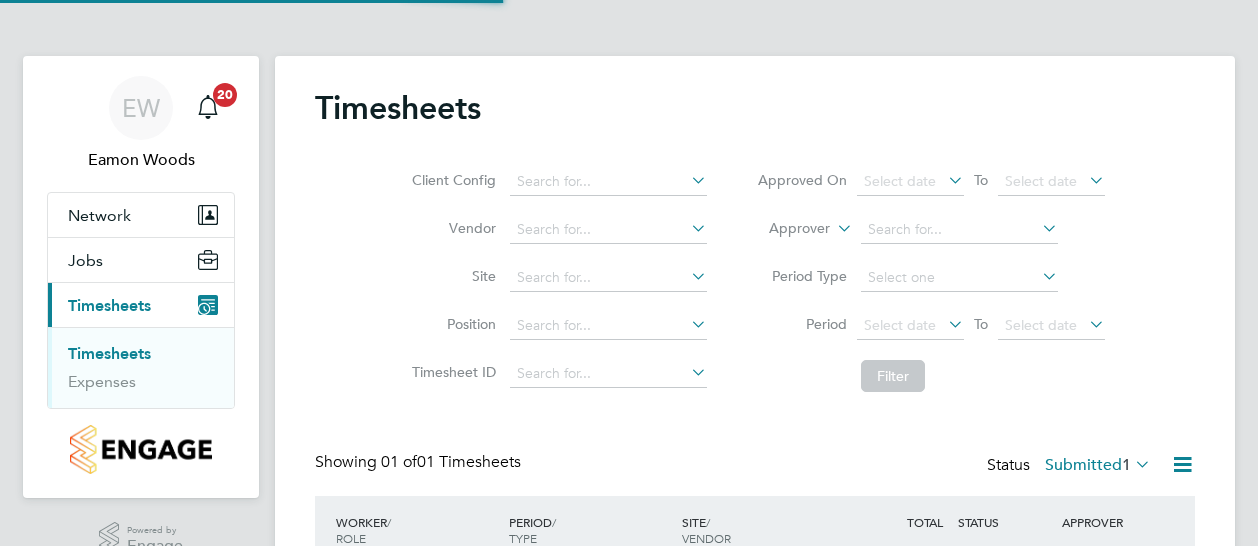 scroll, scrollTop: 0, scrollLeft: 0, axis: both 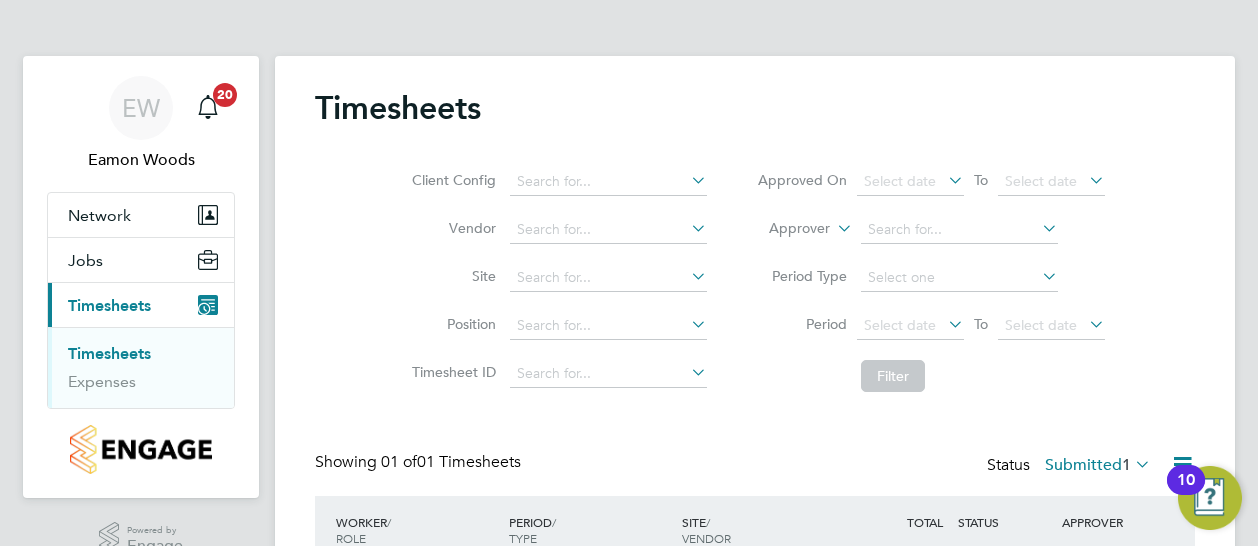 click on "Timesheet ID" 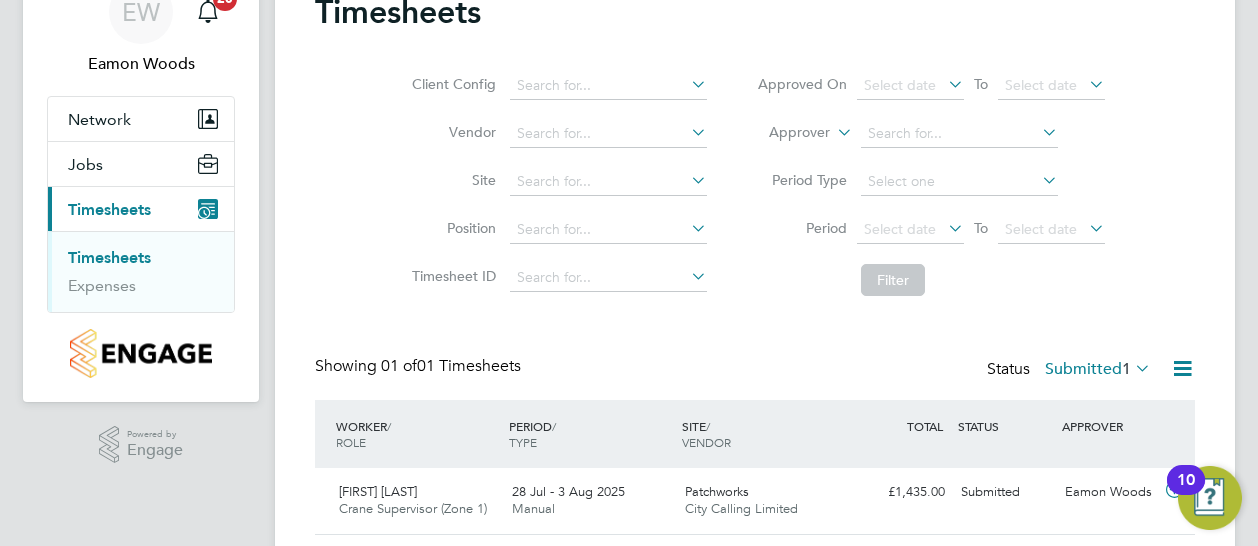 scroll, scrollTop: 156, scrollLeft: 0, axis: vertical 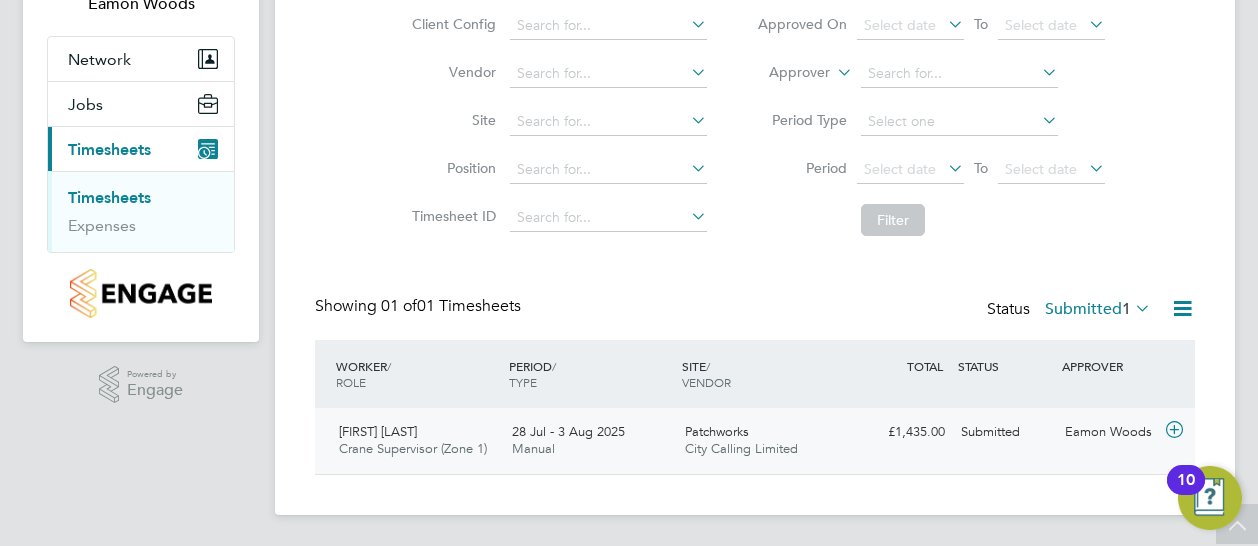 click on "[FIRST] [LAST] Crane Supervisor (Zone 1)   28 Jul - 3 Aug 2025" 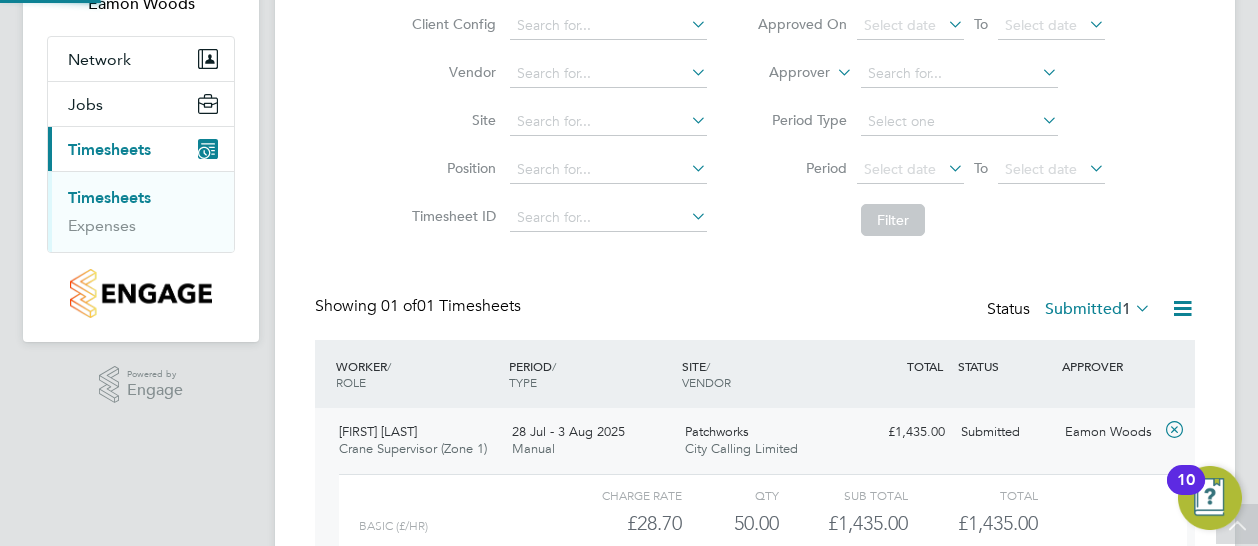 scroll, scrollTop: 10, scrollLeft: 10, axis: both 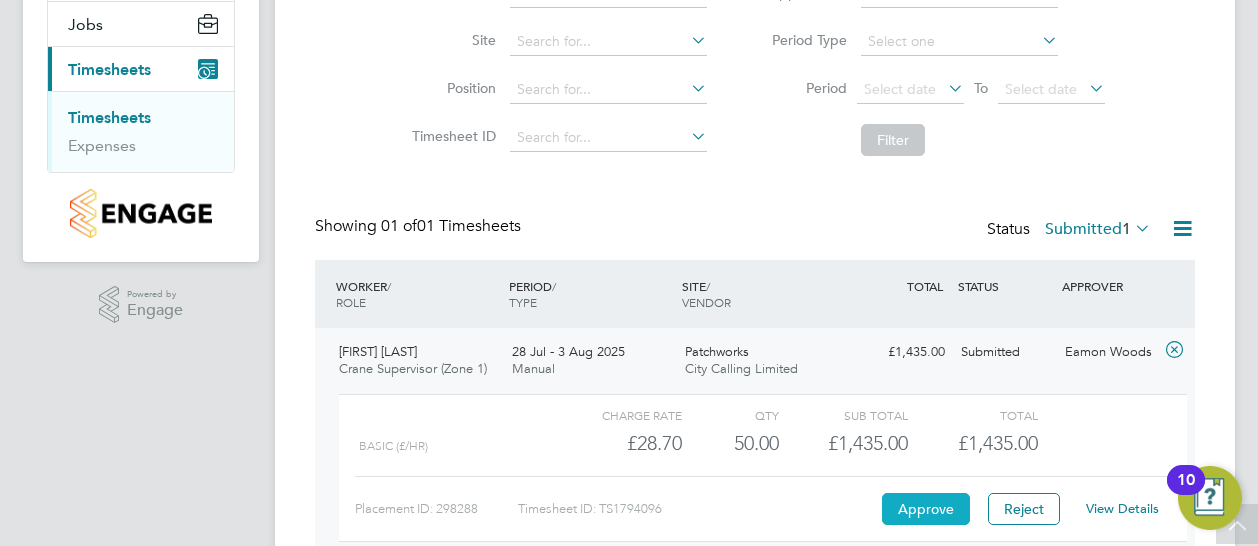 click on "Approve" 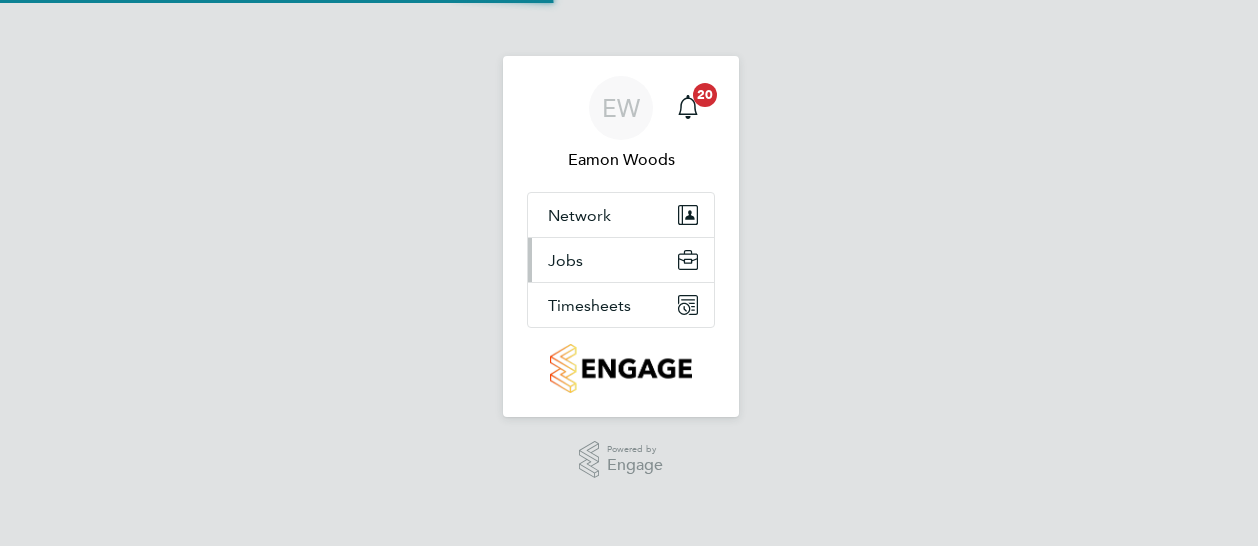 scroll, scrollTop: 0, scrollLeft: 0, axis: both 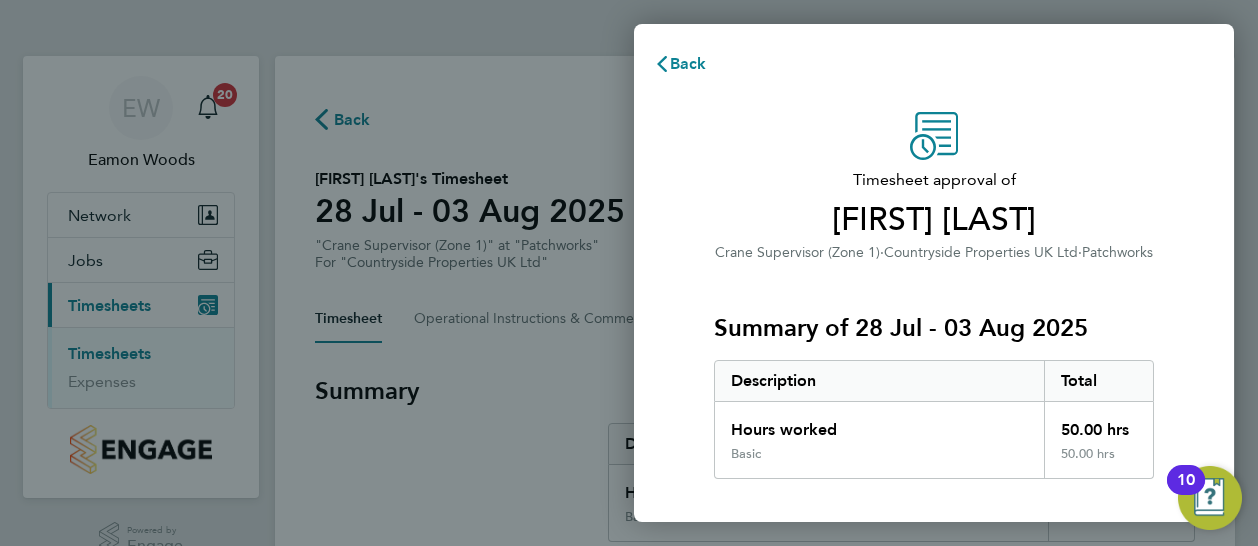 click on "Timesheet approval of   [FIRST] [LAST]   Crane Supervisor (Zone 1)   ·   Countryside Properties UK Ltd   ·   Patchworks   Summary of 28 Jul - 03 Aug 2025   Description   Total   Hours worked   50.00 hrs   Basic   50.00 hrs  PO details  Edit   PO number   101106   Start date   09 Oct 2024   Finish date   31 Dec 2027   Please review all details before approving this timesheet.   Timesheets for this client cannot be approved without a PO.   Confirm Timesheet Approval" 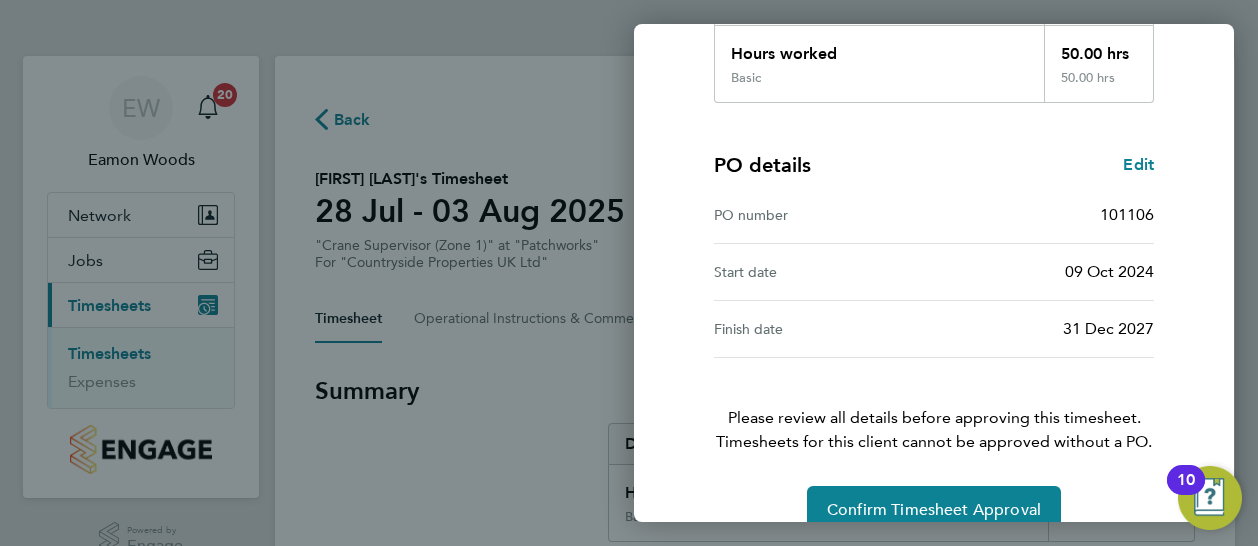 scroll, scrollTop: 410, scrollLeft: 0, axis: vertical 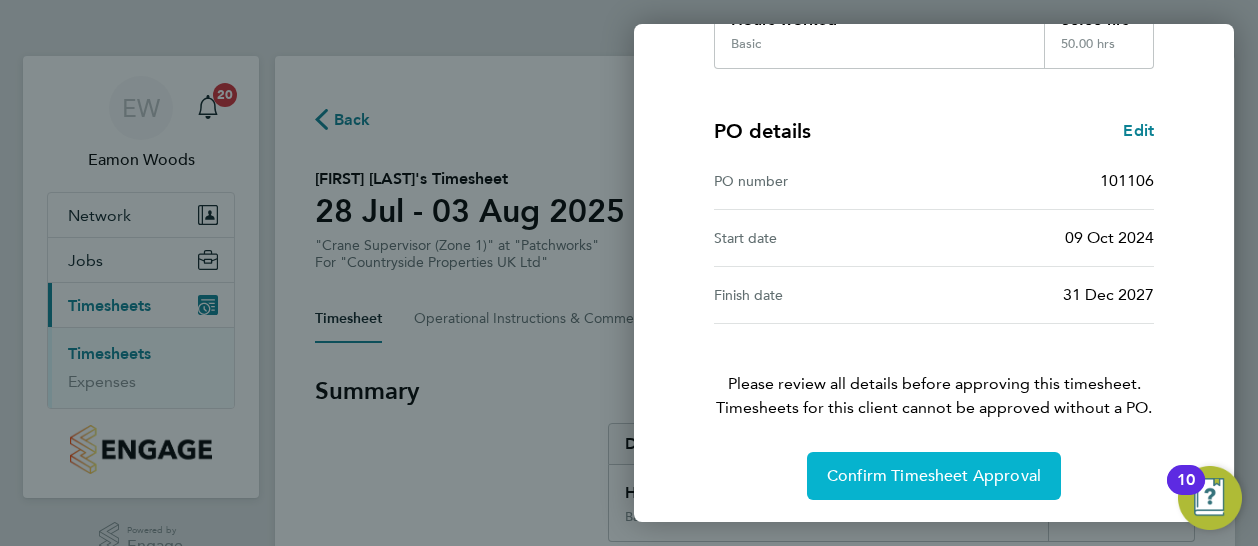 click on "Confirm Timesheet Approval" 